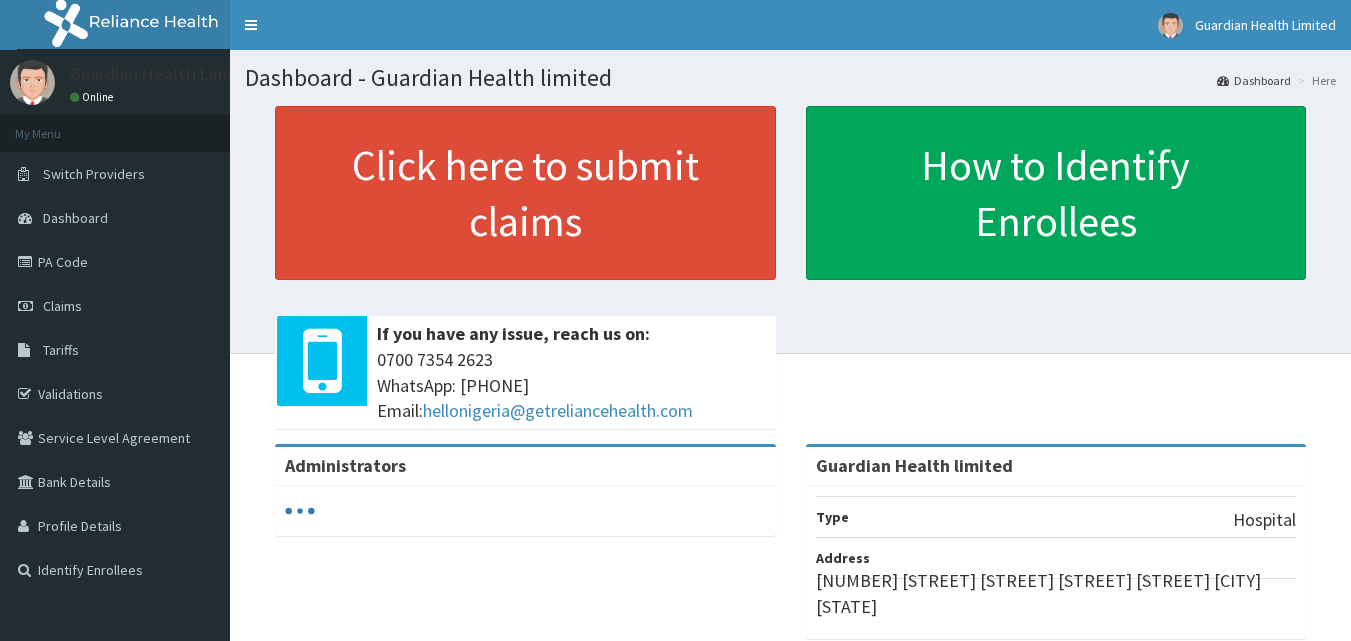 scroll, scrollTop: 0, scrollLeft: 0, axis: both 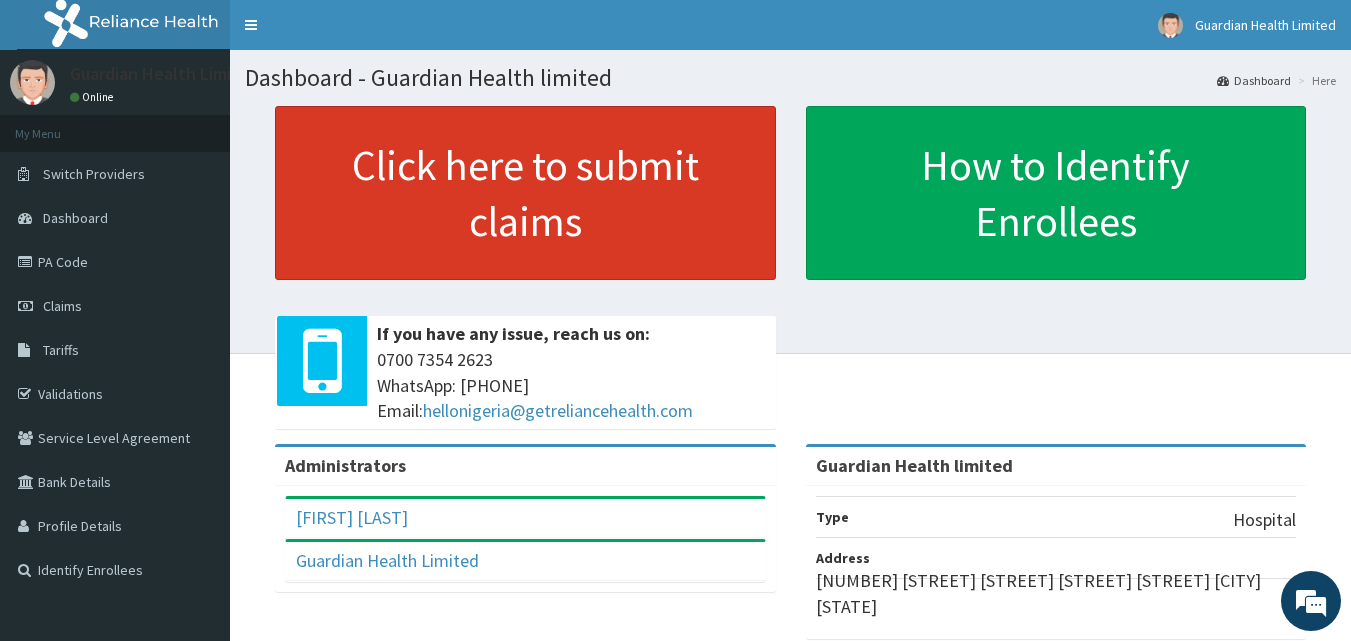 click on "Click here to submit claims" at bounding box center [525, 193] 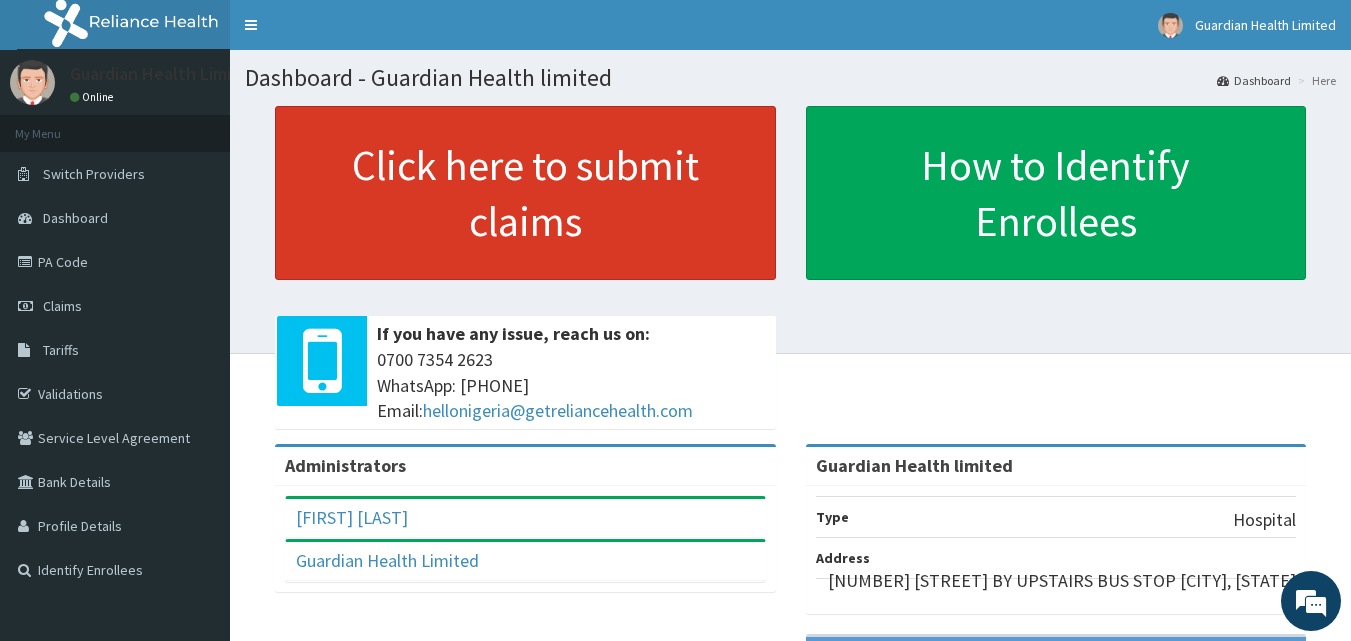 scroll, scrollTop: 0, scrollLeft: 0, axis: both 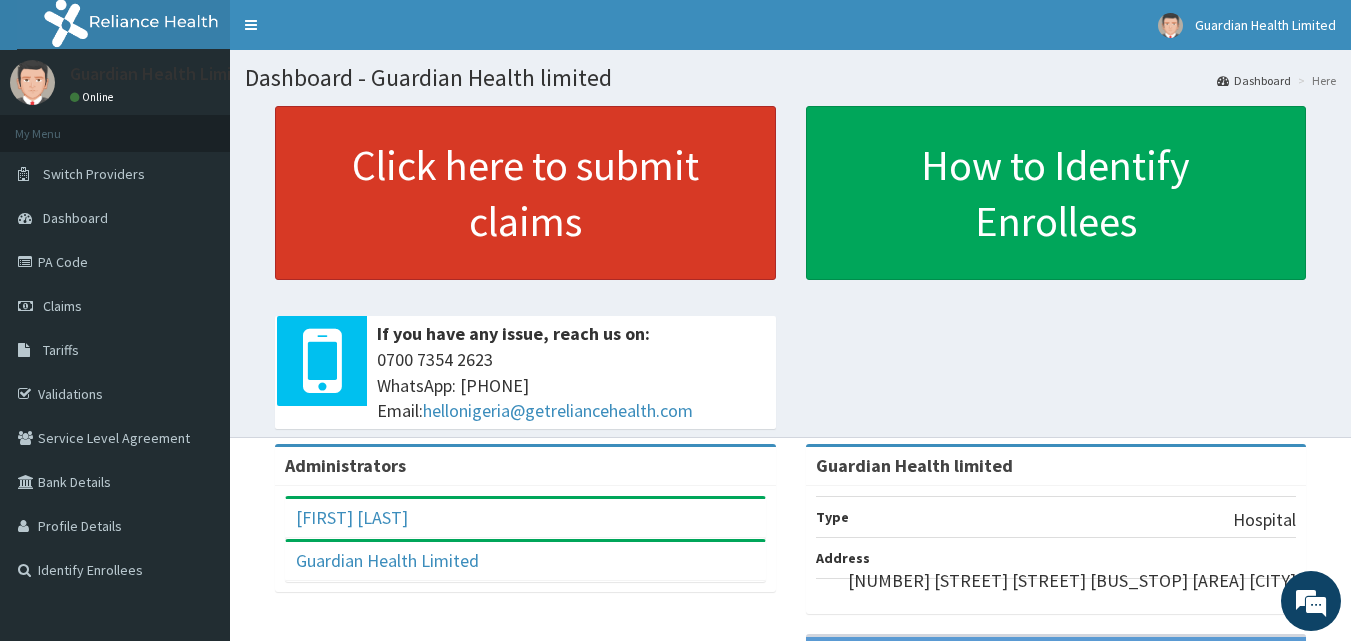 click on "Click here to submit claims" at bounding box center [525, 193] 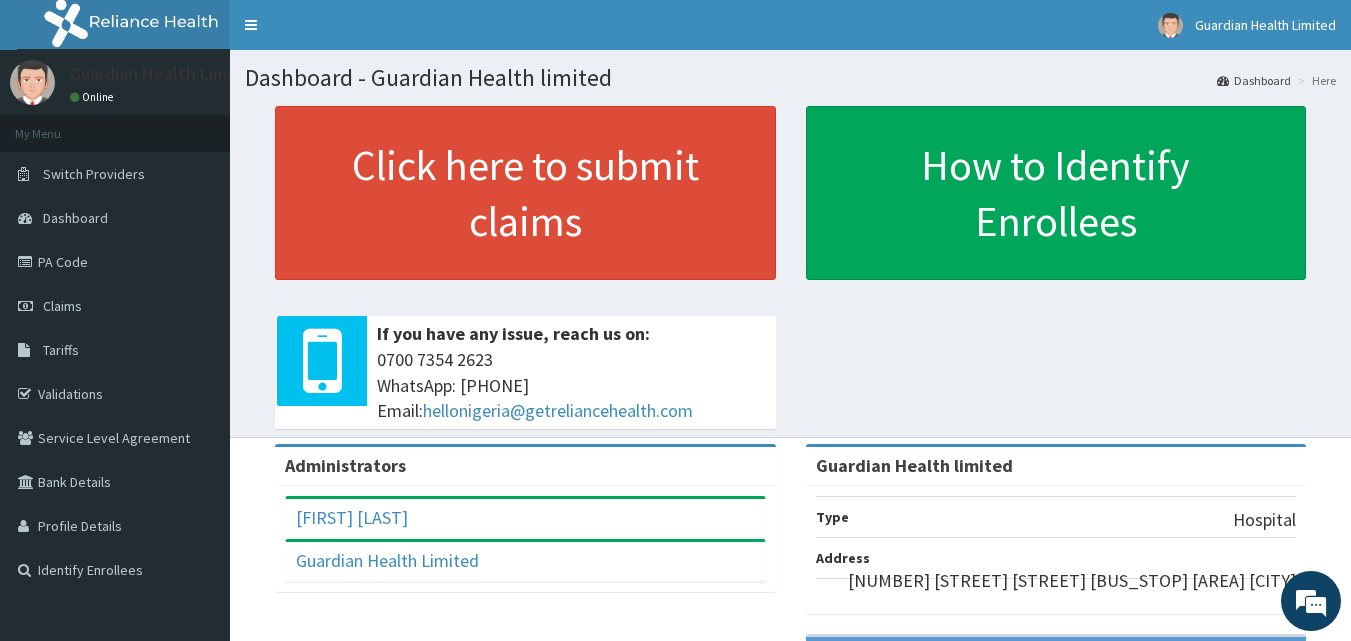 scroll, scrollTop: 0, scrollLeft: 0, axis: both 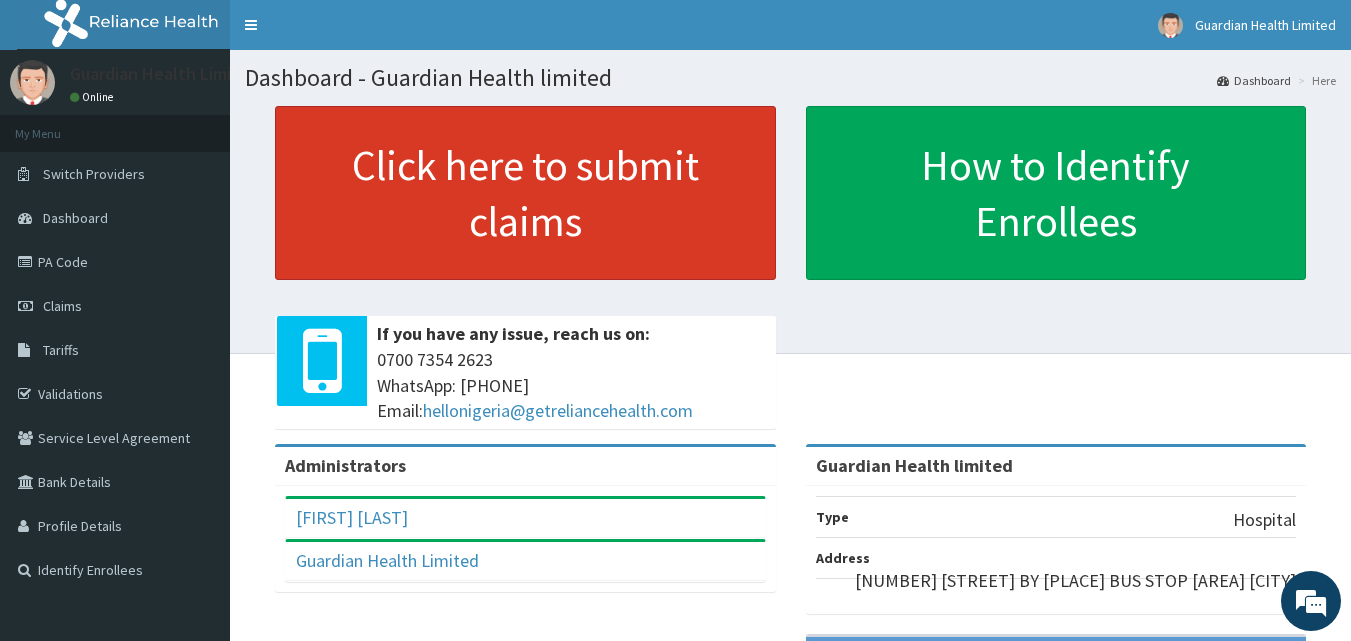 click on "Click here to submit claims" at bounding box center [525, 193] 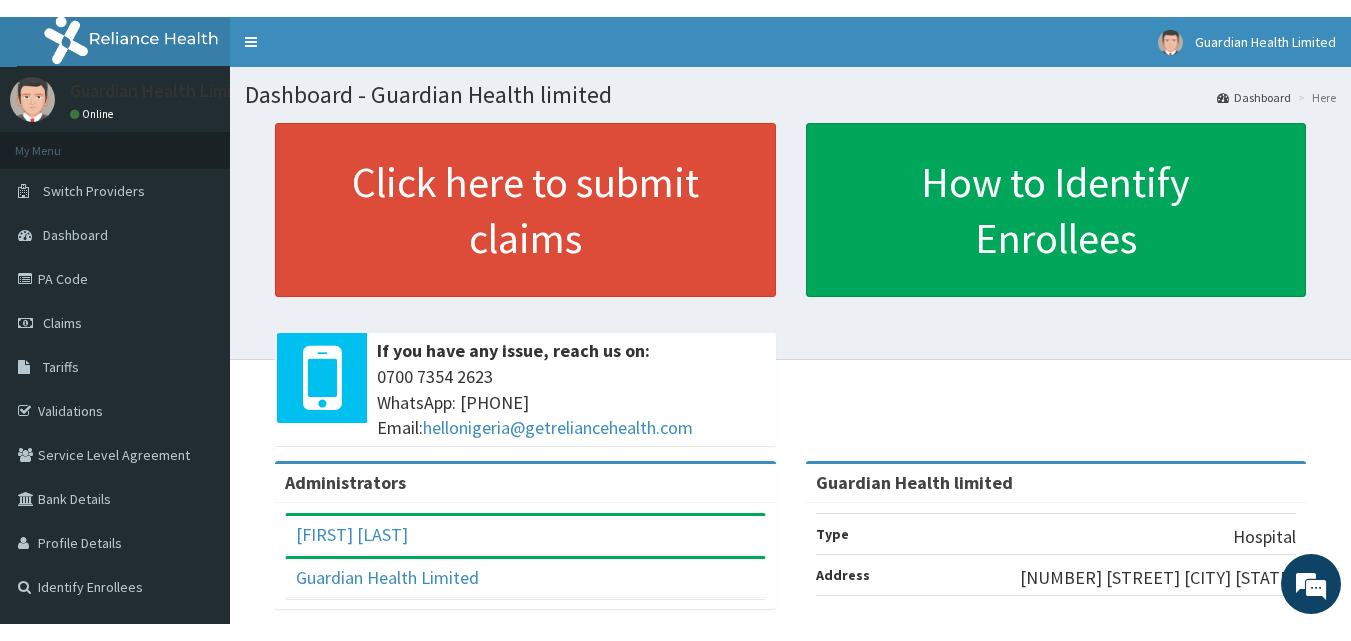 scroll, scrollTop: 0, scrollLeft: 0, axis: both 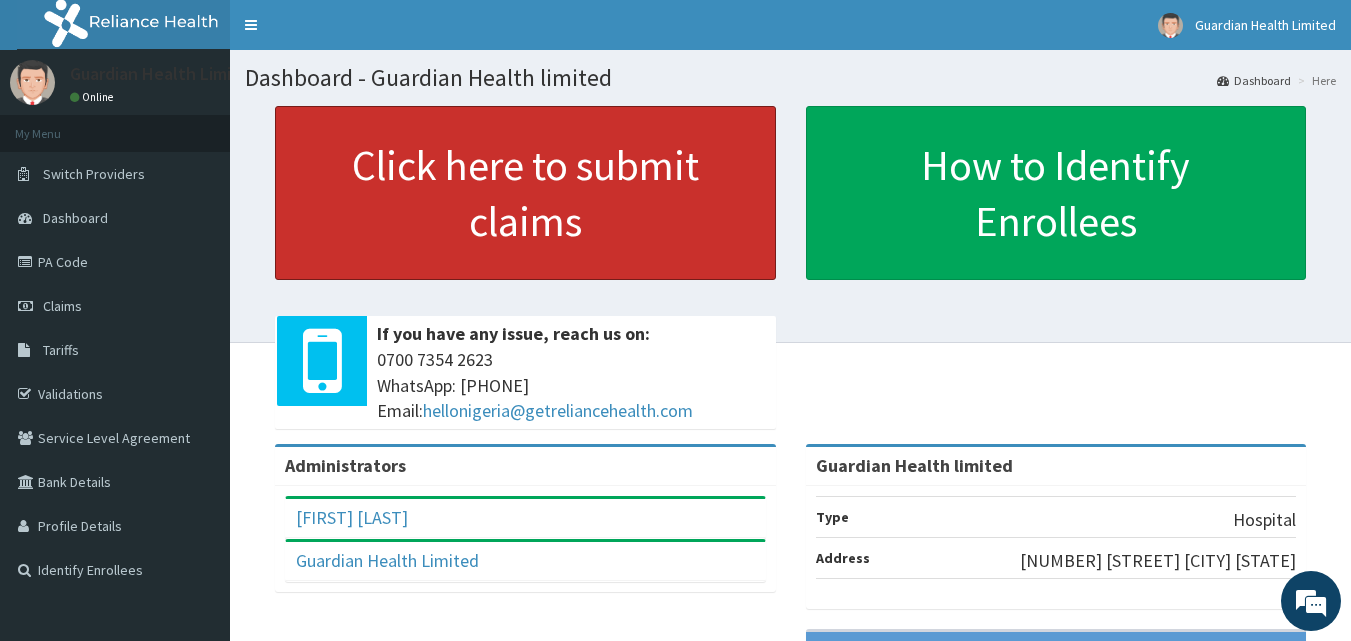 click on "Click here to submit claims" at bounding box center (525, 193) 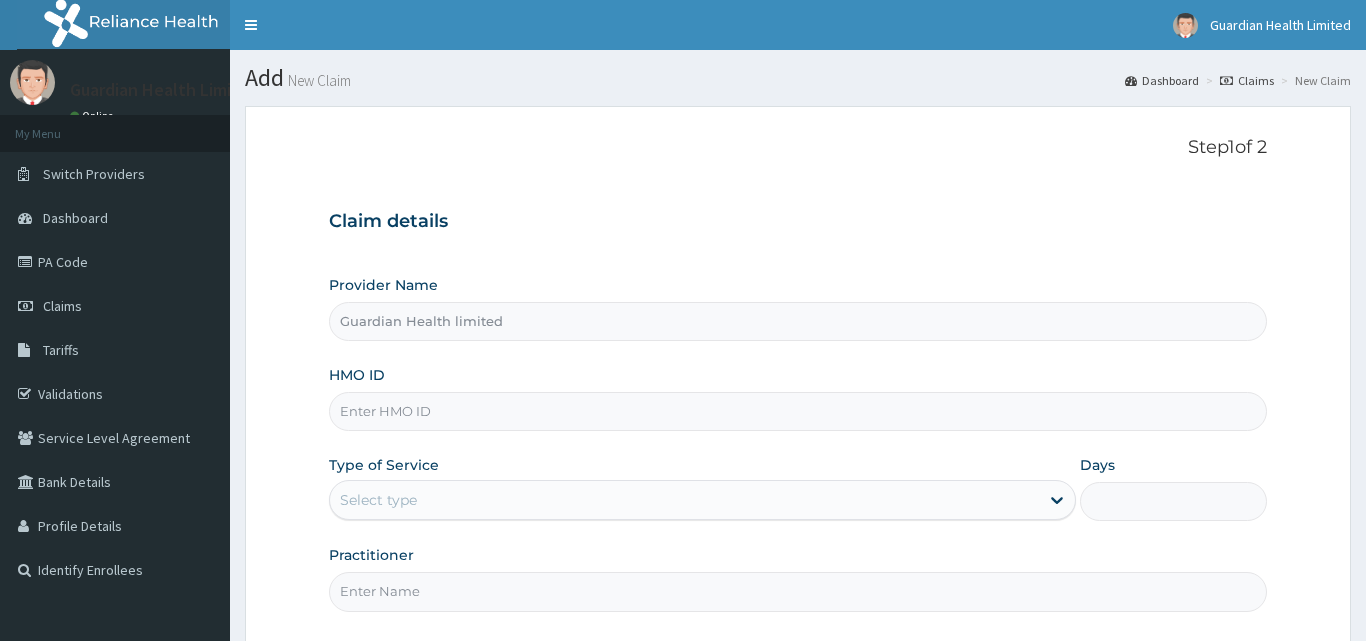 type on "Guardian Health limited" 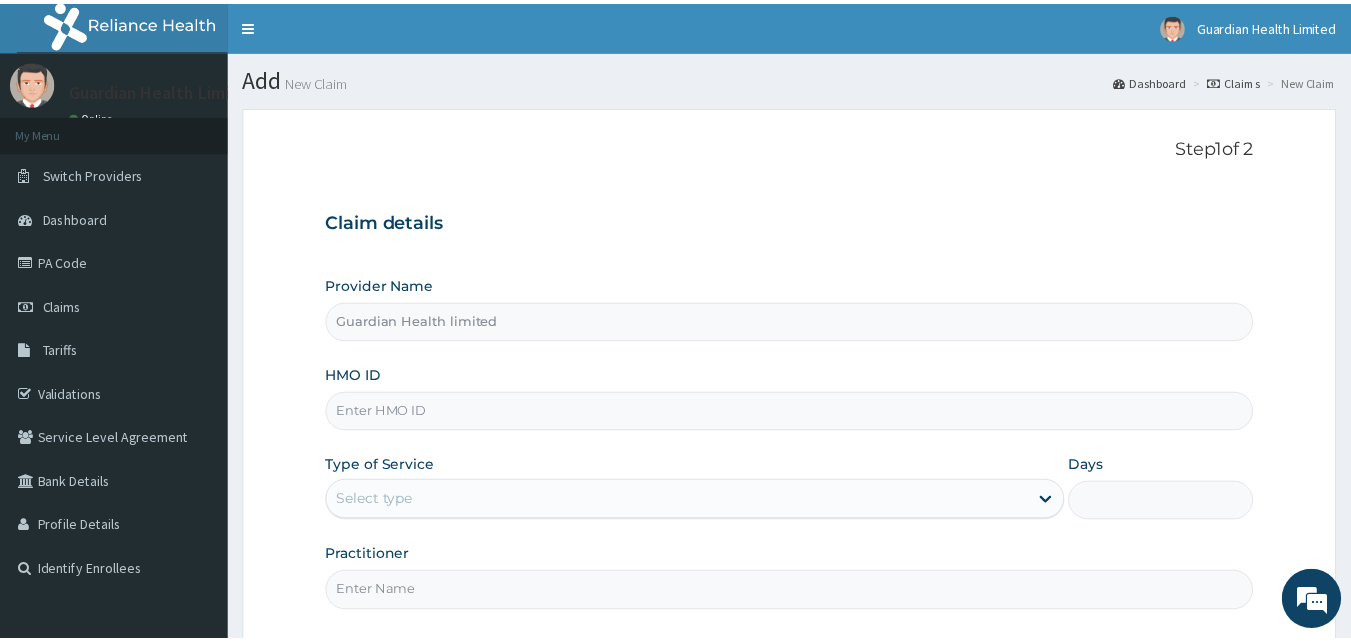 scroll, scrollTop: 0, scrollLeft: 0, axis: both 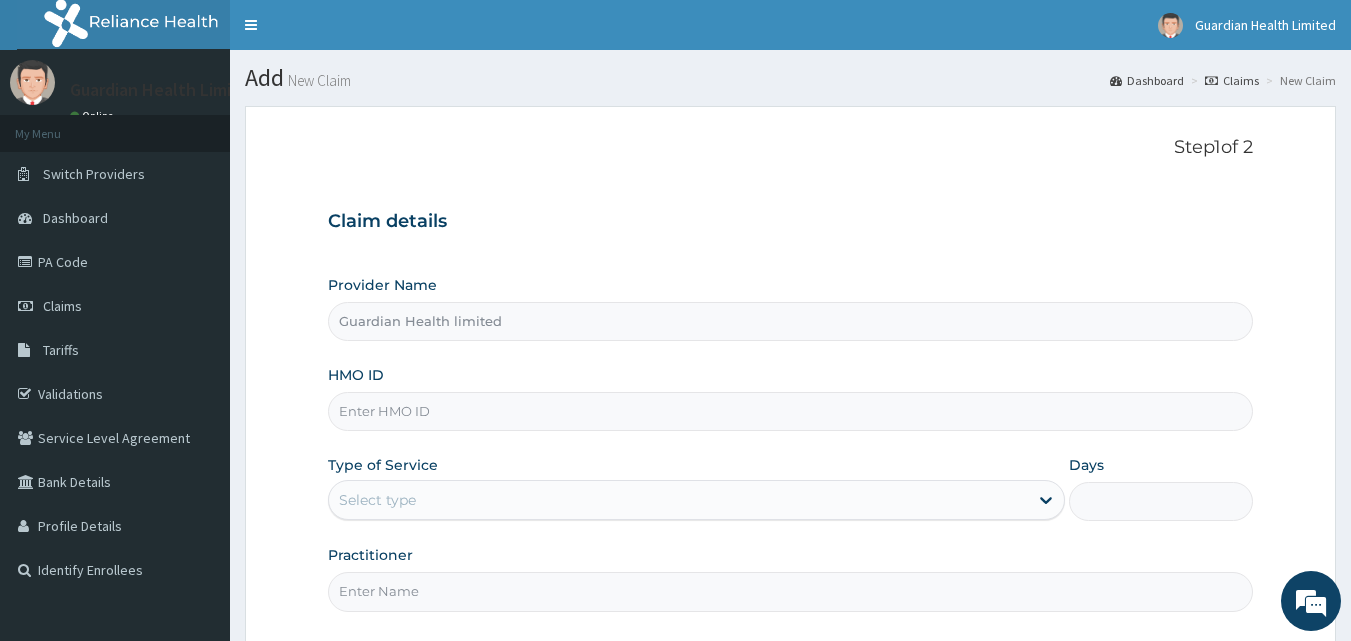 click on "HMO ID" at bounding box center [791, 411] 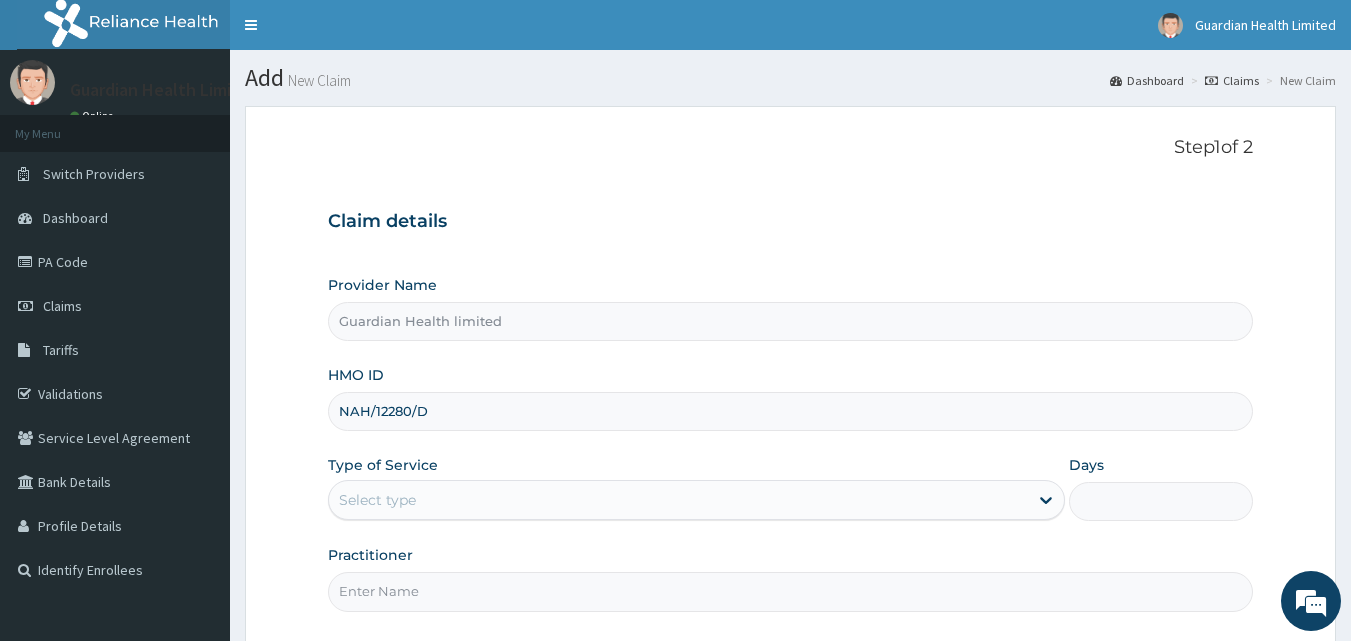type on "NAH/12280/D" 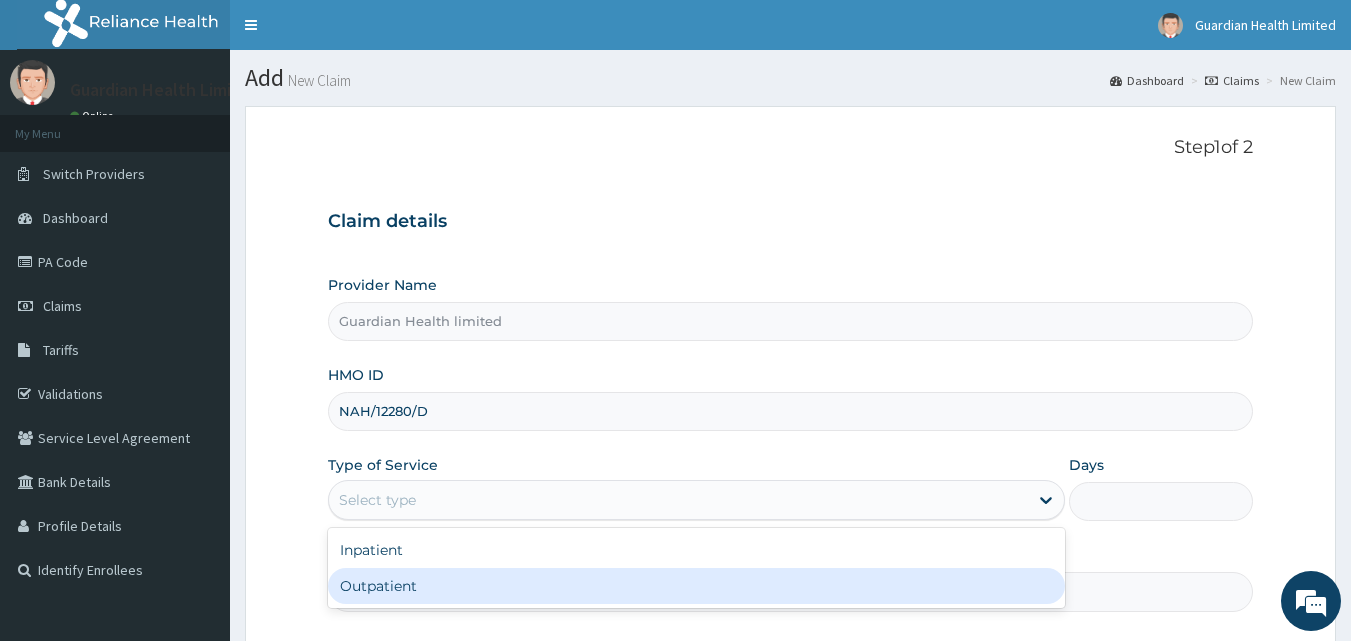 click on "Outpatient" at bounding box center (696, 586) 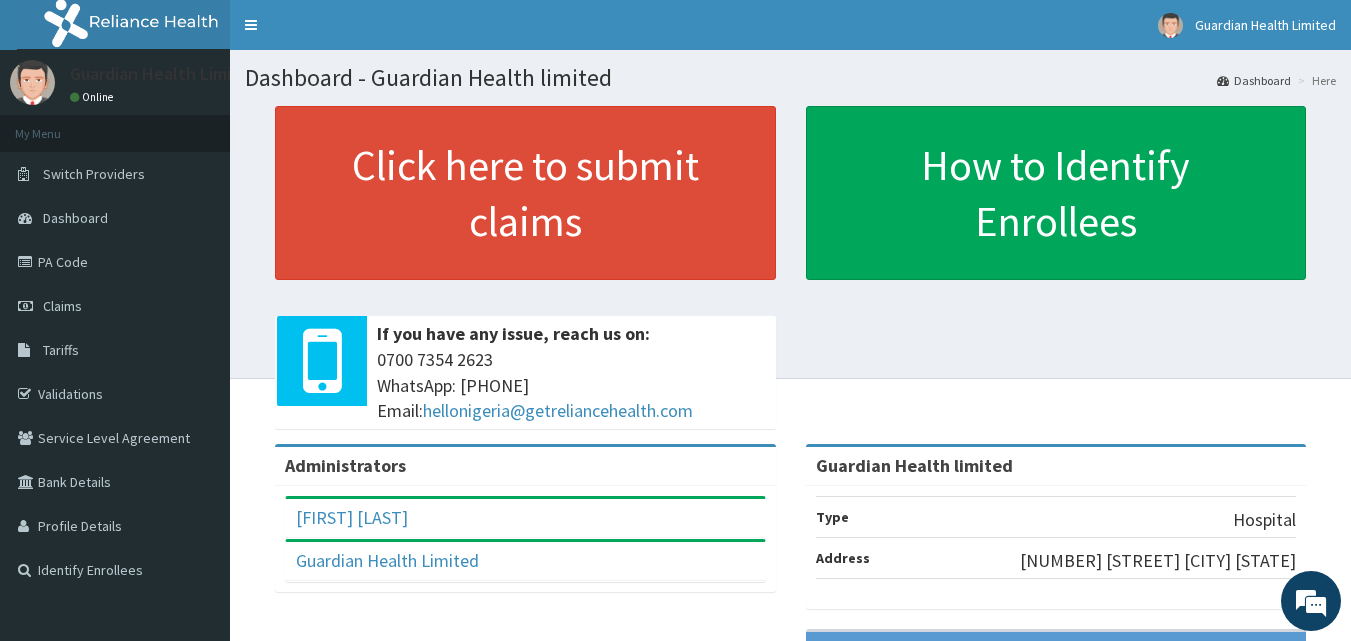 scroll, scrollTop: 0, scrollLeft: 0, axis: both 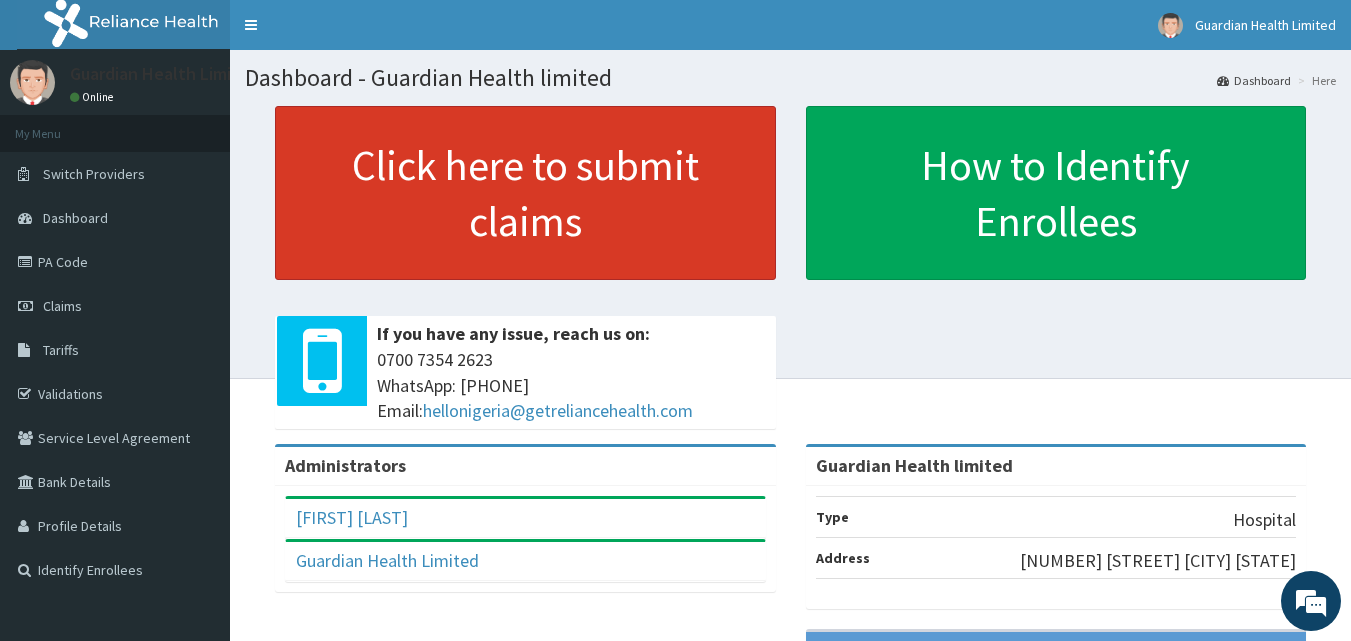 click on "Click here to submit claims" at bounding box center [525, 193] 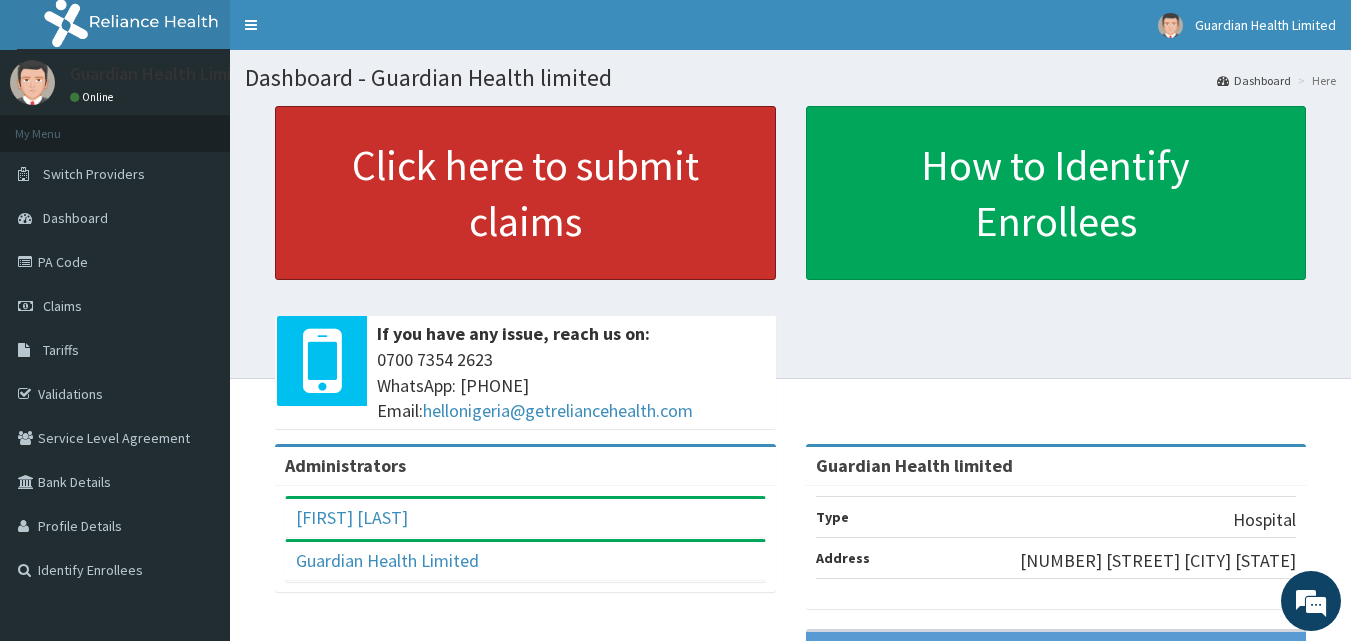 scroll, scrollTop: 0, scrollLeft: 0, axis: both 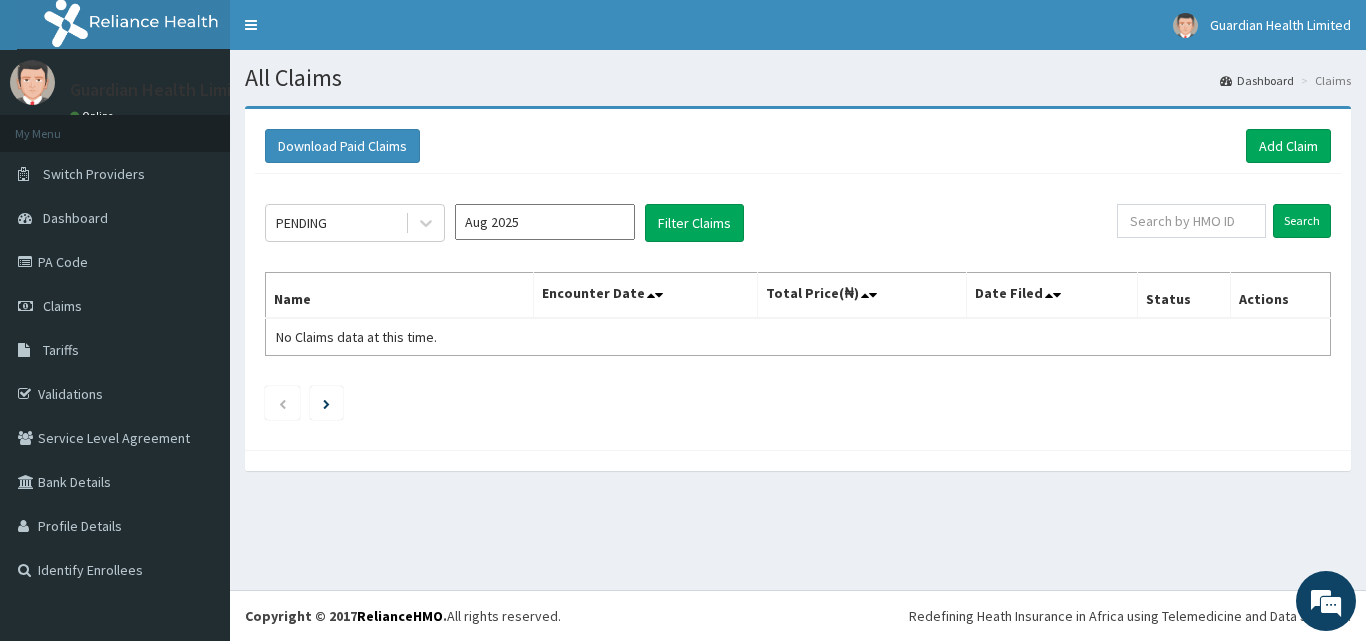 click on "Aug 2025" at bounding box center (545, 222) 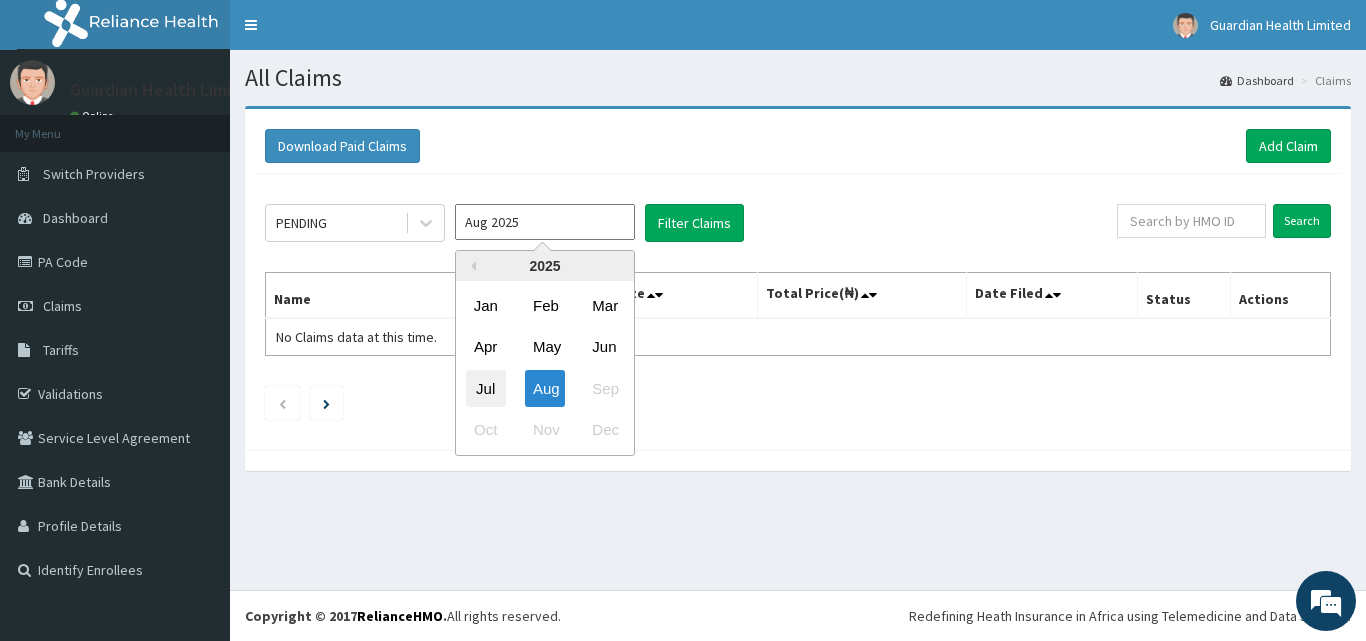 click on "Jul" at bounding box center [486, 388] 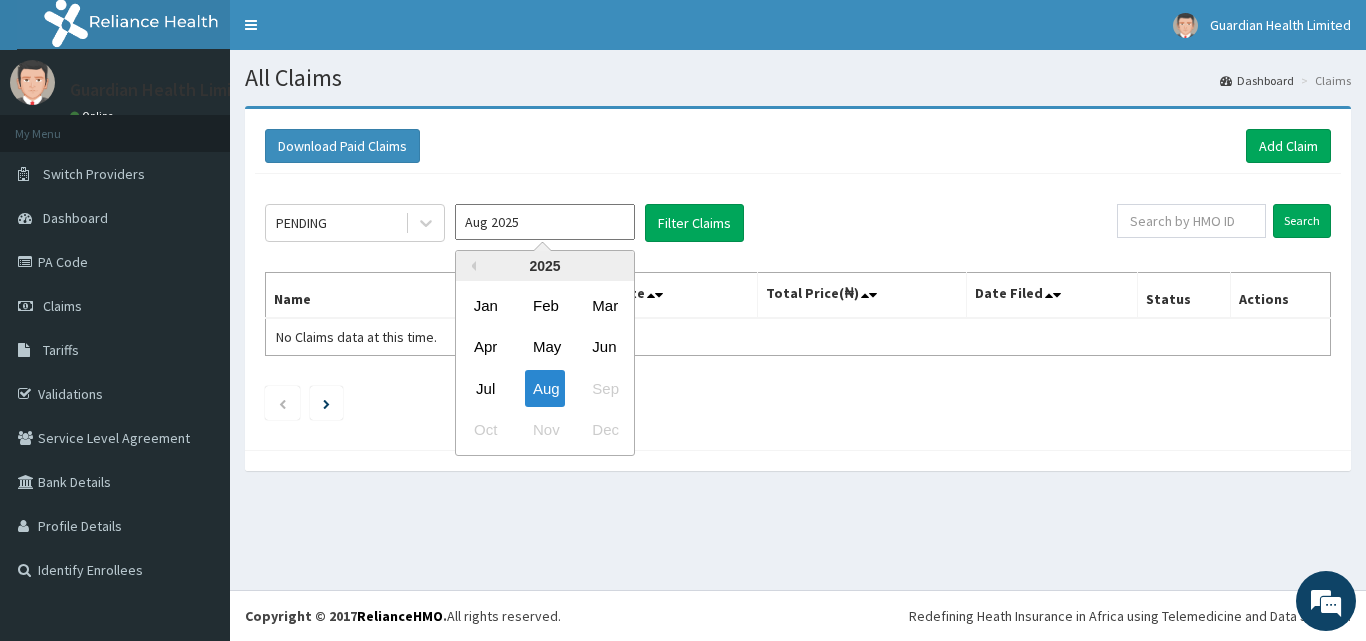 type on "Jul 2025" 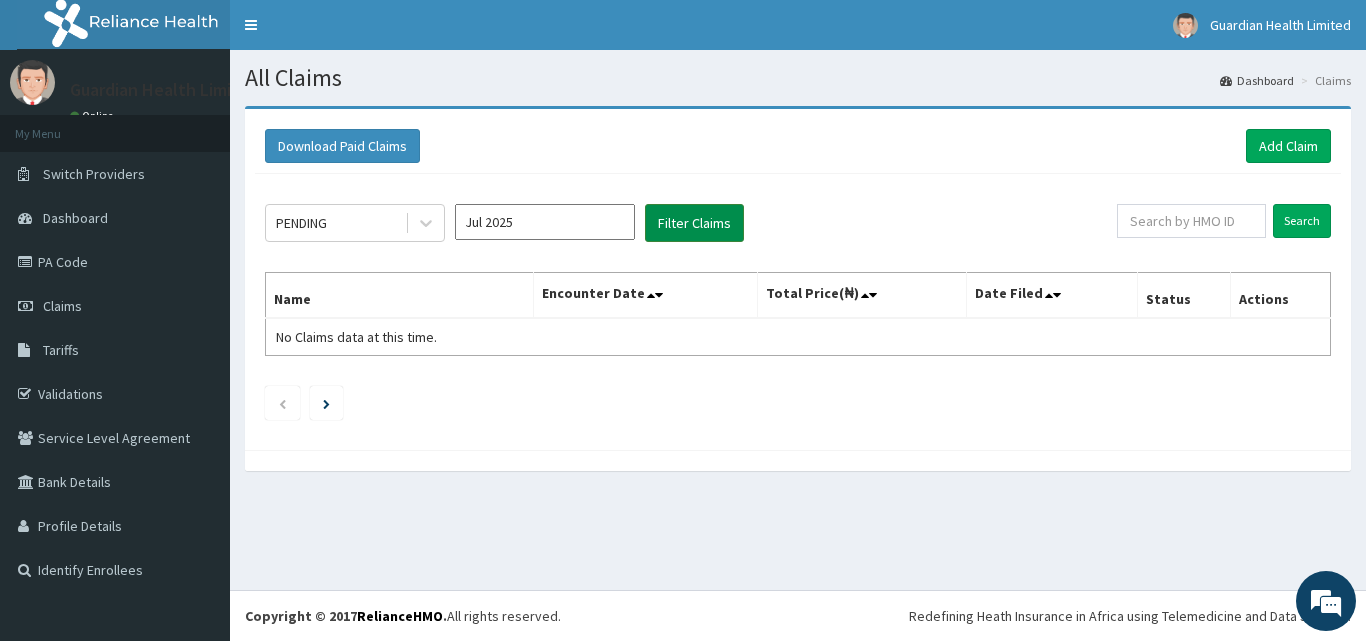click on "Filter Claims" at bounding box center [694, 223] 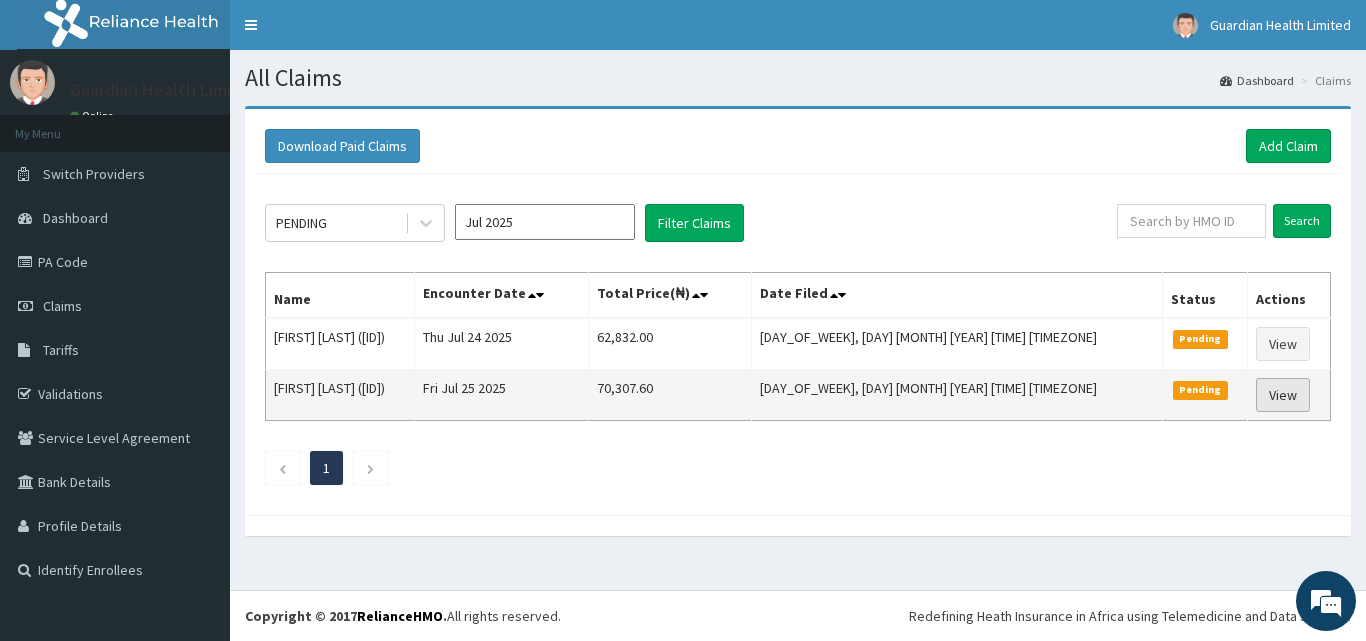 click on "View" at bounding box center [1283, 395] 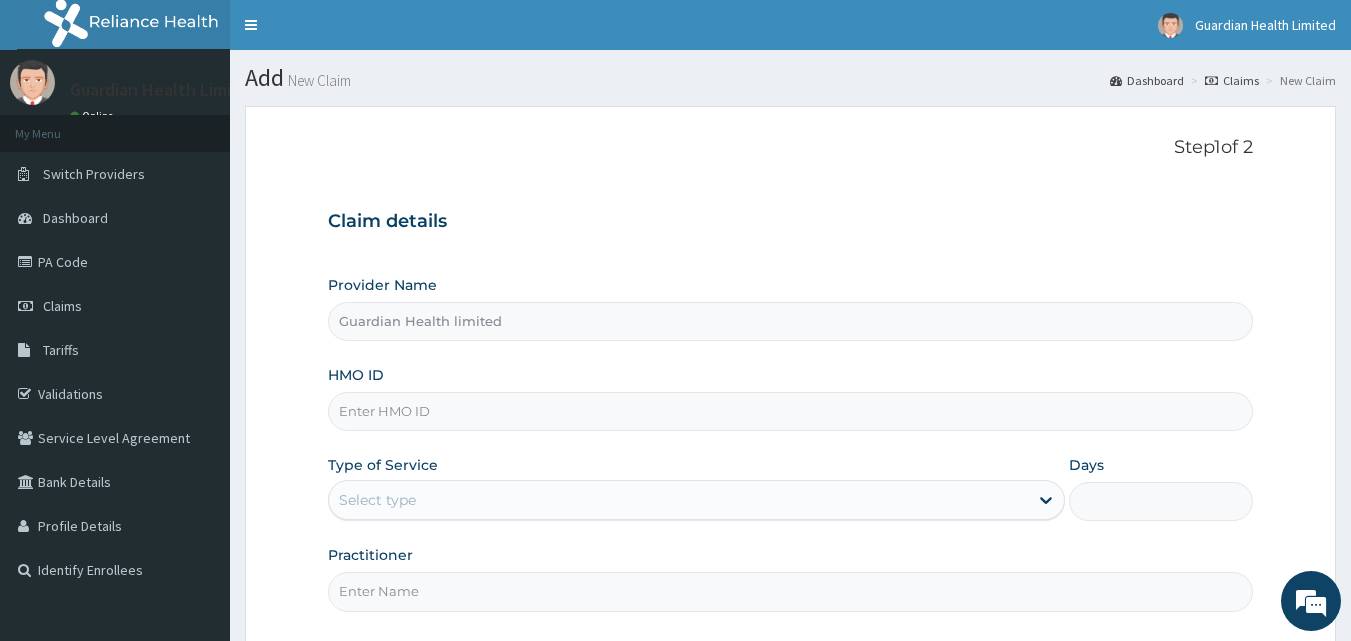 scroll, scrollTop: 0, scrollLeft: 0, axis: both 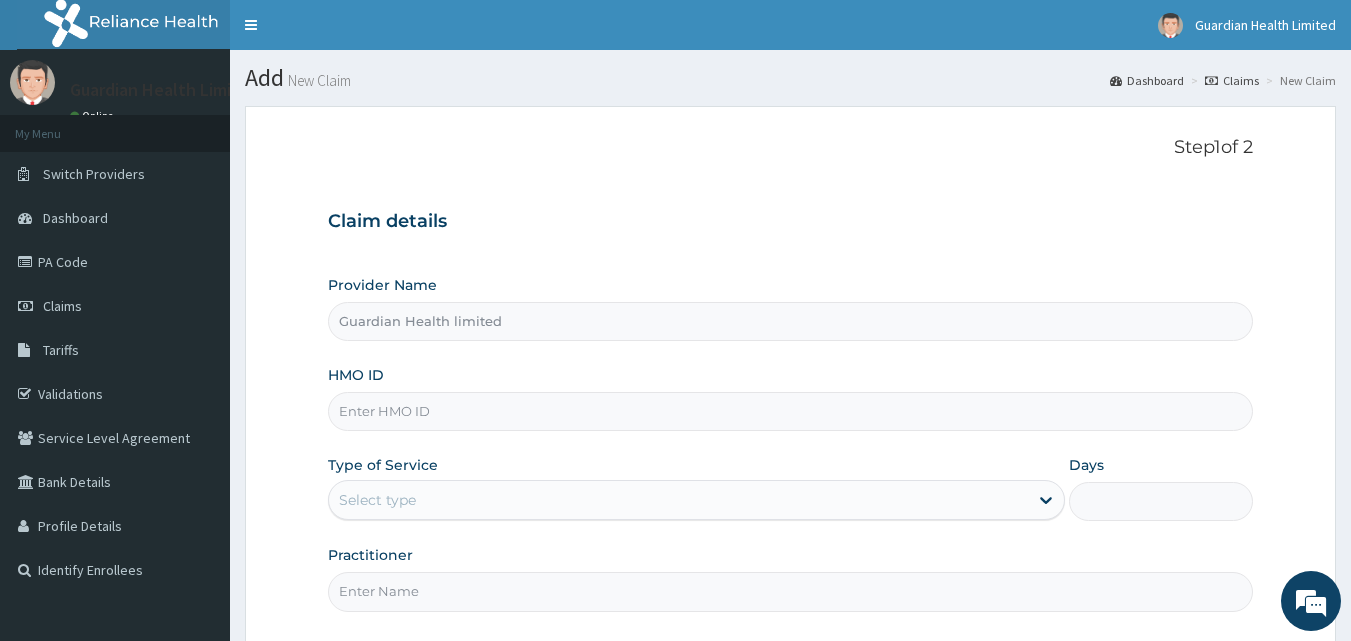 click on "HMO ID" at bounding box center [791, 411] 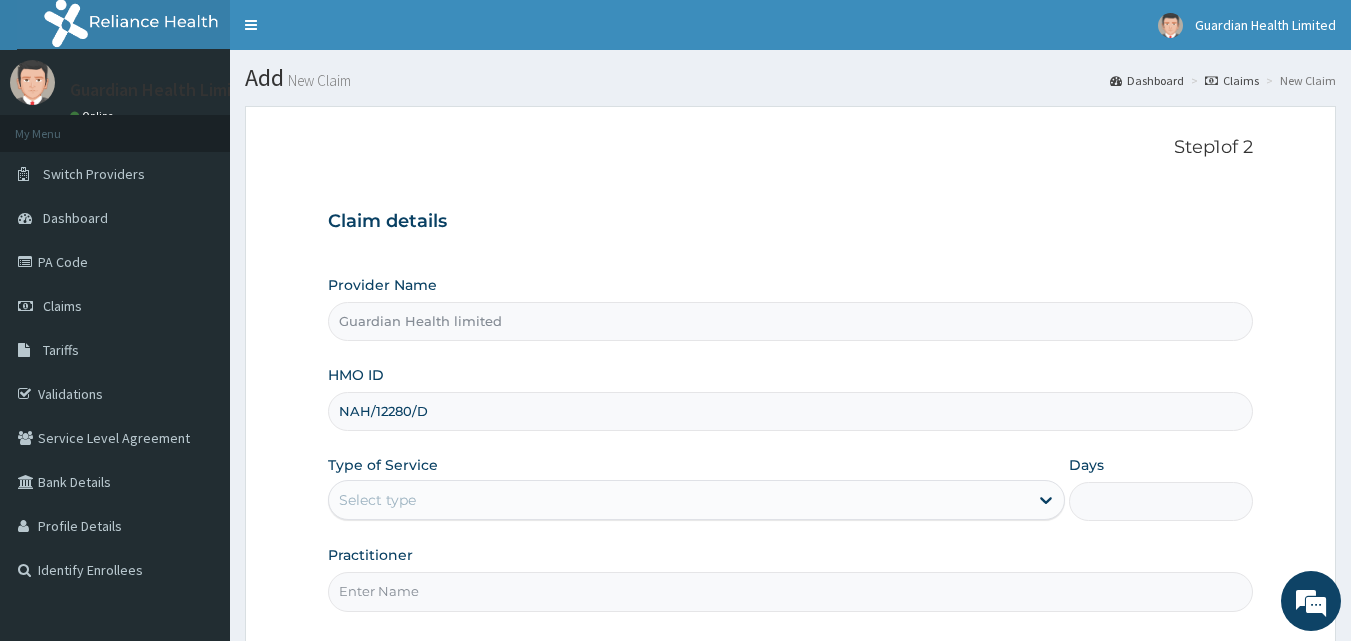 type on "NAH/12280/D" 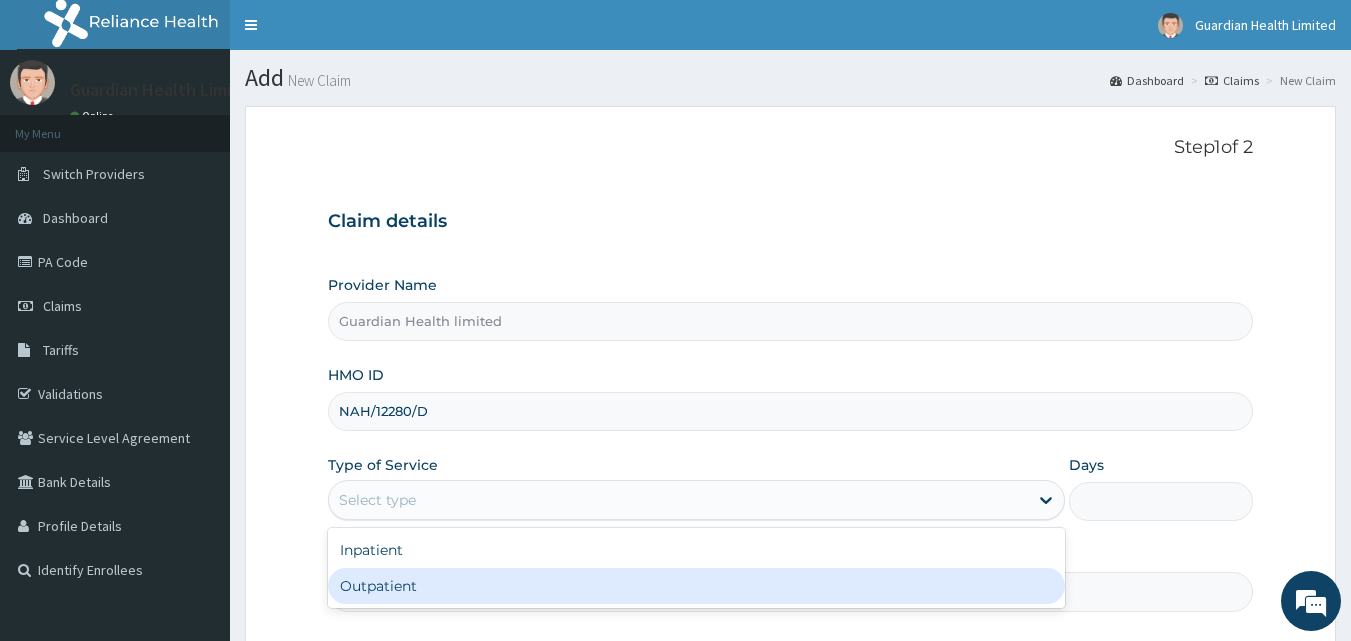 click on "Outpatient" at bounding box center [696, 586] 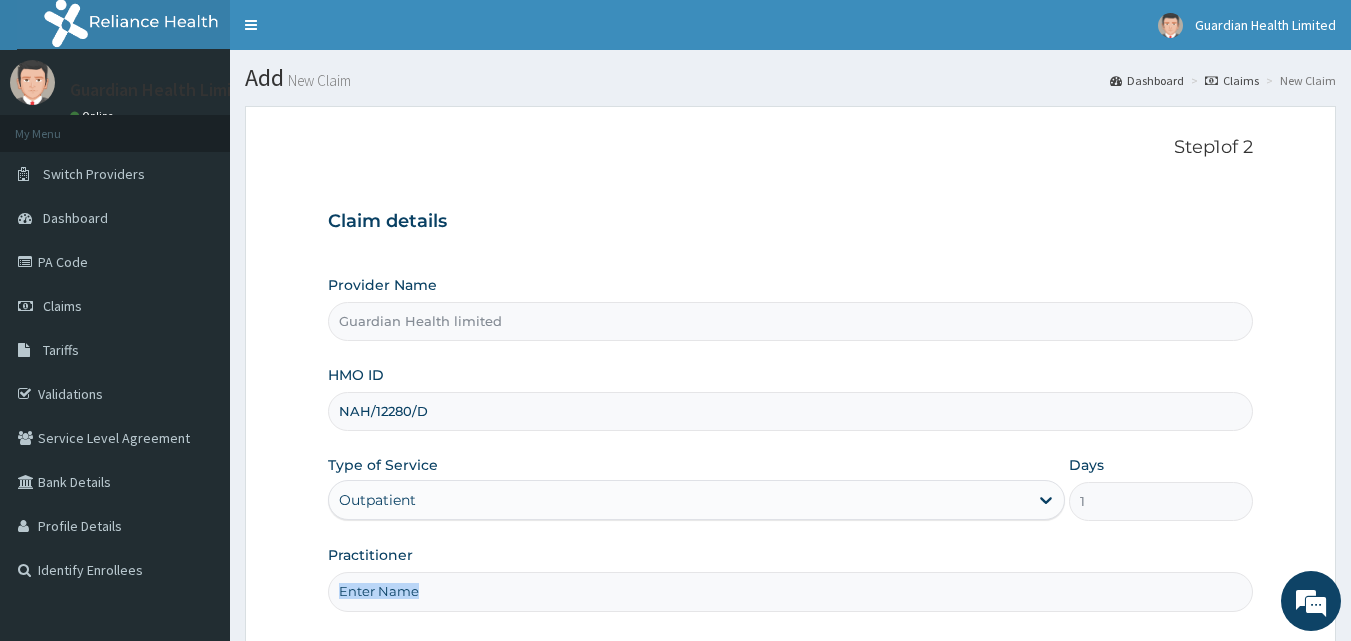click on "Practitioner" at bounding box center [791, 578] 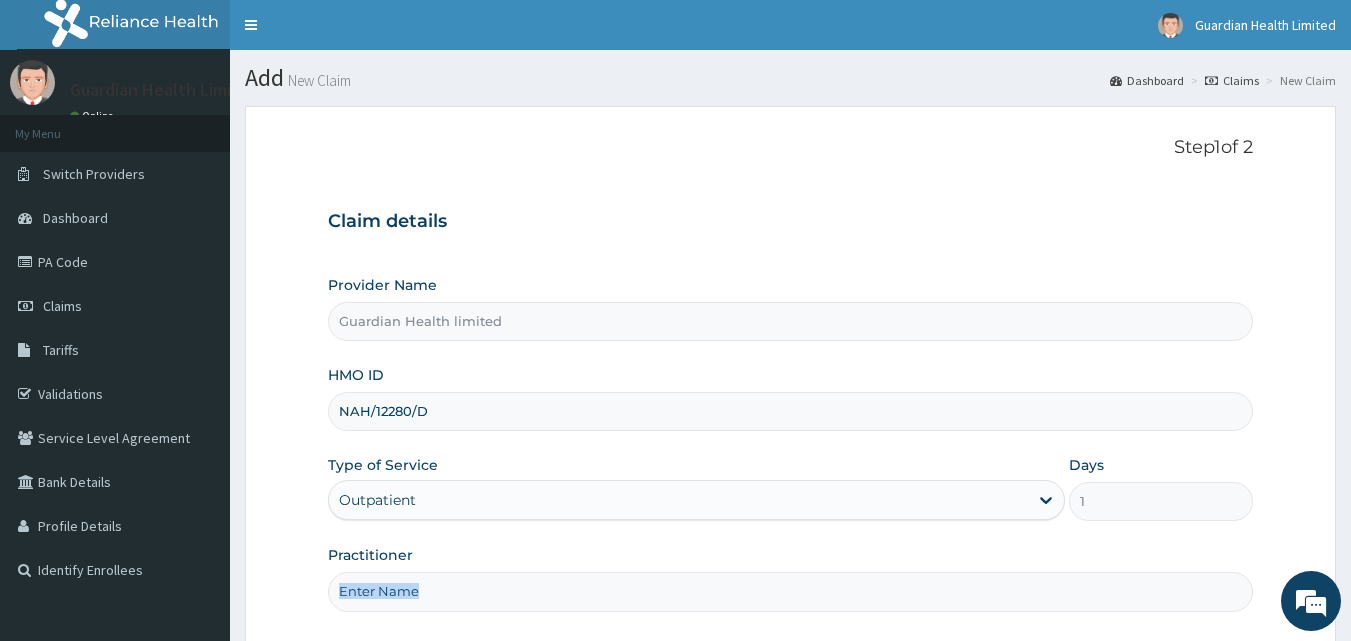 click on "Practitioner" at bounding box center (791, 591) 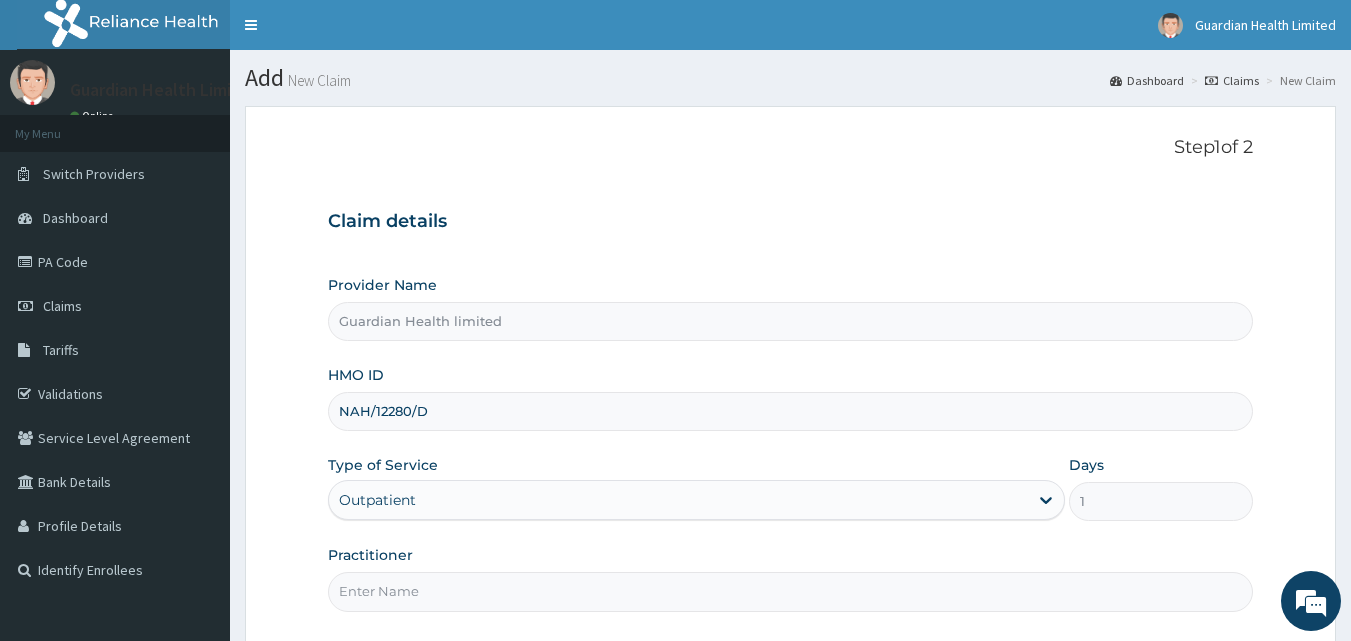 type on "DR OMISAKIN" 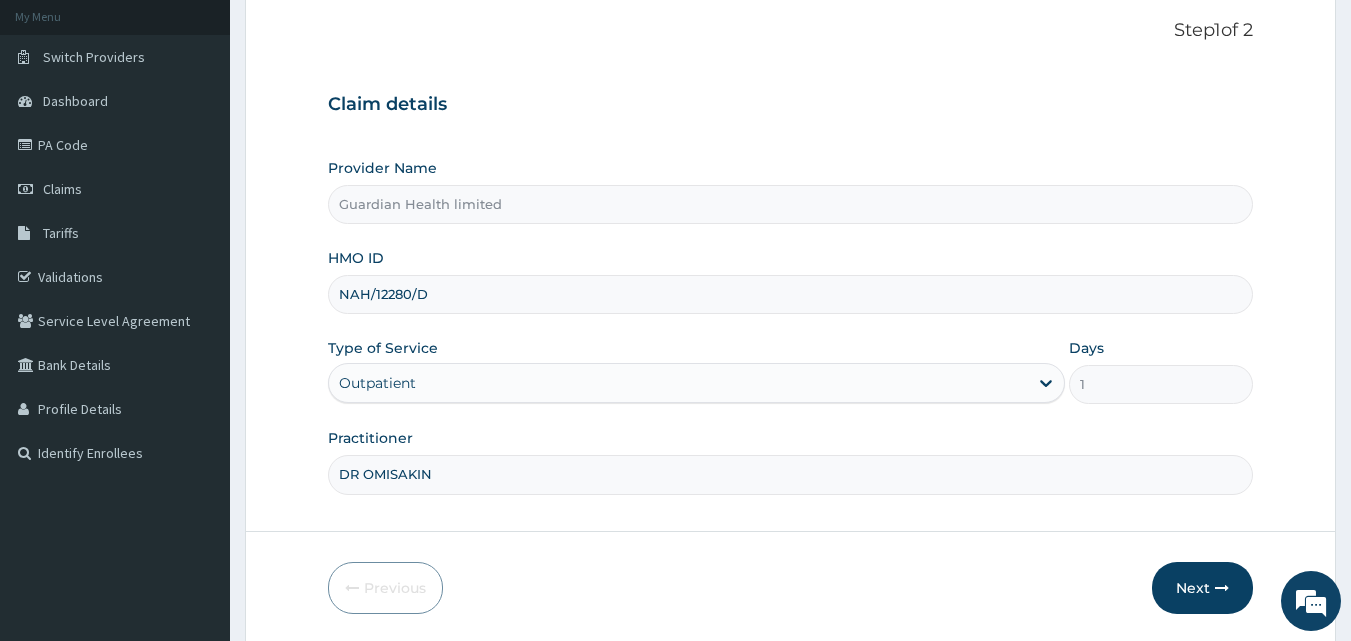 scroll, scrollTop: 187, scrollLeft: 0, axis: vertical 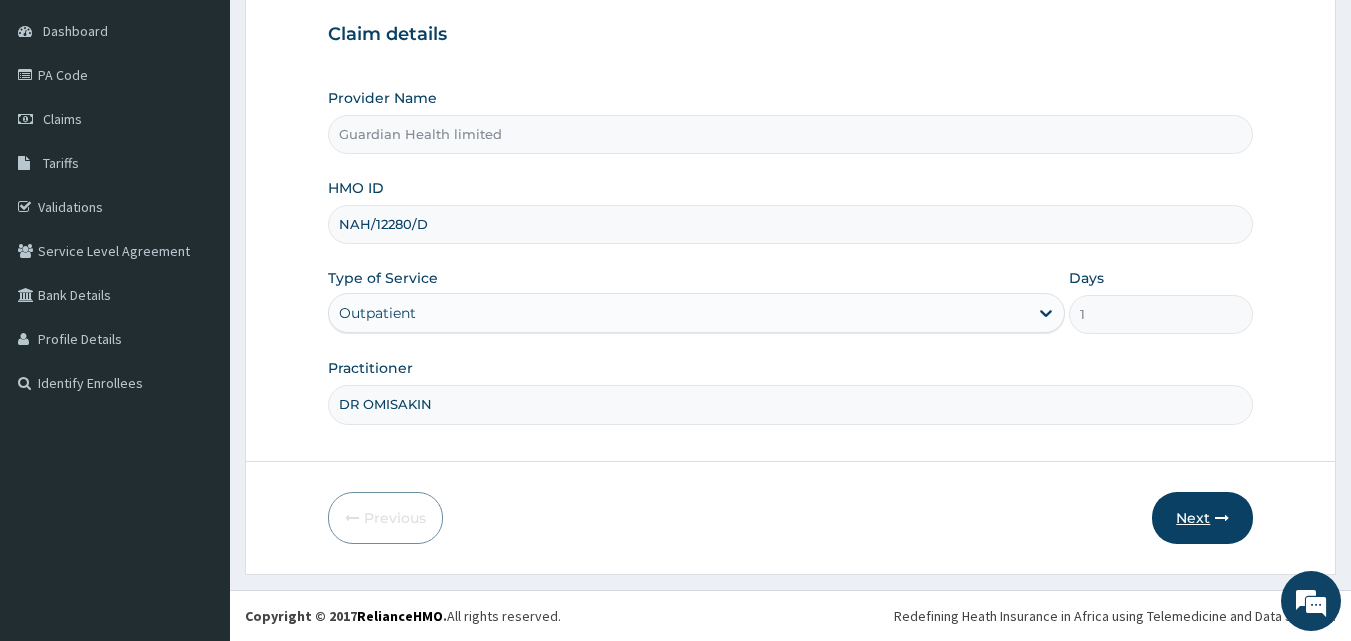 click on "Next" at bounding box center (1202, 518) 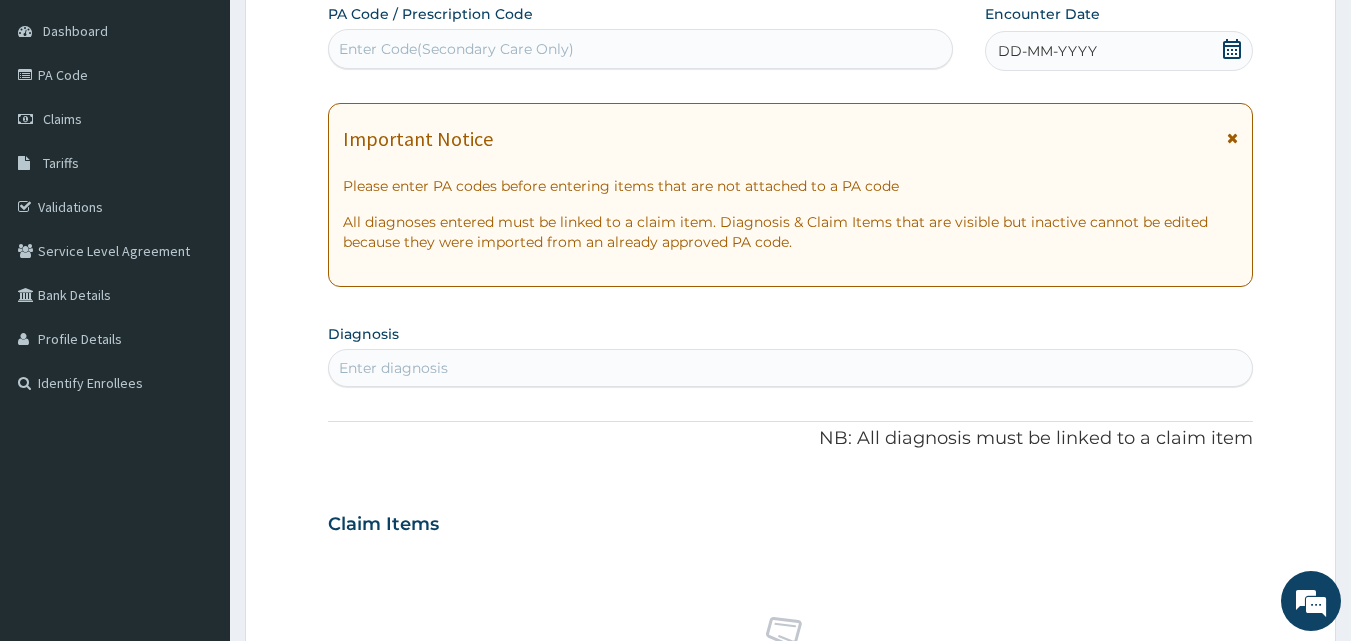click on "DD-MM-YYYY" at bounding box center (1047, 51) 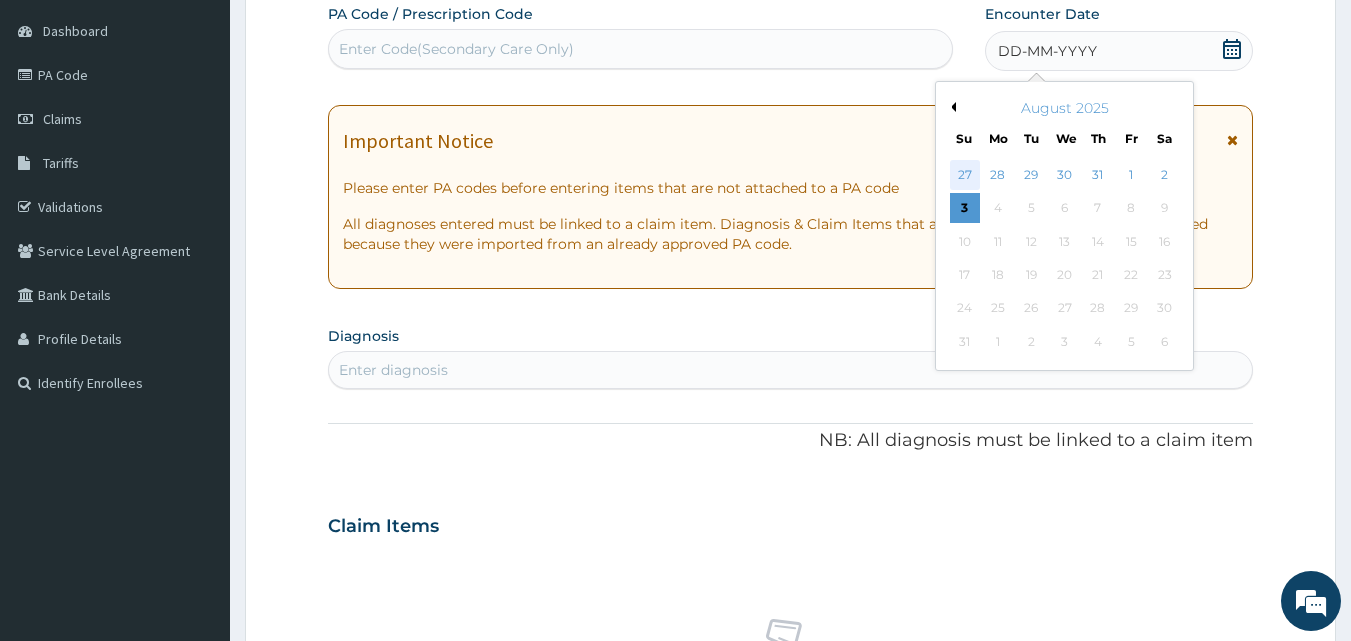 click on "27" at bounding box center [965, 175] 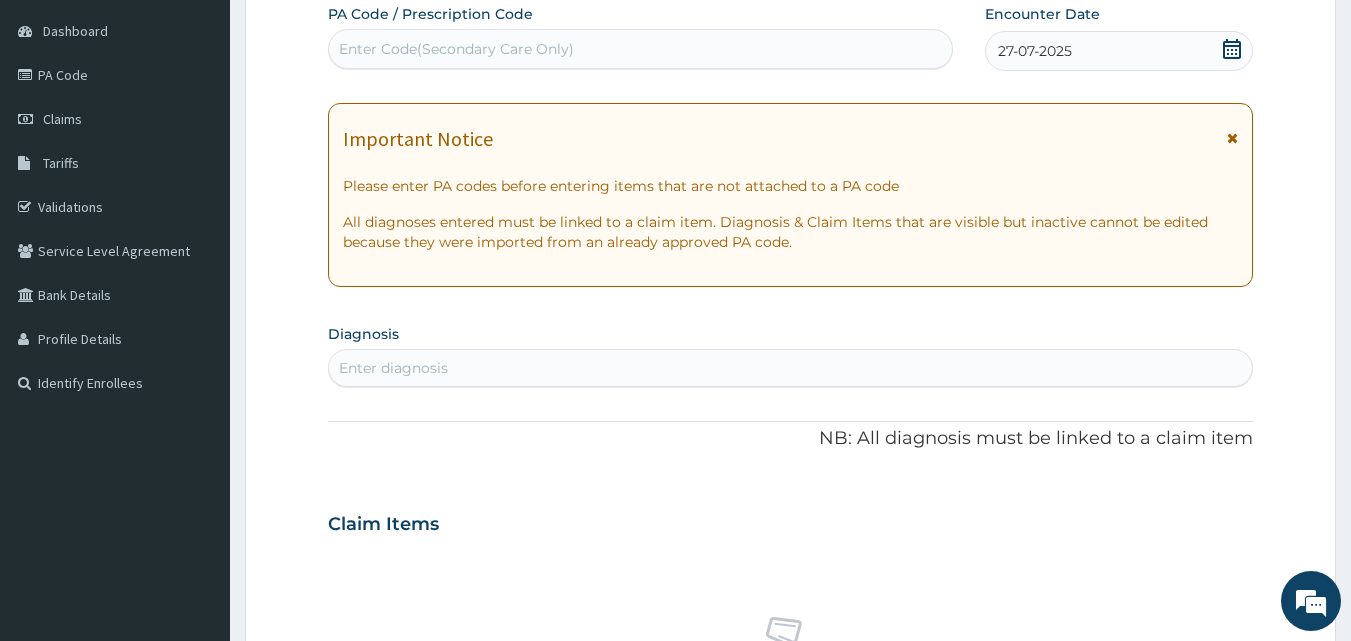click on "Enter diagnosis" at bounding box center [791, 368] 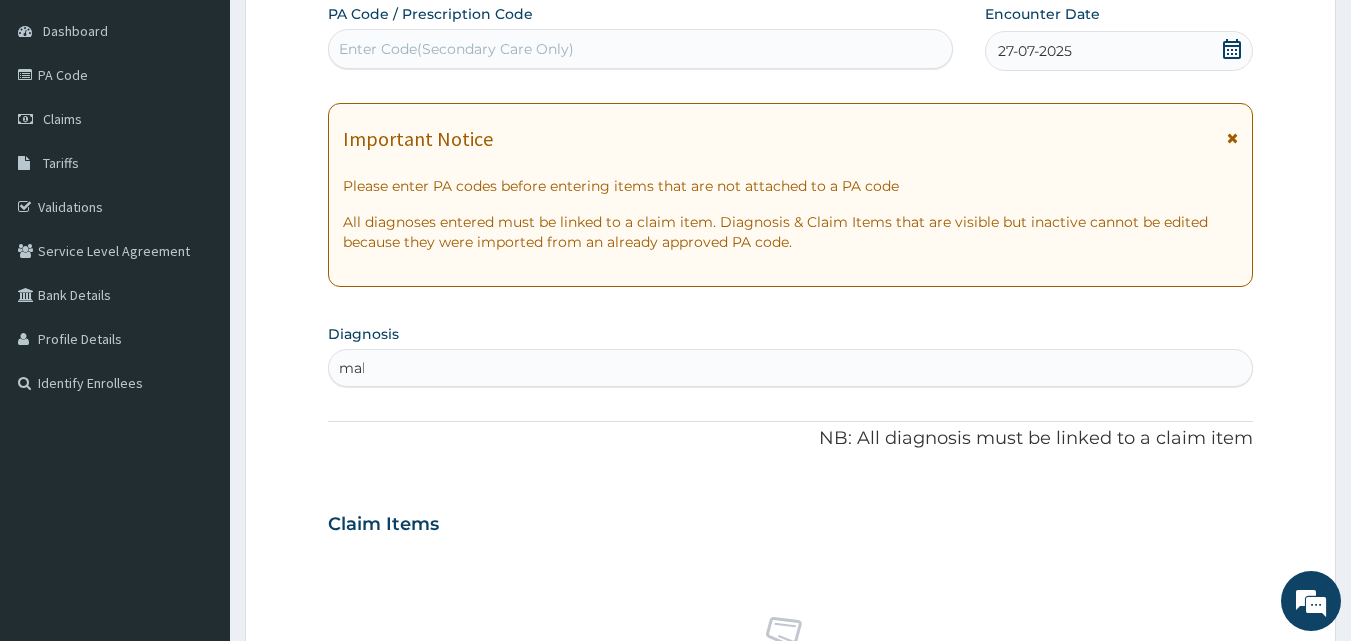 type on "mala" 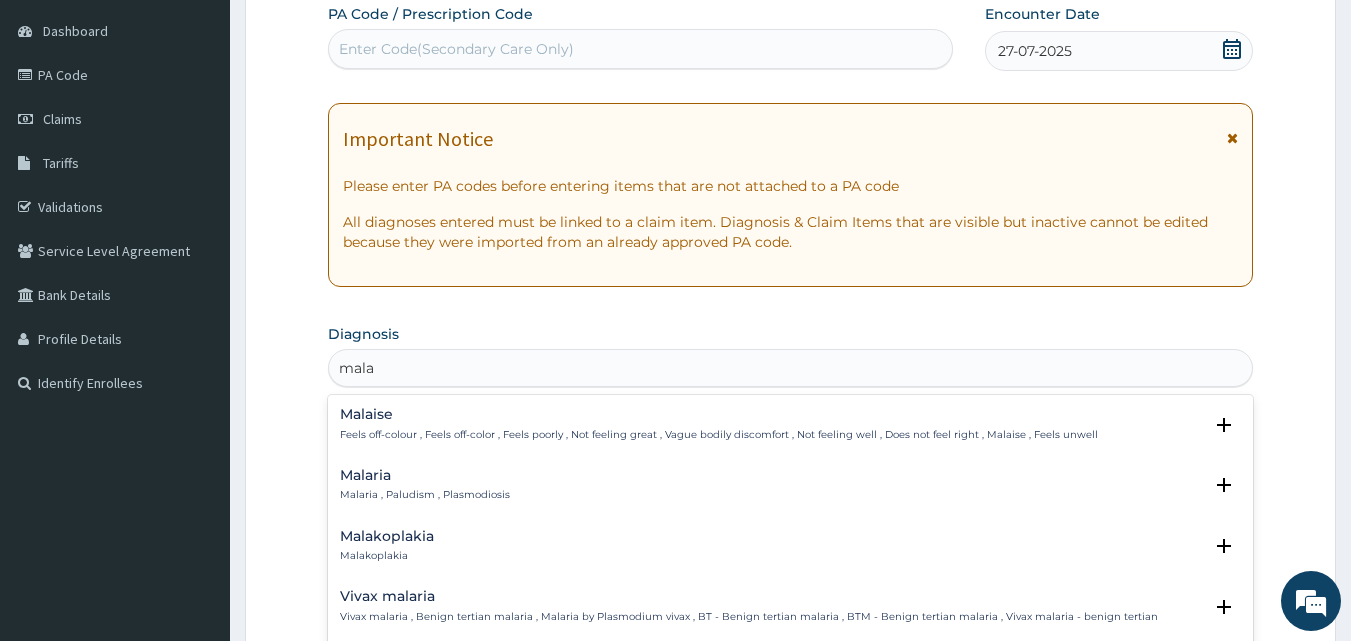 click on "Malaria , Paludism , Plasmodiosis" at bounding box center [425, 495] 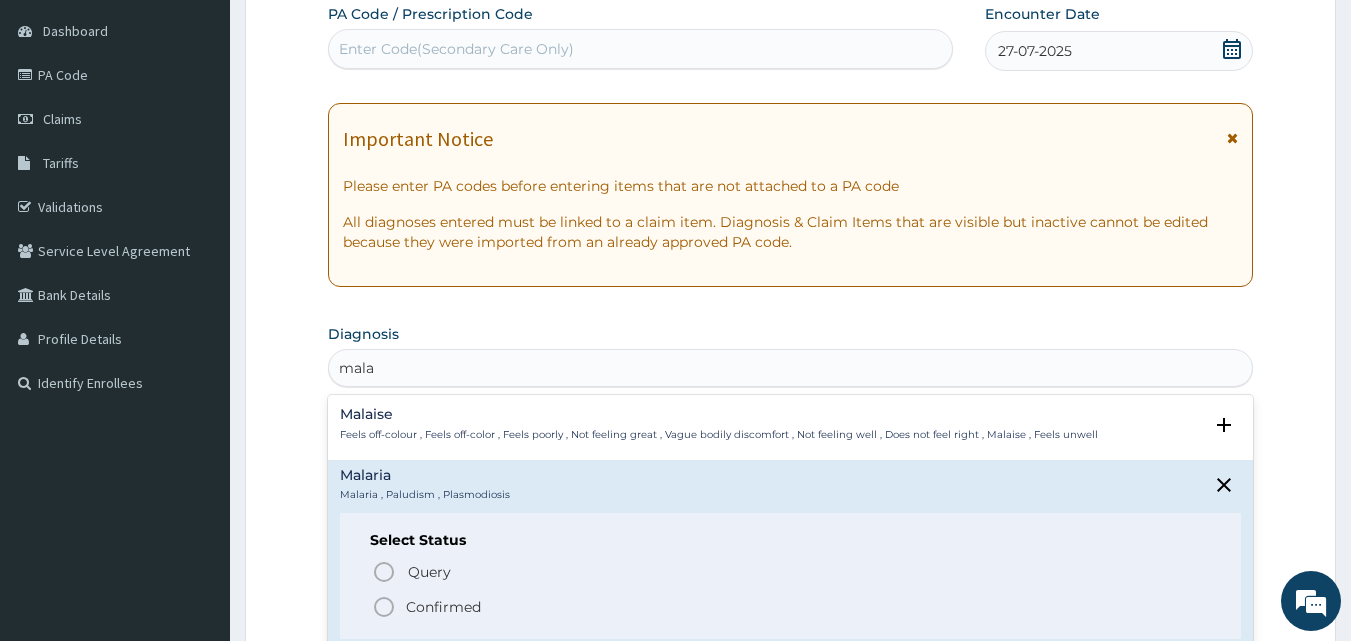 click on "Select Status Query Query covers suspected (?), Keep in view (kiv), Ruled out (r/o) Confirmed" at bounding box center (791, 576) 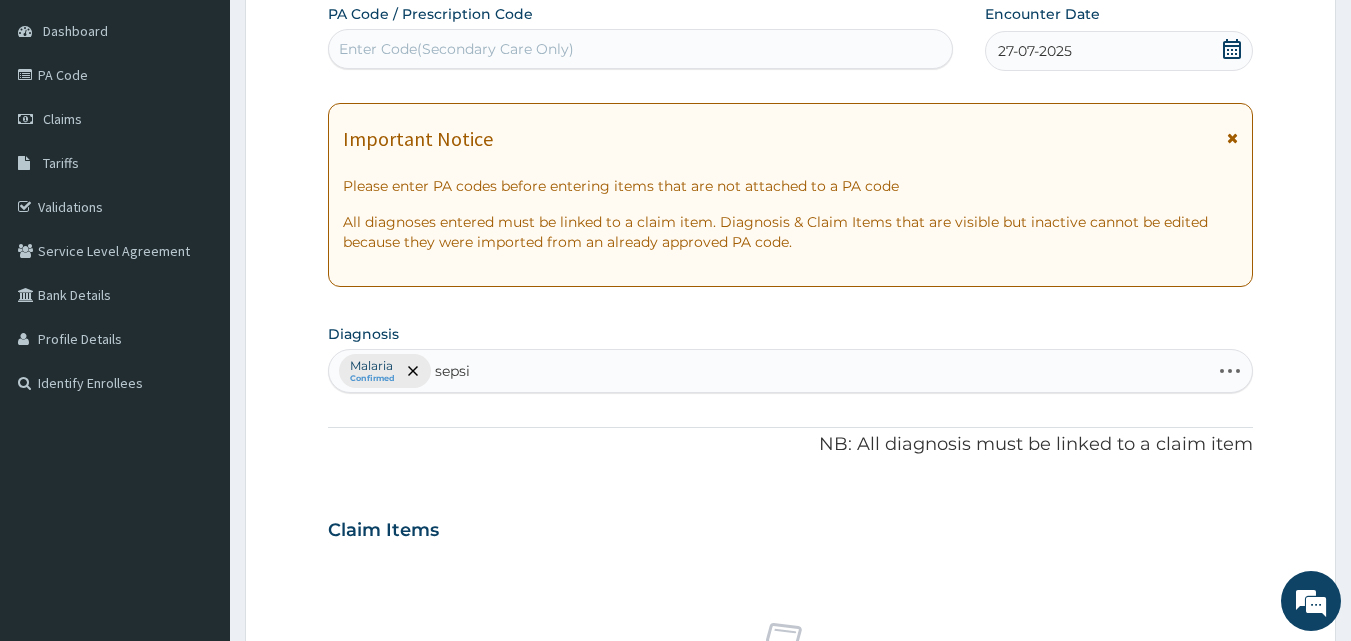 type on "sepsis" 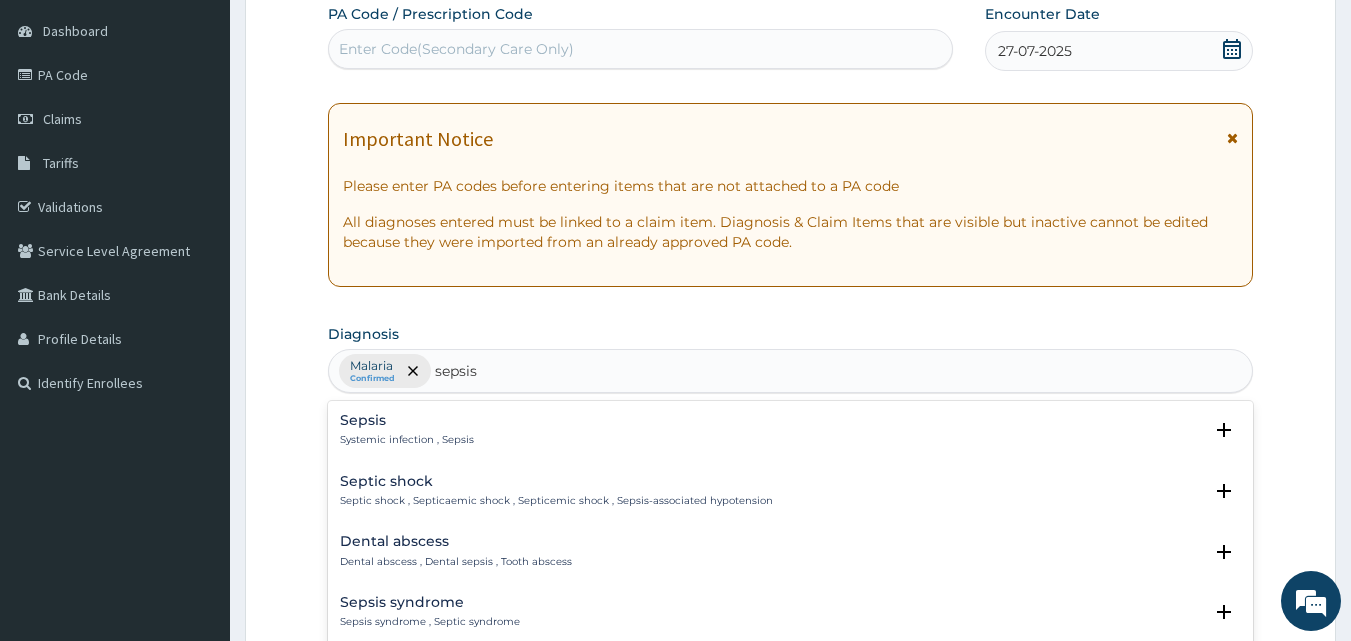 click on "Sepsis" at bounding box center (407, 420) 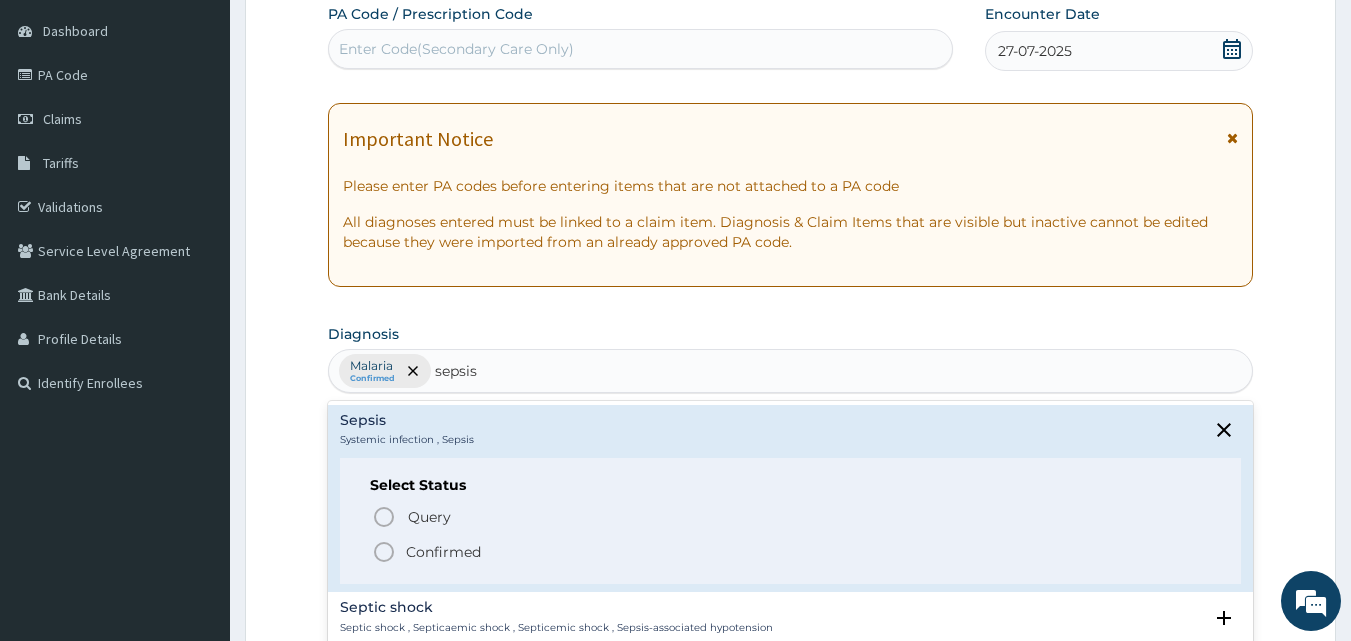 click on "Confirmed" at bounding box center [443, 552] 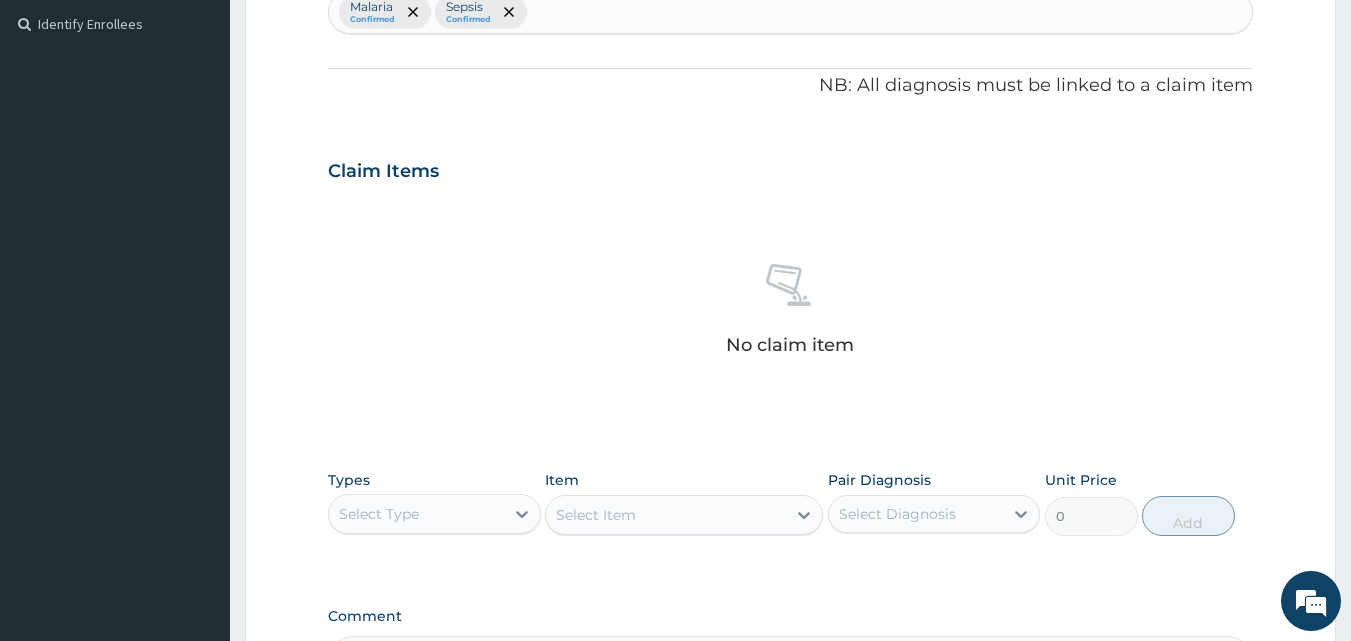 scroll, scrollTop: 768, scrollLeft: 0, axis: vertical 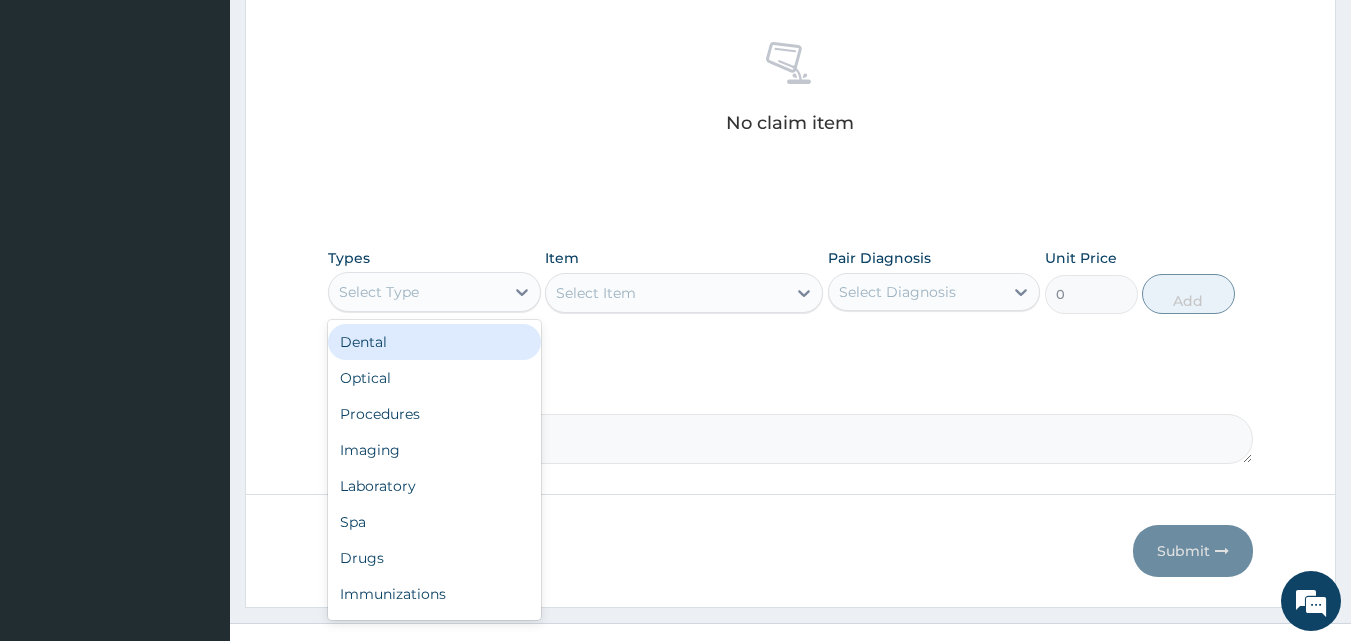 click on "Select Type" at bounding box center [434, 292] 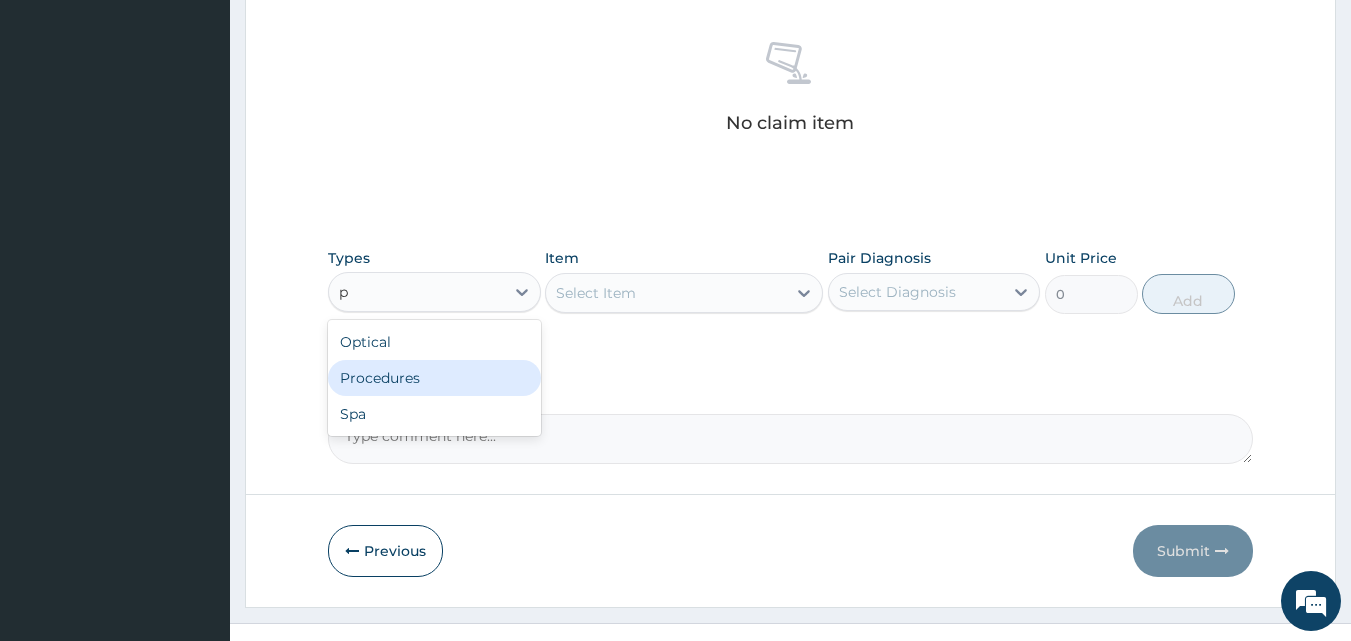 click on "Procedures" at bounding box center (434, 378) 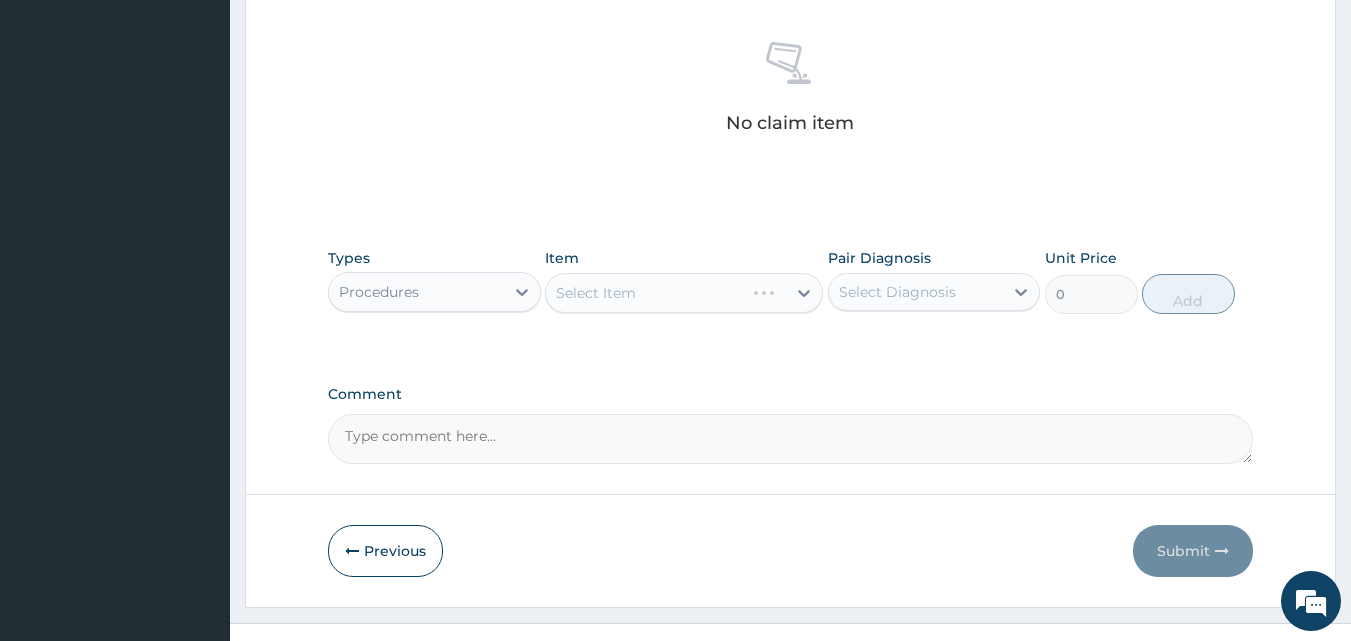 click on "Select Diagnosis" at bounding box center (916, 292) 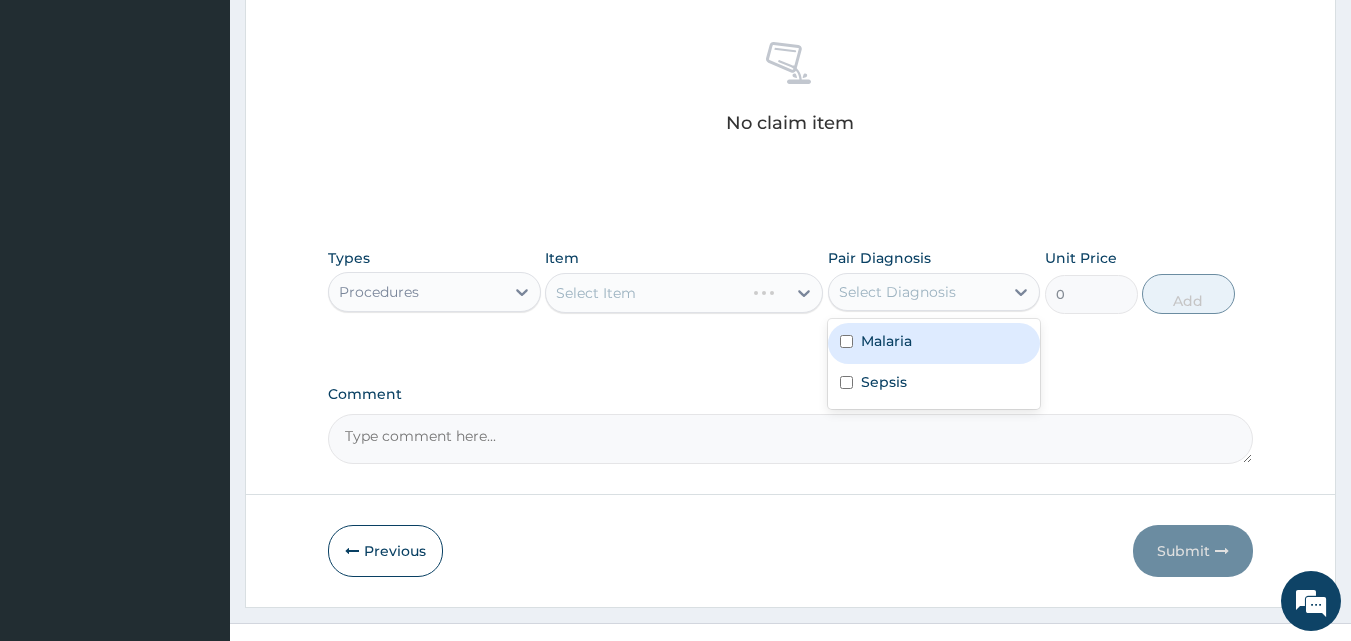 click on "Malaria" at bounding box center [934, 343] 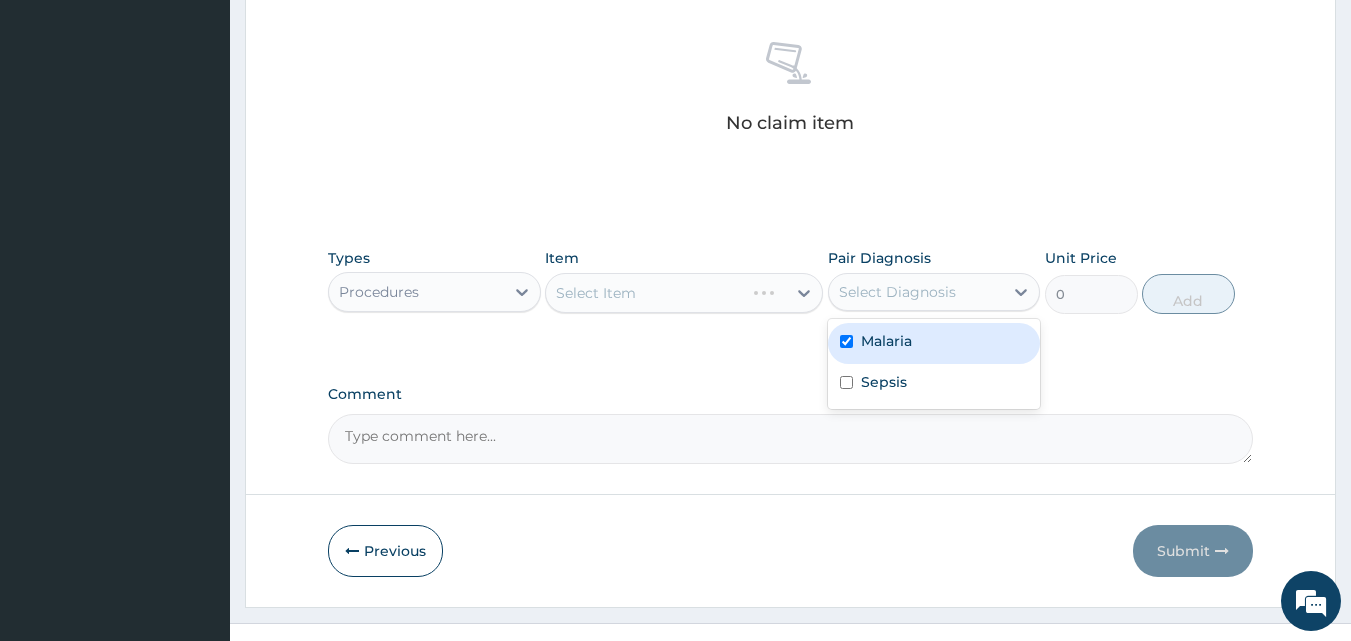 checkbox on "true" 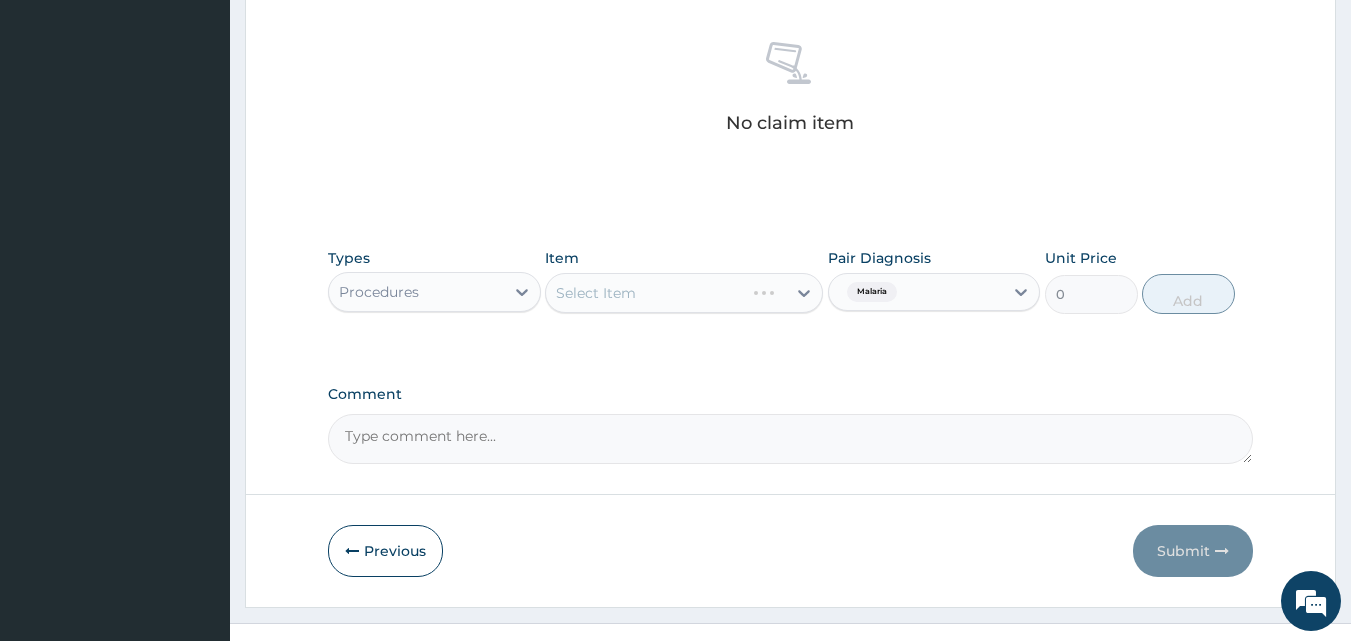 click on "Malaria" at bounding box center (916, 292) 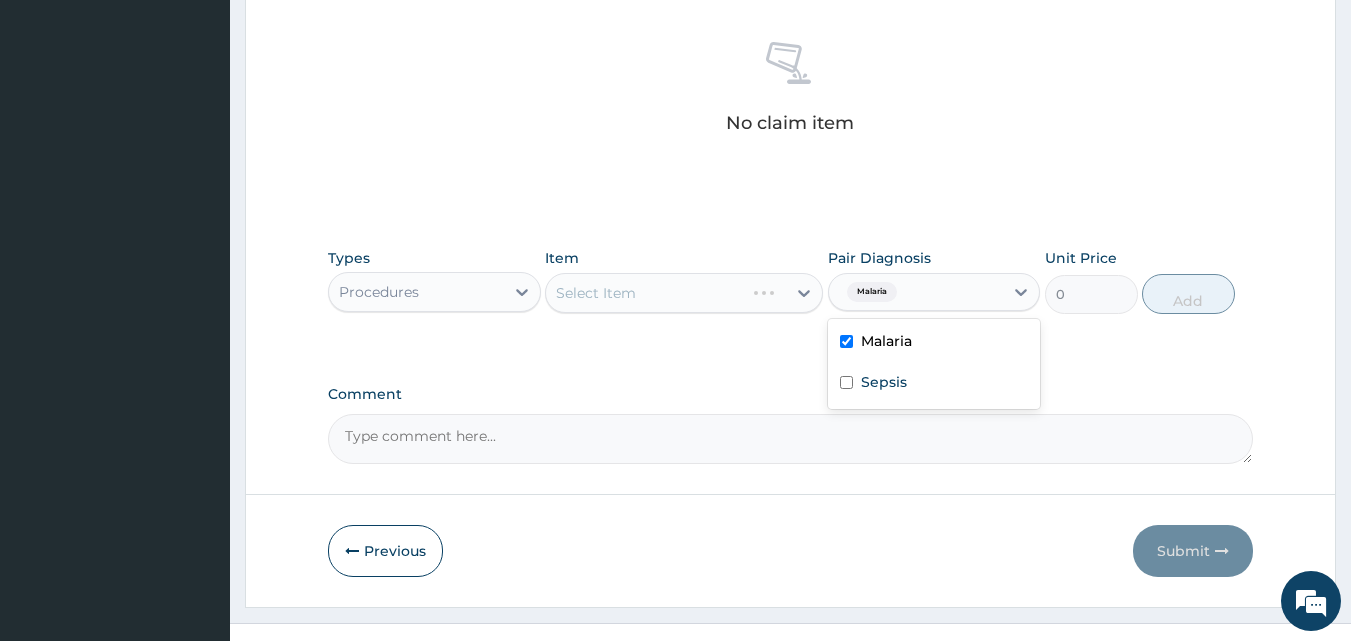 click on "Malaria" at bounding box center (916, 292) 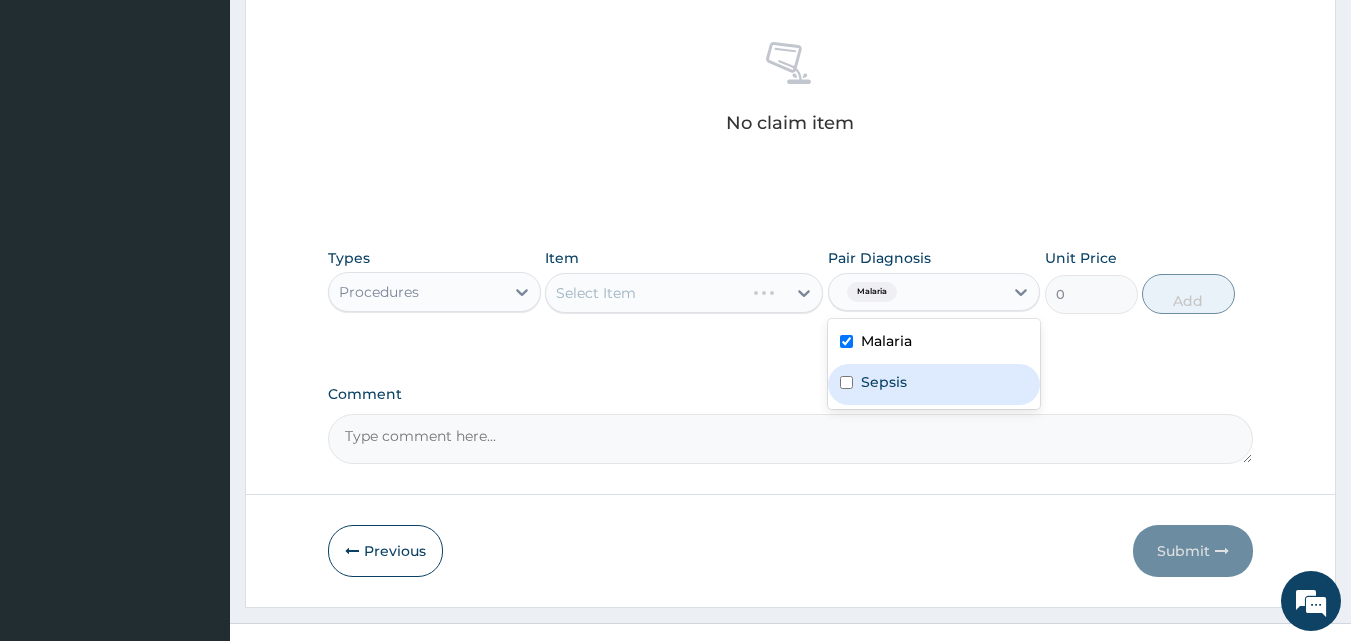 click on "Sepsis" at bounding box center (934, 384) 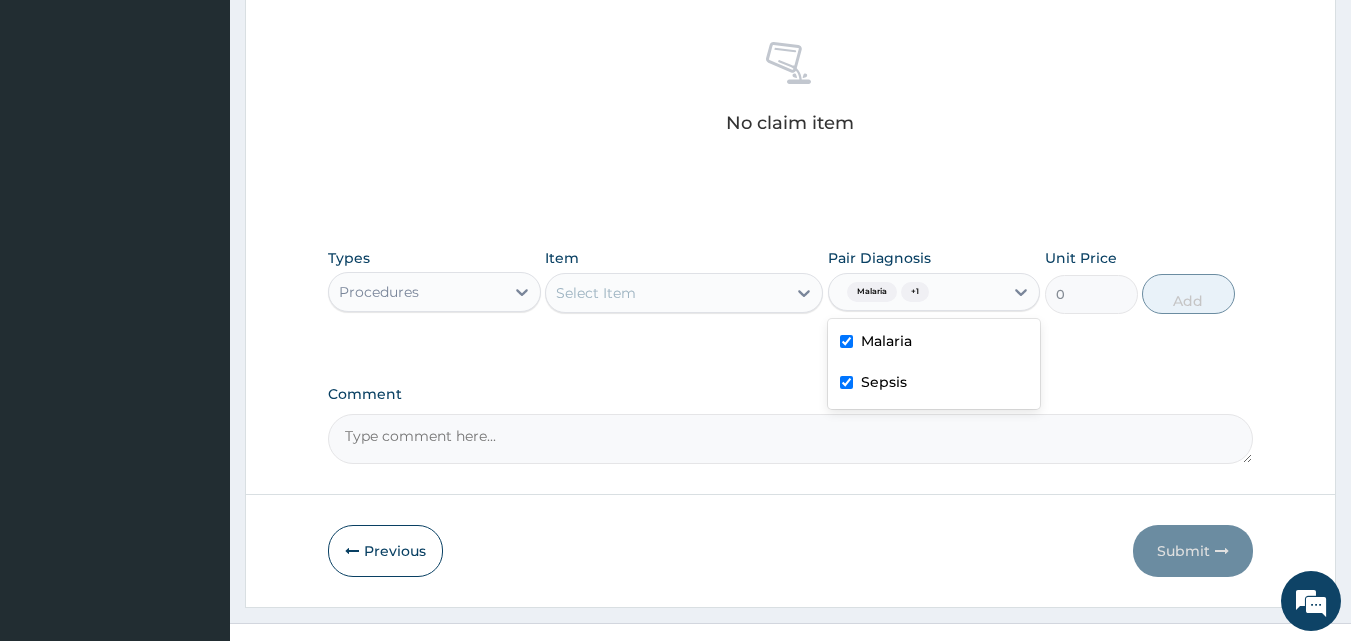checkbox on "true" 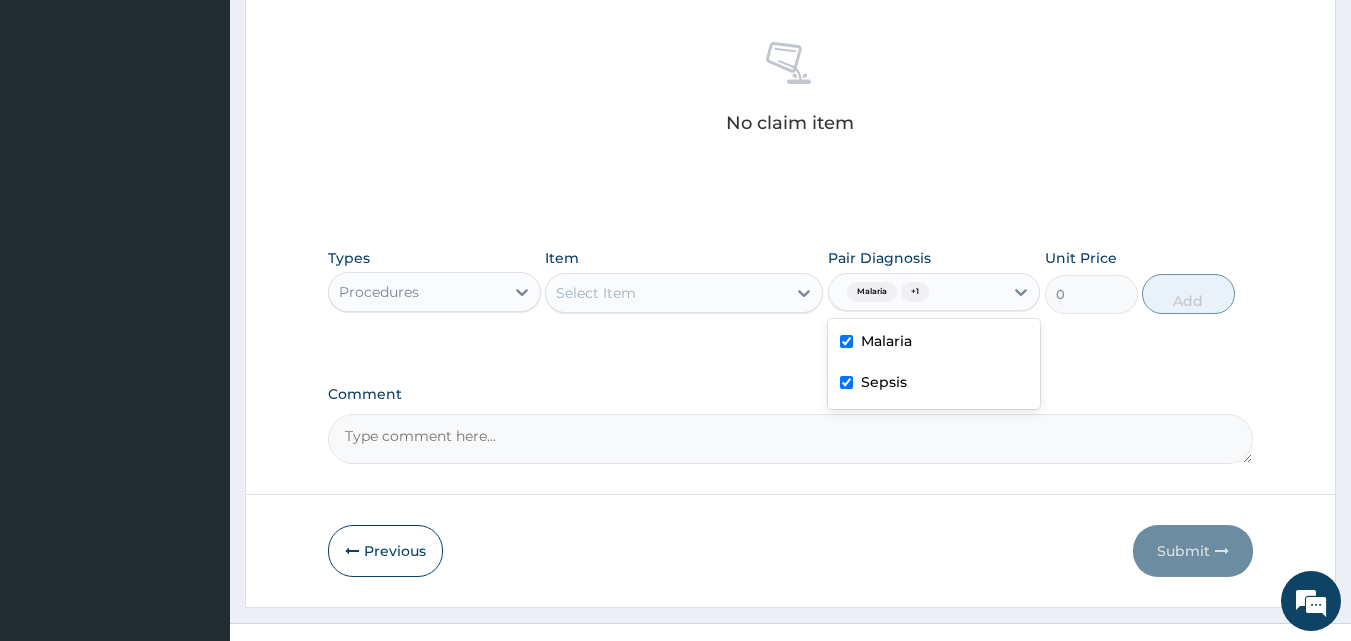 click on "Select Item" at bounding box center [666, 293] 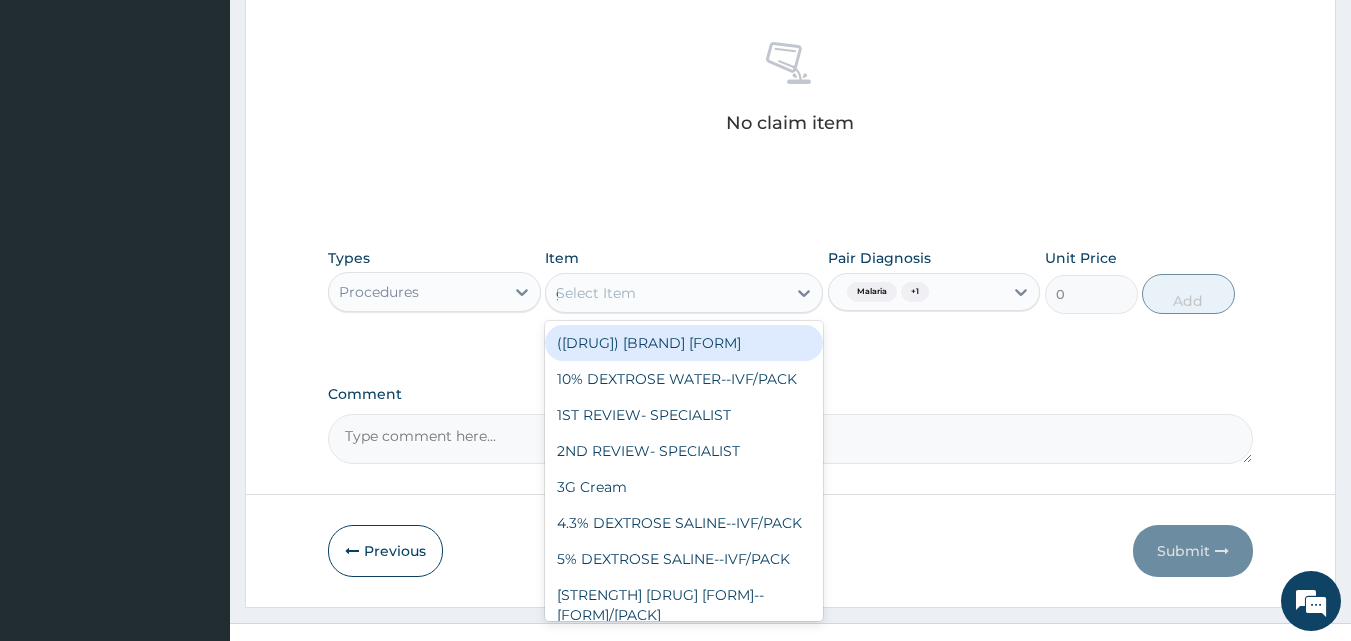 type on "gp" 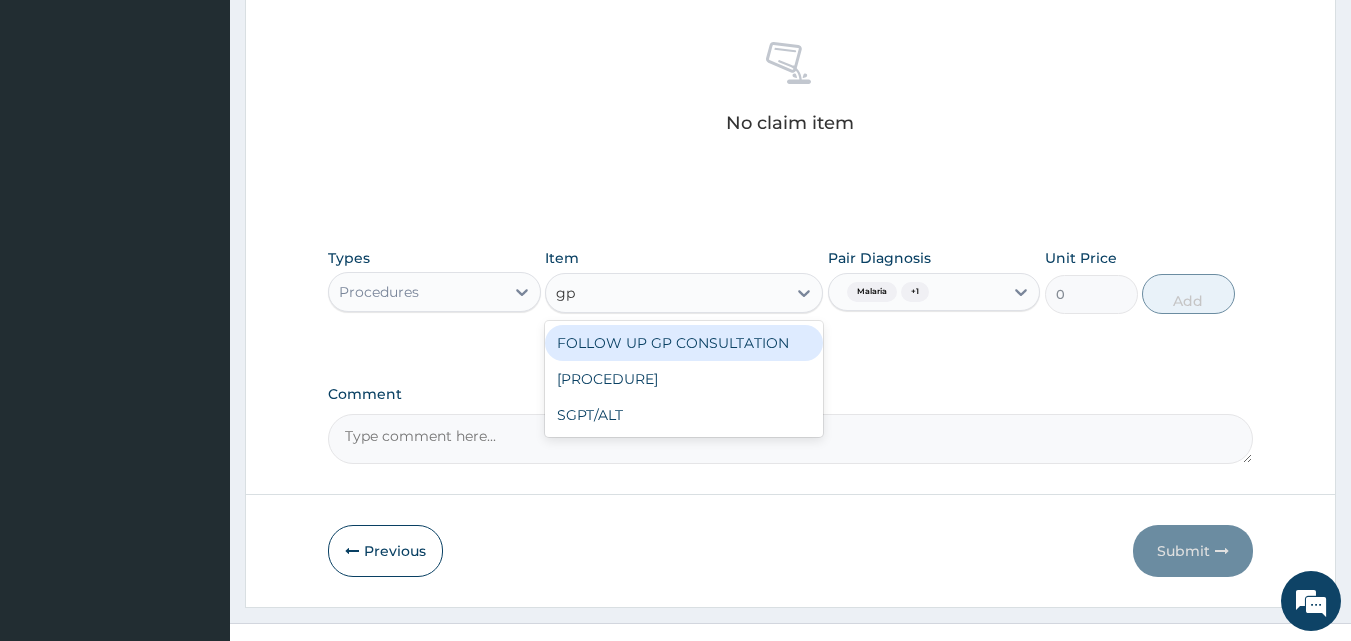 click on "FOLLOW UP GP CONSULTATION" at bounding box center [684, 343] 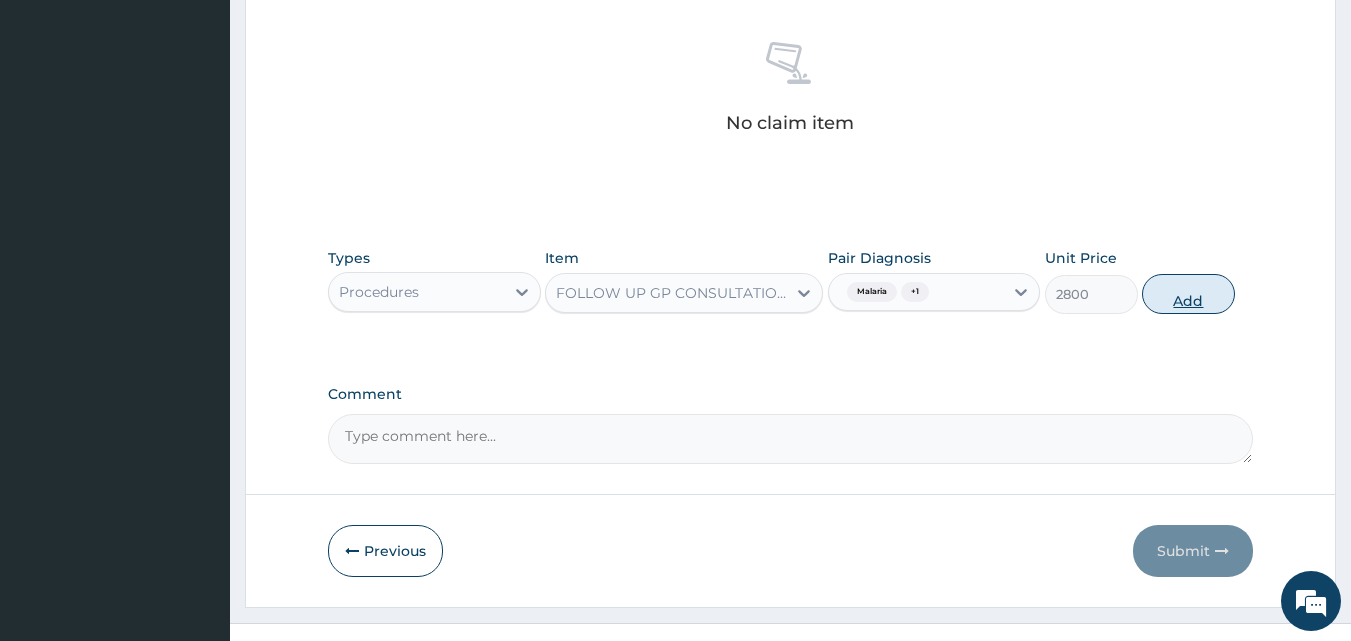 click on "Add" at bounding box center (1188, 294) 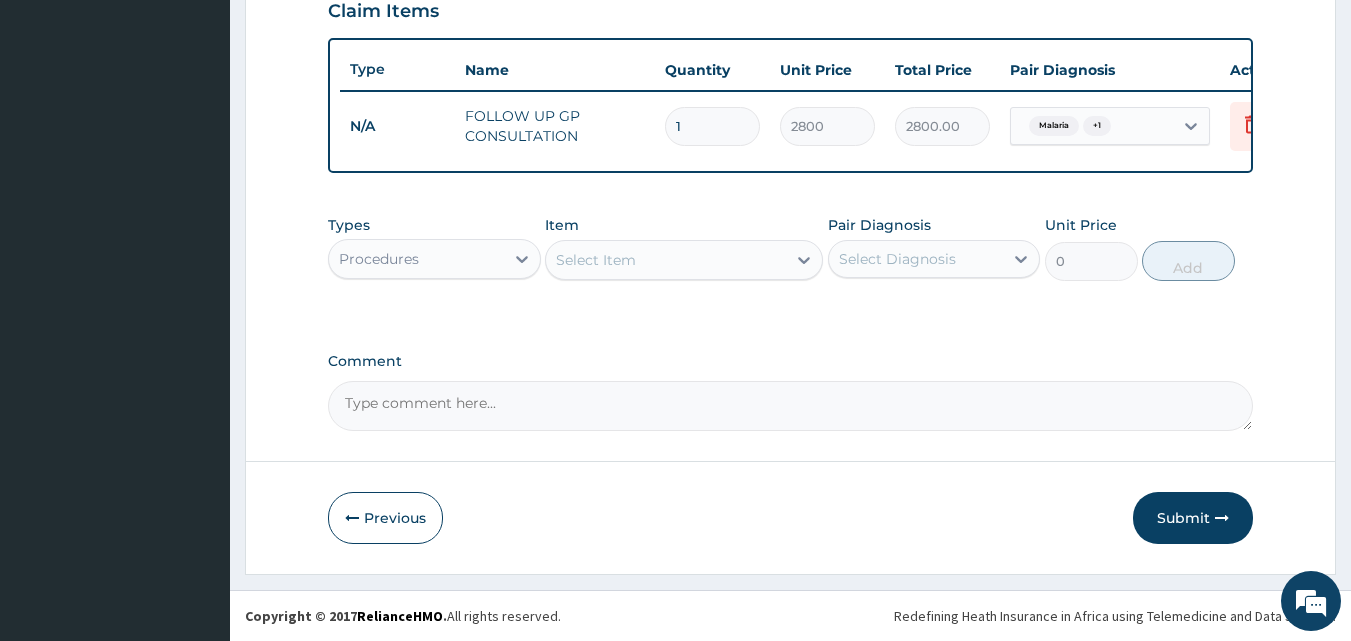 scroll, scrollTop: 721, scrollLeft: 0, axis: vertical 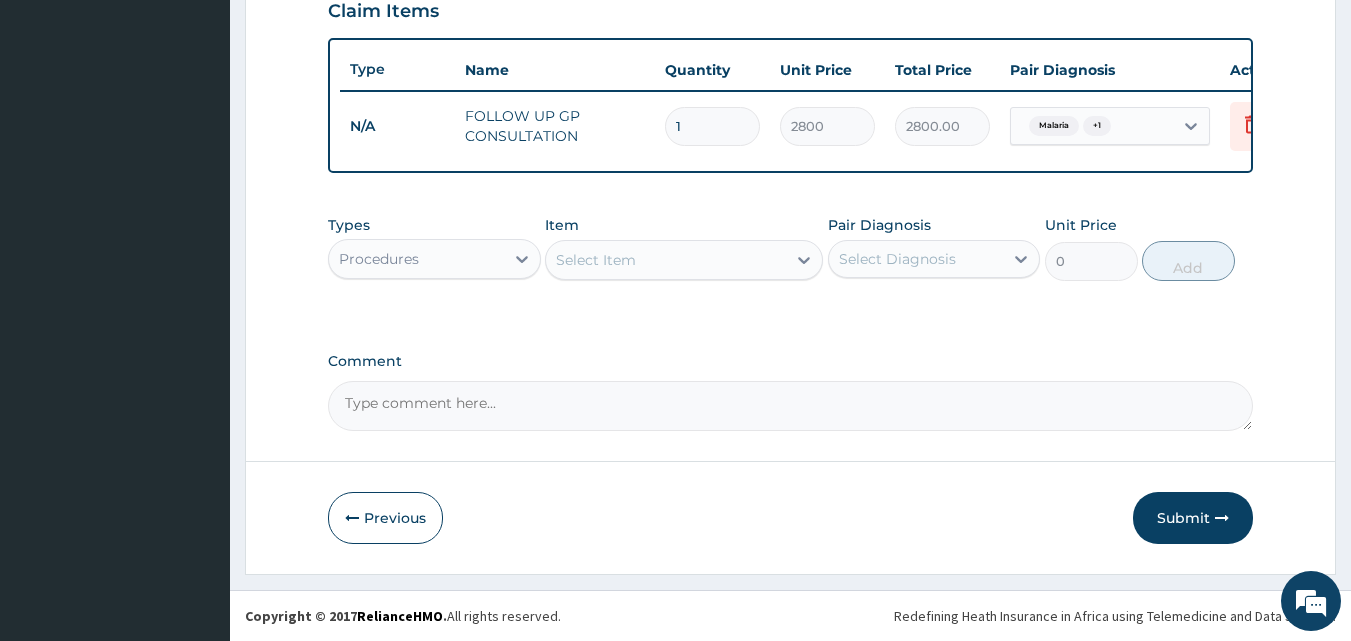 click on "Select Item" at bounding box center (666, 260) 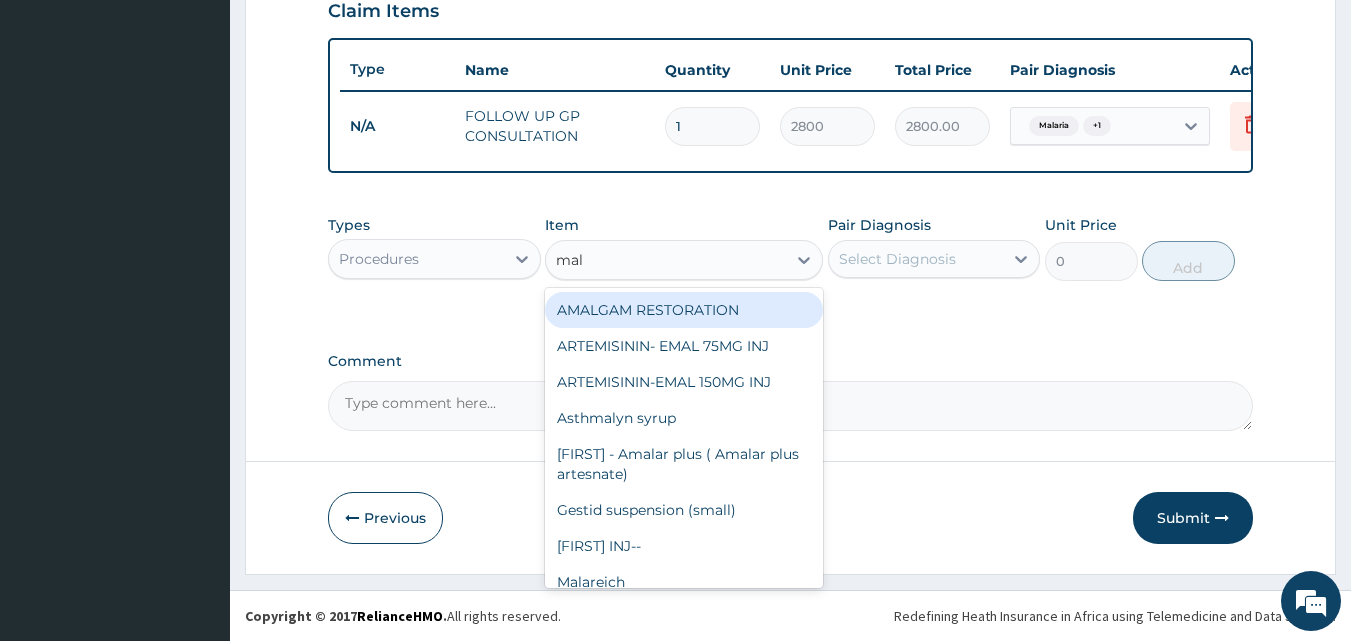 type on "mala" 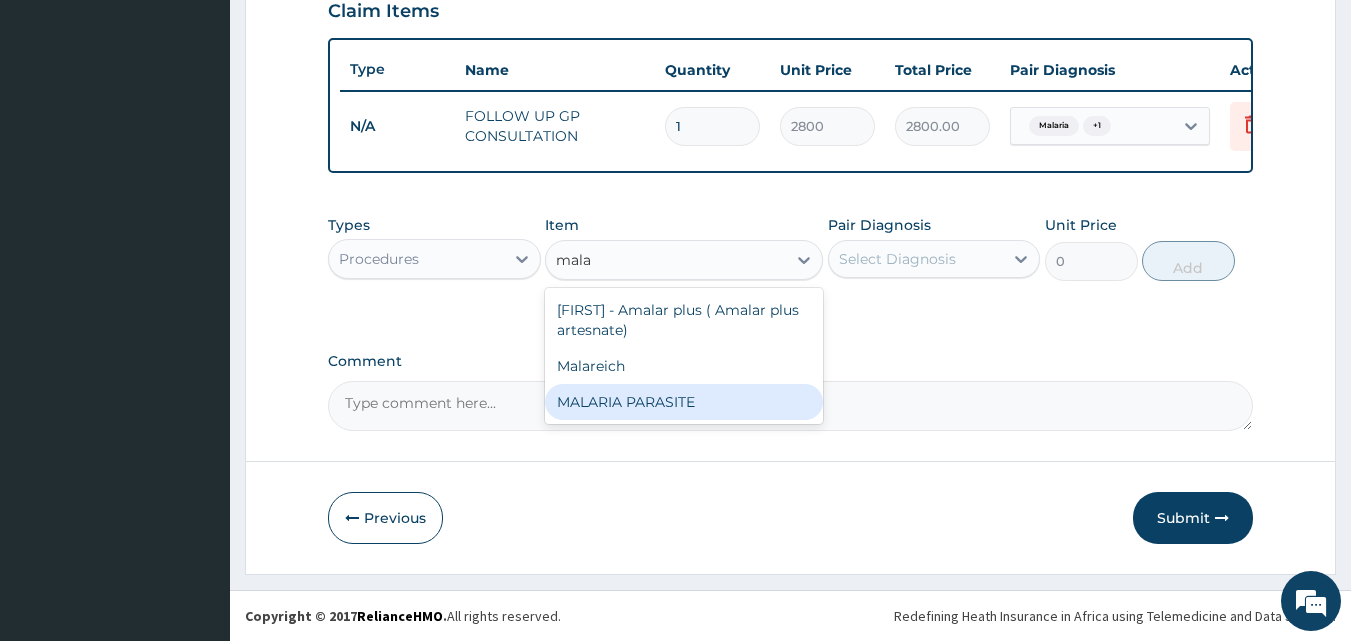 click on "MALARIA PARASITE" at bounding box center (684, 402) 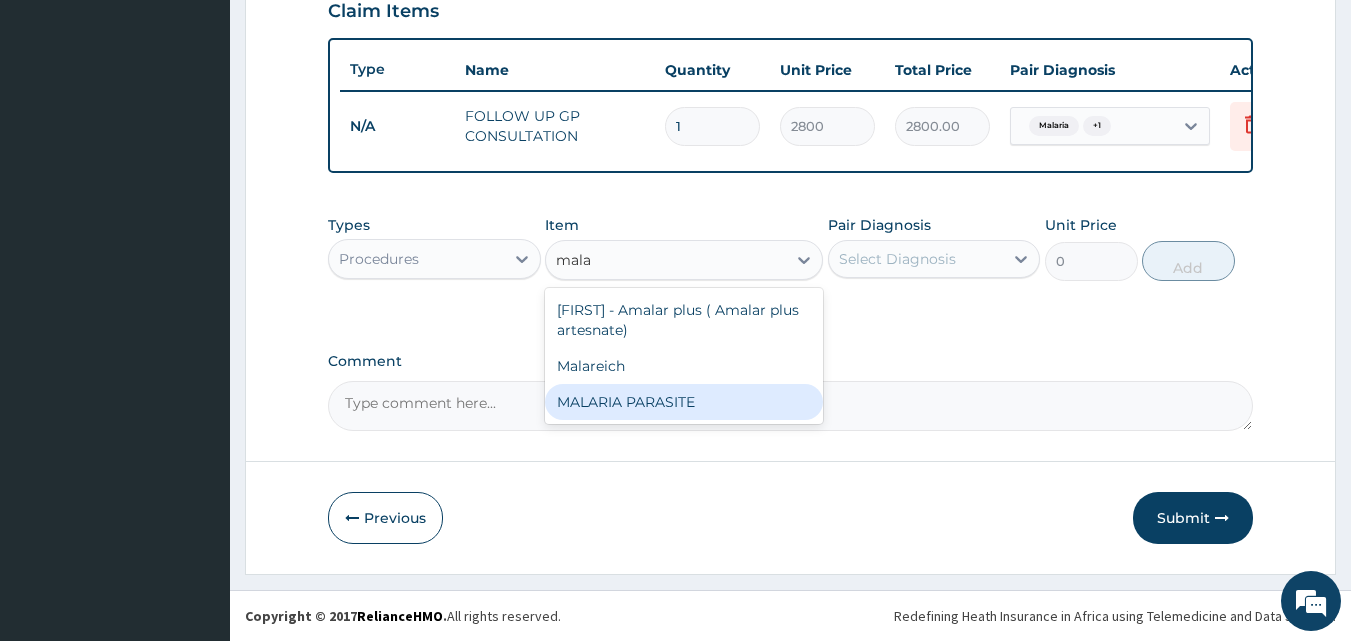 type 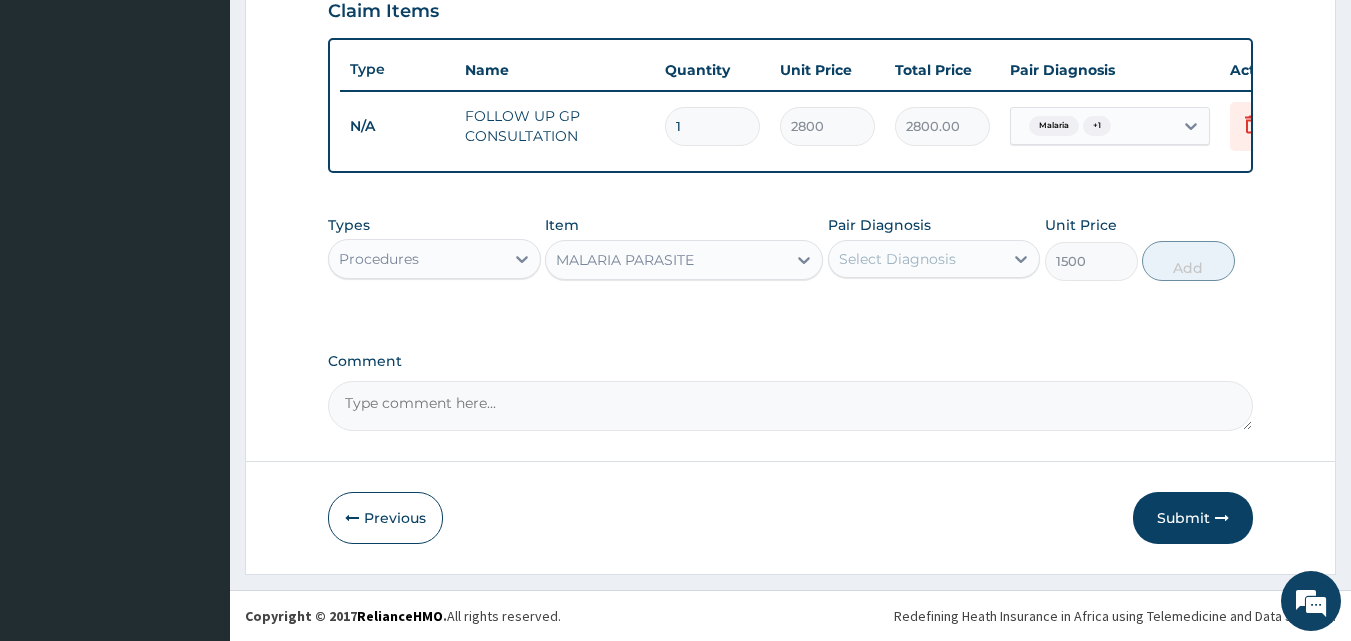 click on "Select Diagnosis" at bounding box center (897, 259) 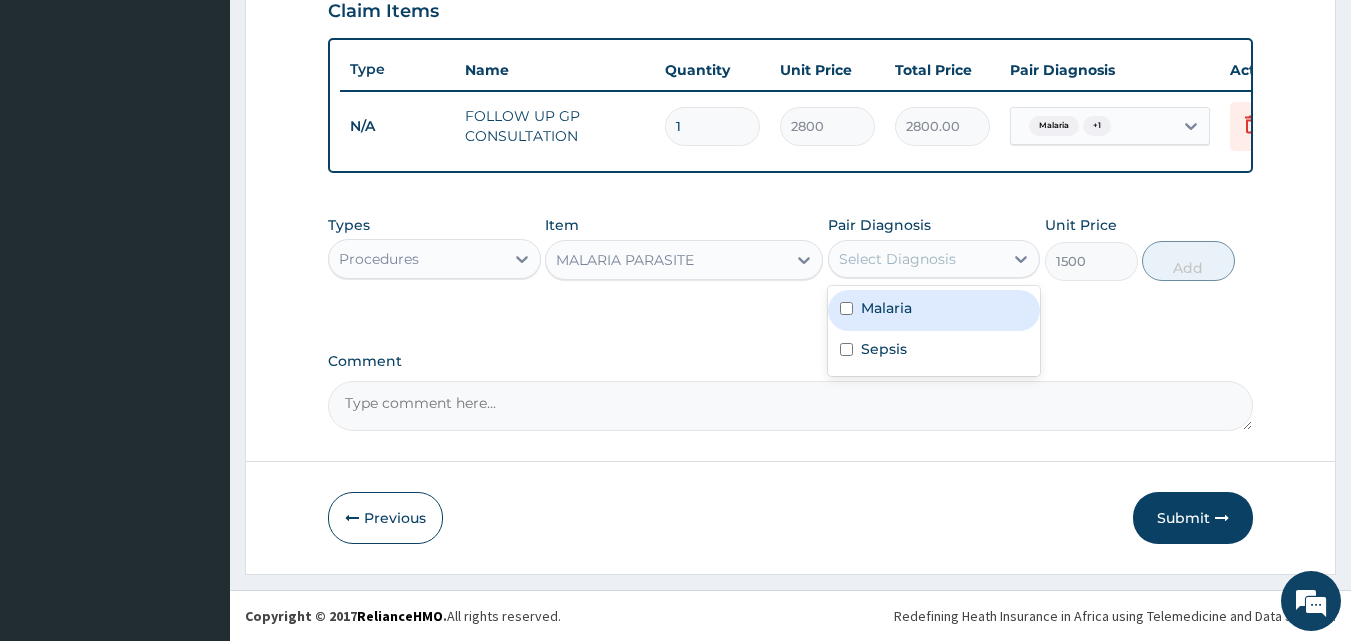 click on "Malaria" at bounding box center (886, 308) 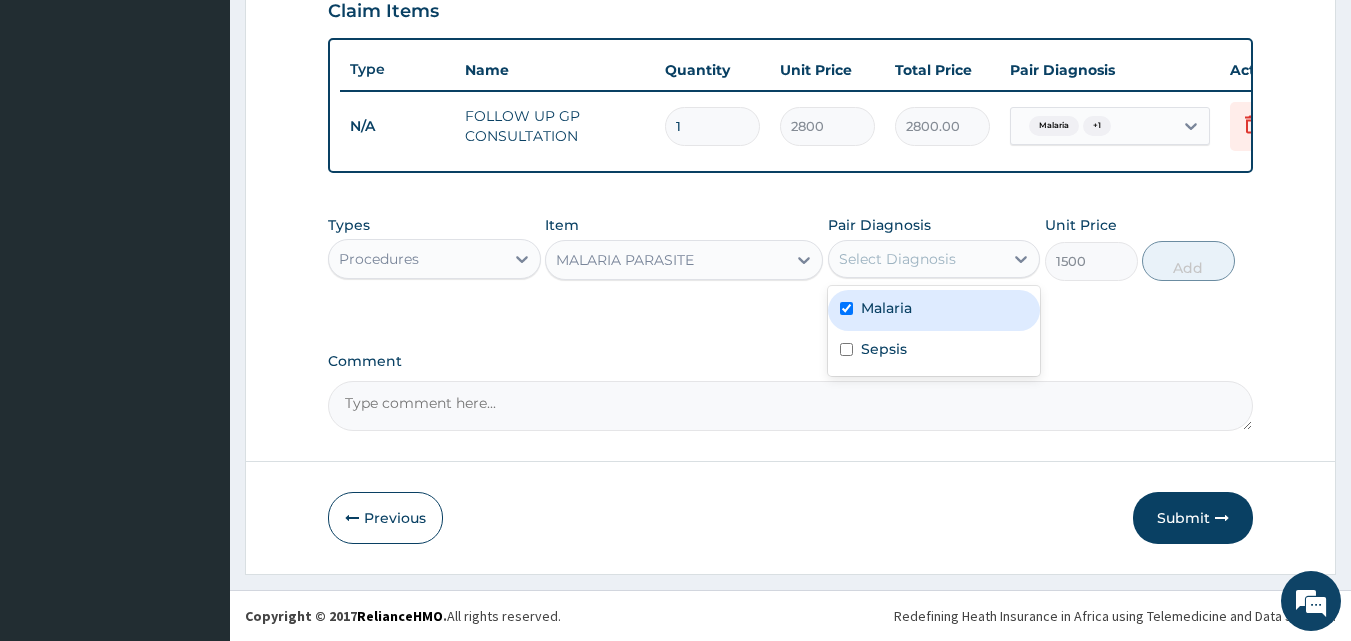checkbox on "true" 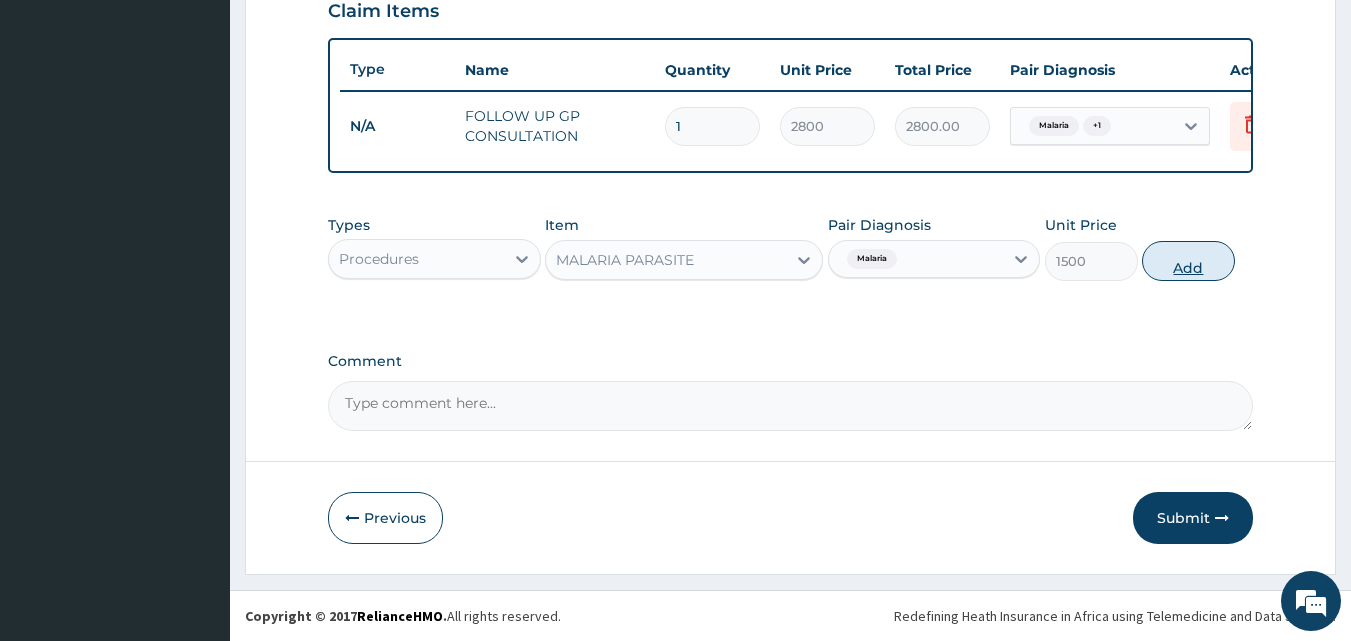 click on "Add" at bounding box center (1188, 261) 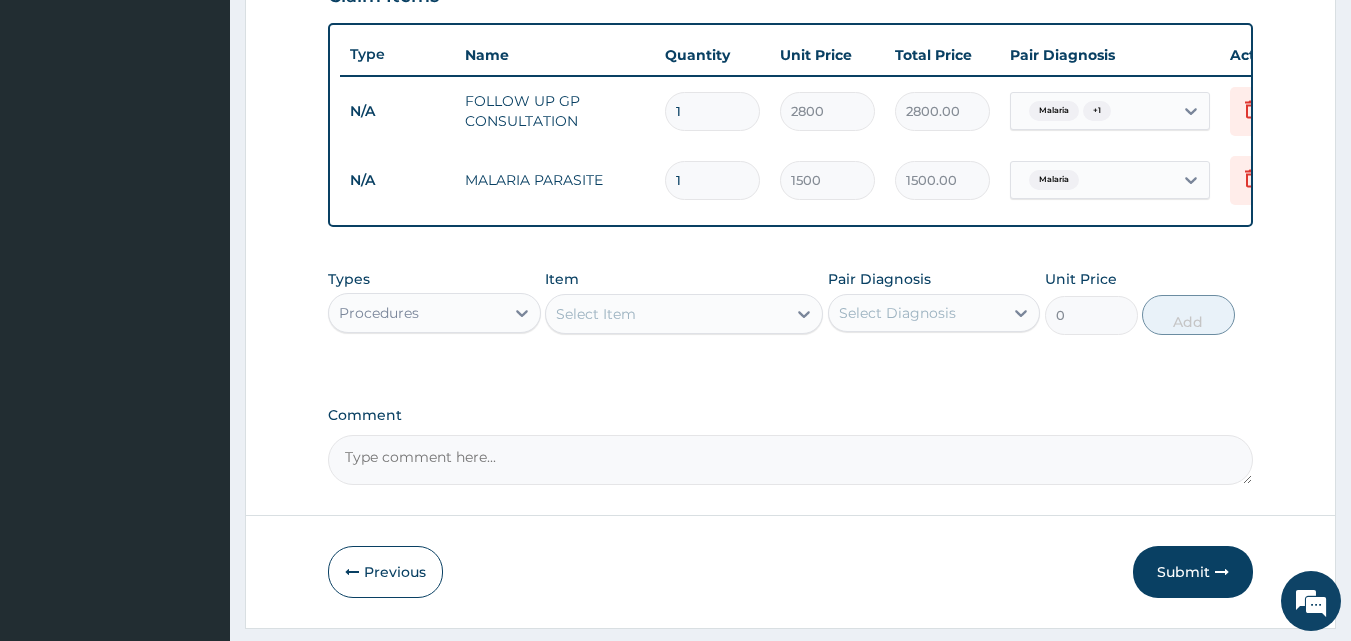 click on "Select Item" at bounding box center (666, 314) 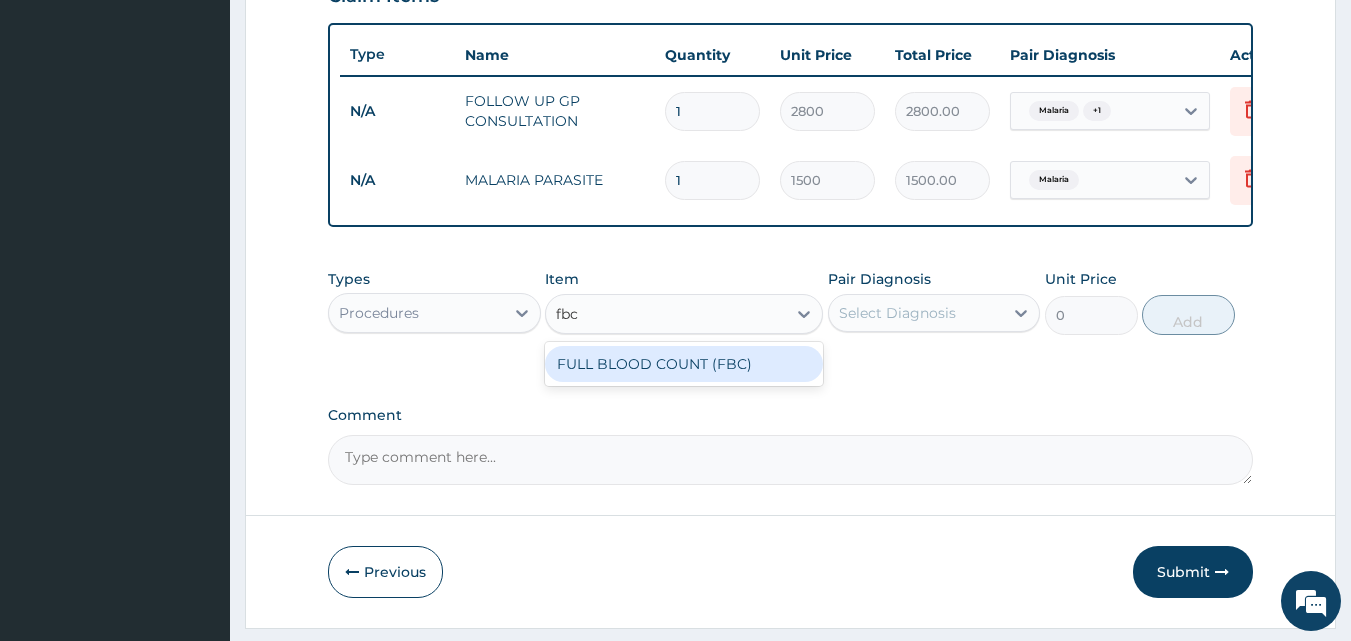 click on "FULL BLOOD COUNT (FBC)" at bounding box center [684, 364] 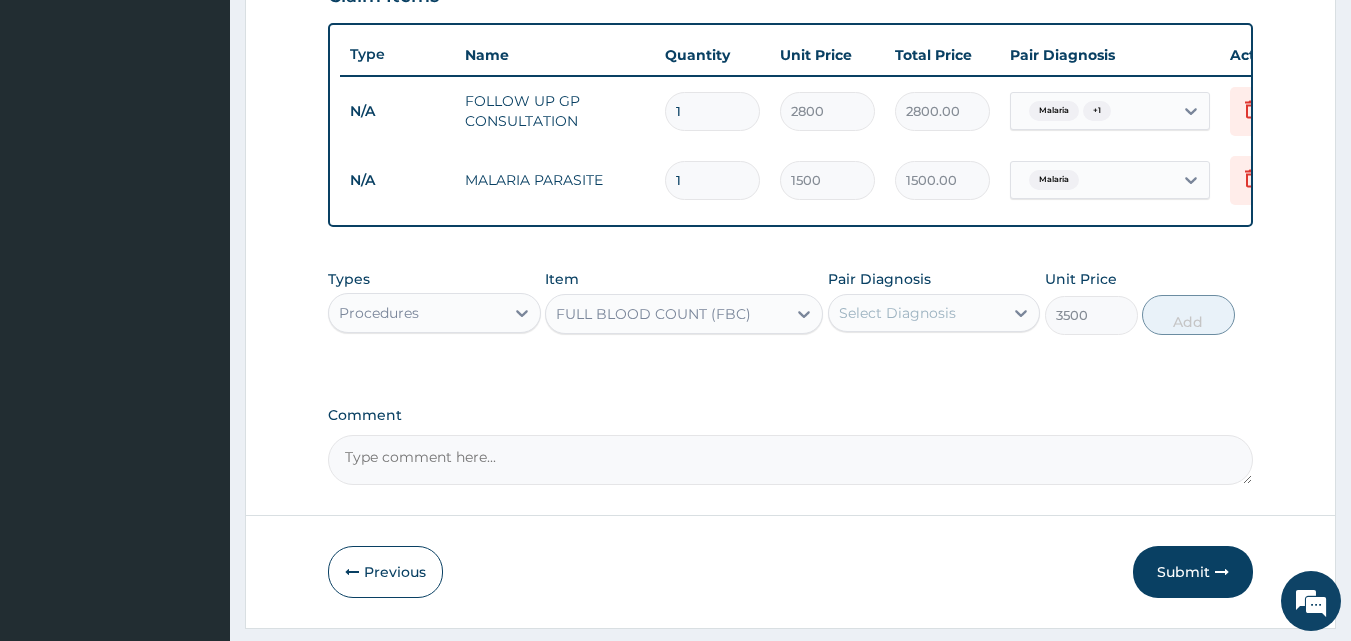click on "Types Procedures Item FULL BLOOD COUNT (FBC) Pair Diagnosis Select Diagnosis Unit Price 3500 Add" at bounding box center [791, 302] 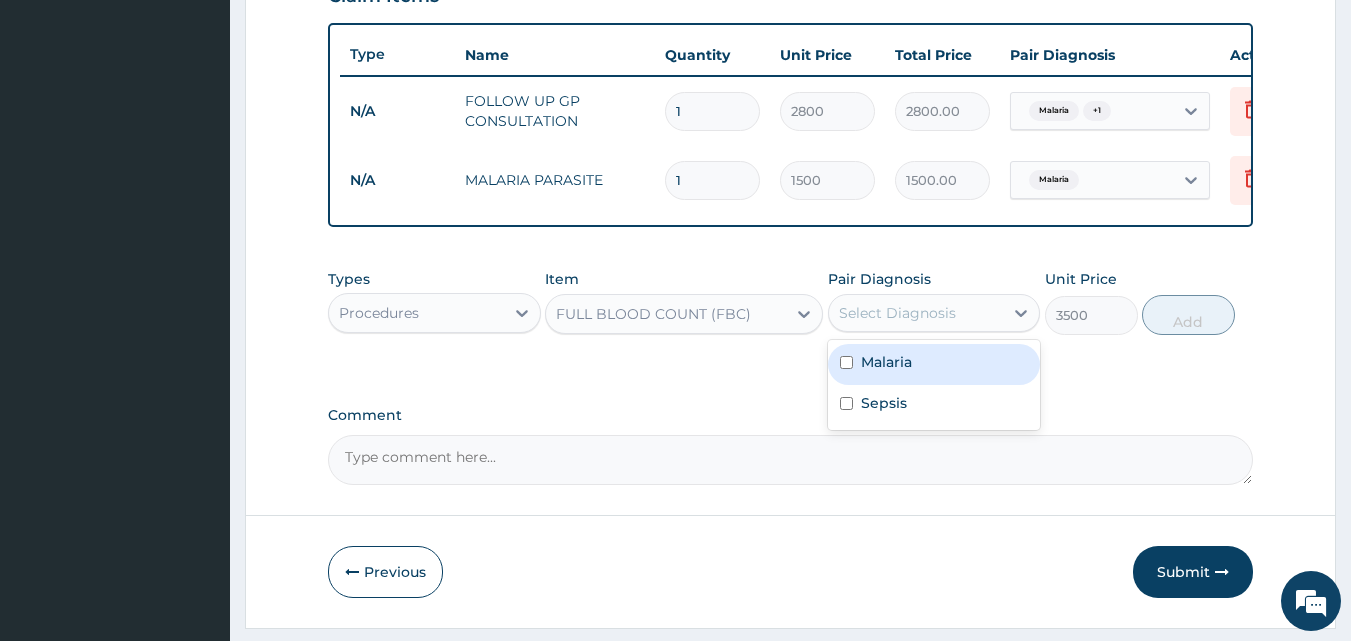 click on "Malaria" at bounding box center [934, 364] 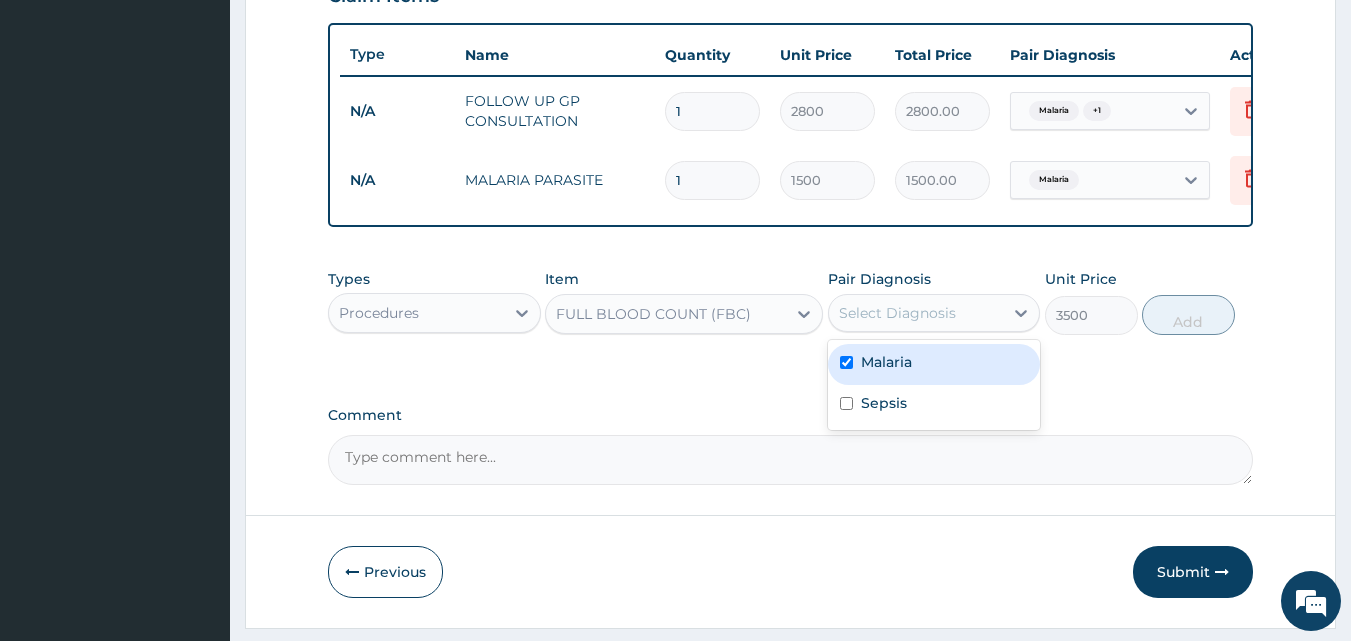 checkbox on "true" 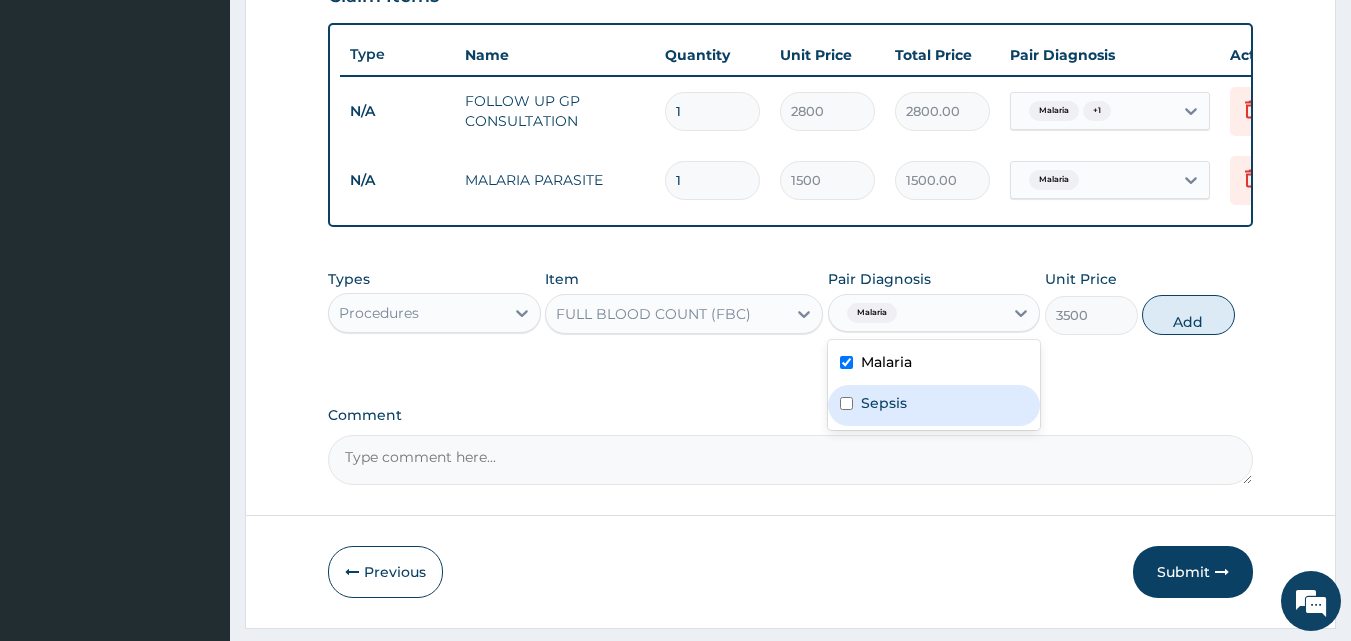 click on "Sepsis" at bounding box center (934, 405) 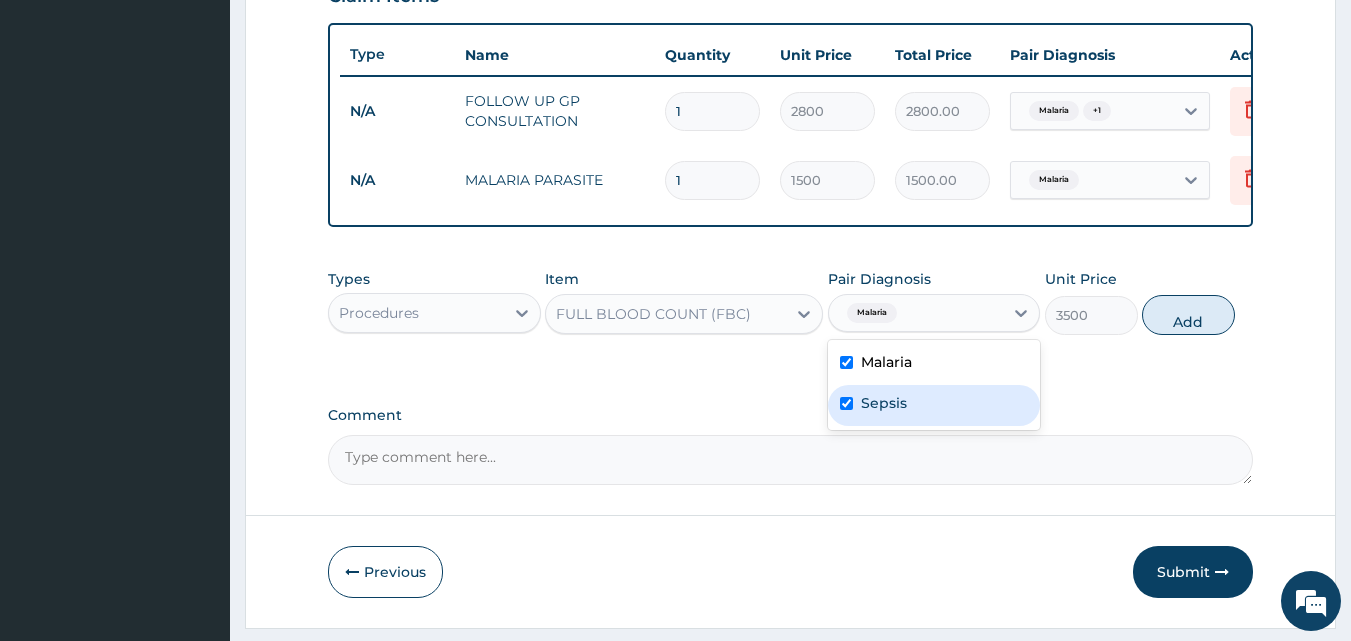checkbox on "true" 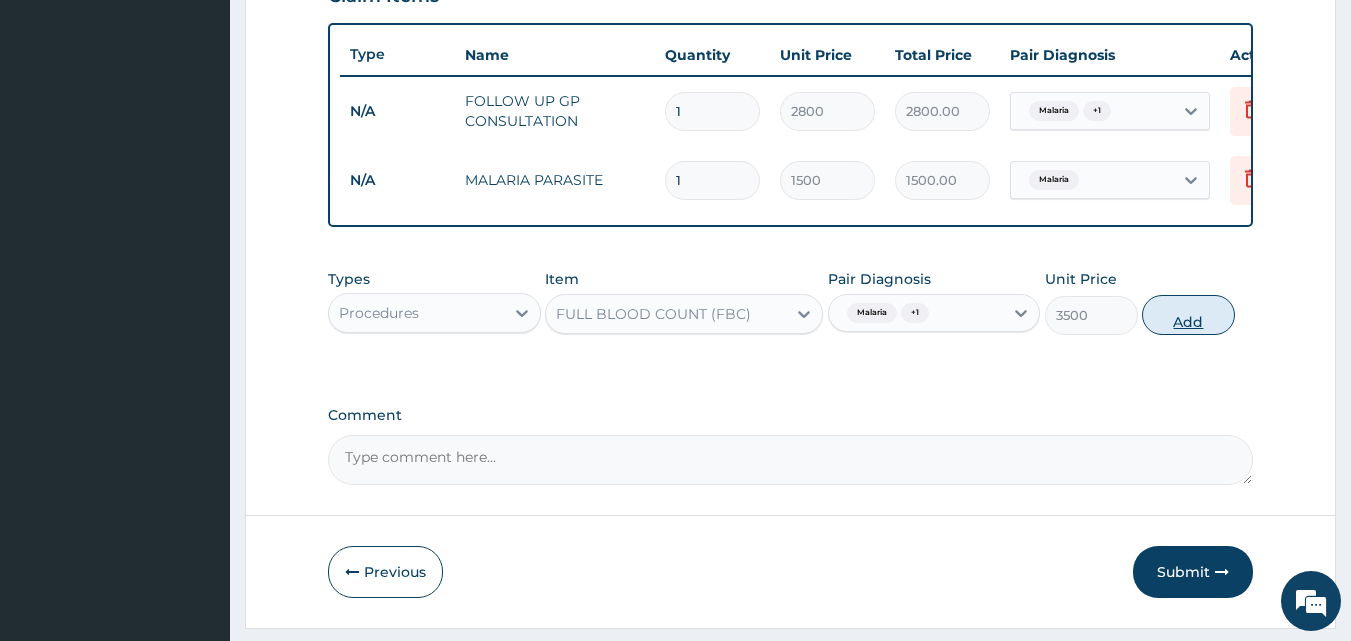 click on "Add" at bounding box center (1188, 315) 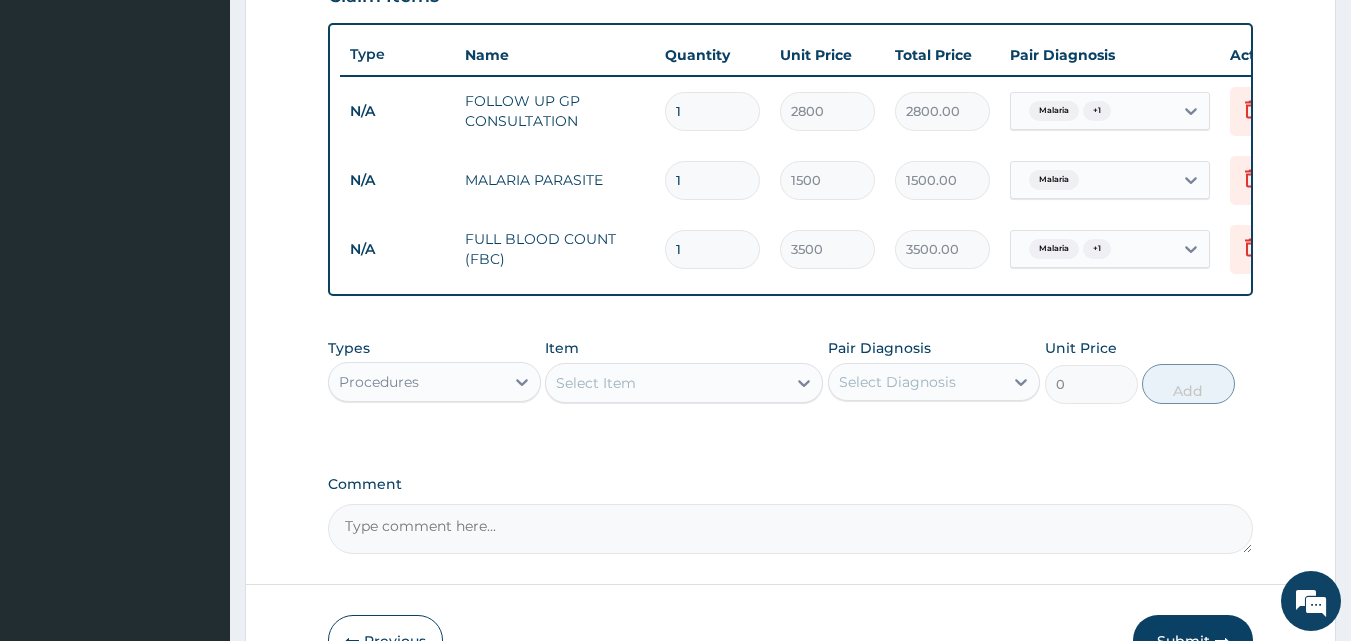click on "Select Item" at bounding box center [684, 383] 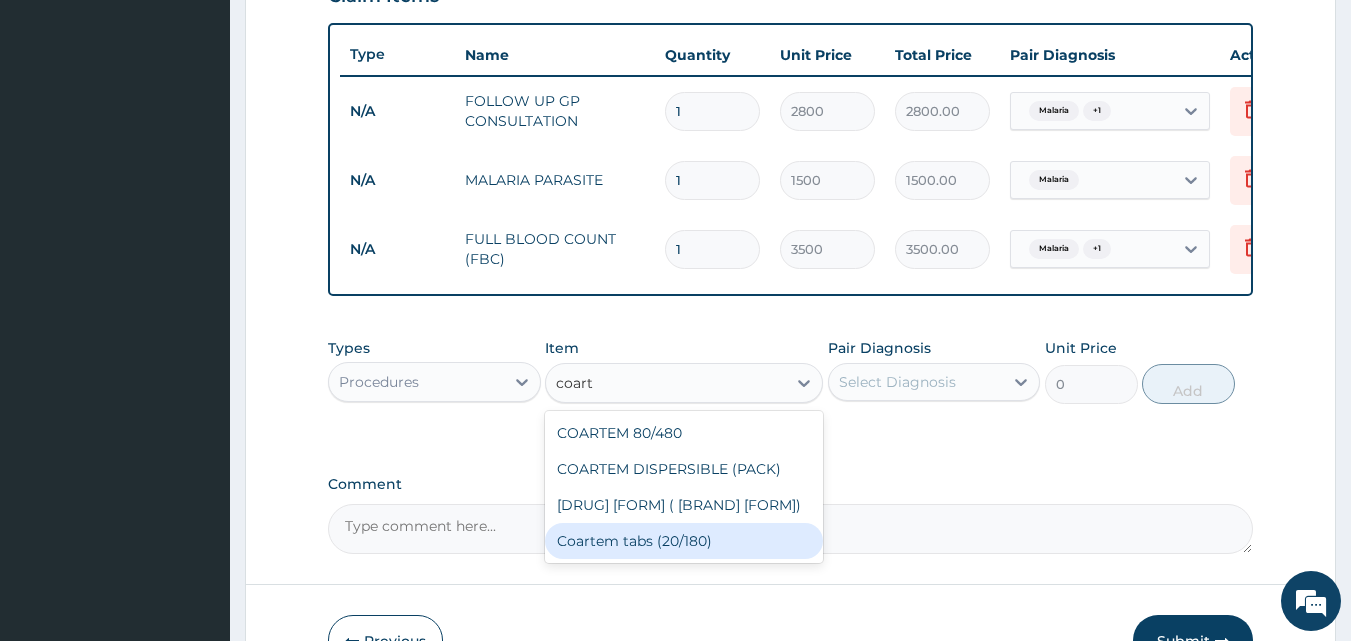 click on "Coartem tabs (20/180)" at bounding box center (684, 541) 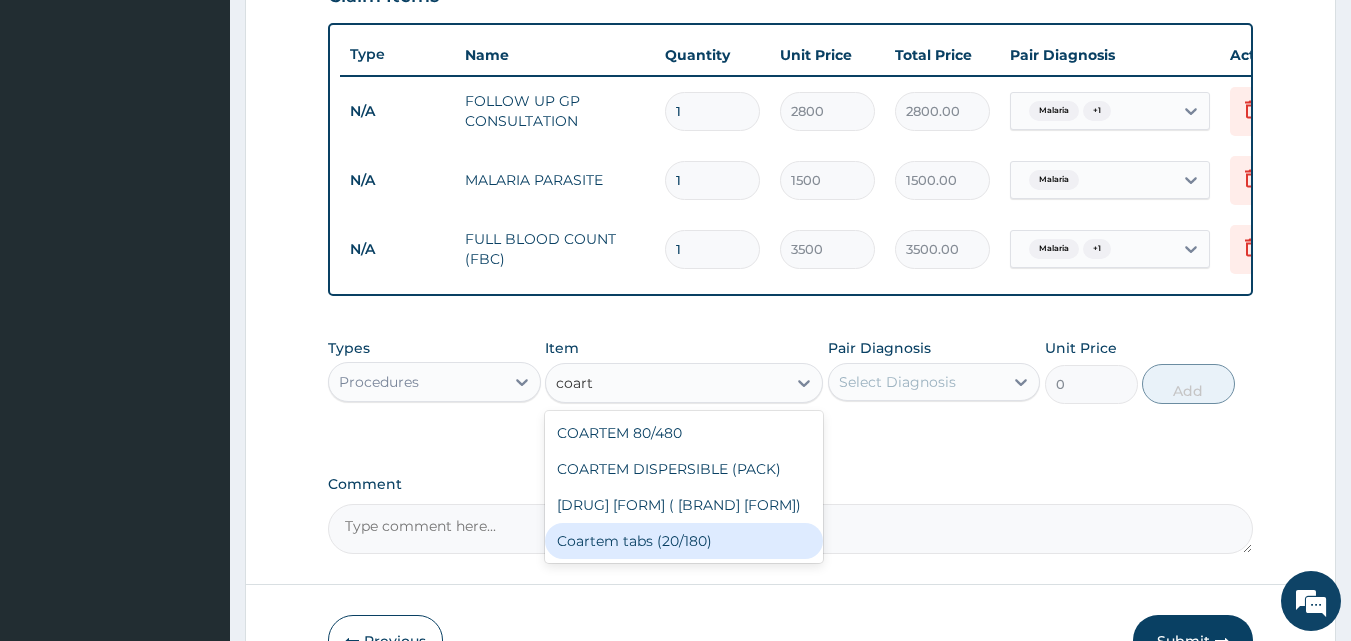 type 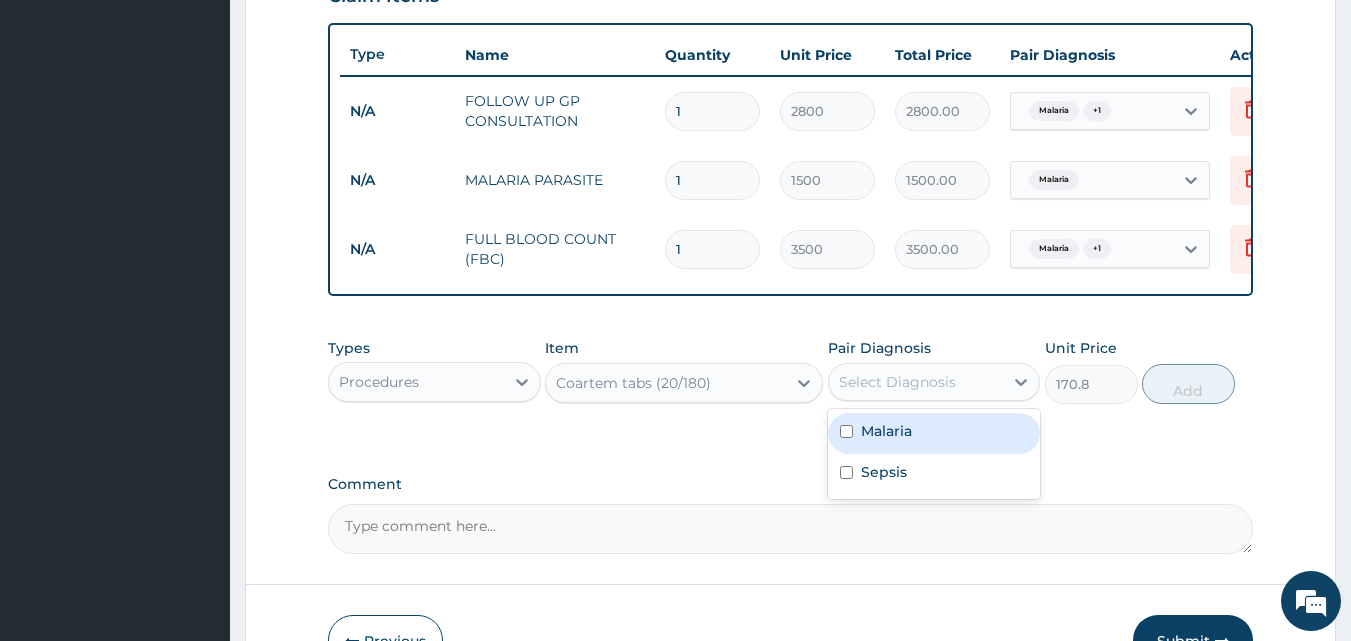 click on "Select Diagnosis" at bounding box center (897, 382) 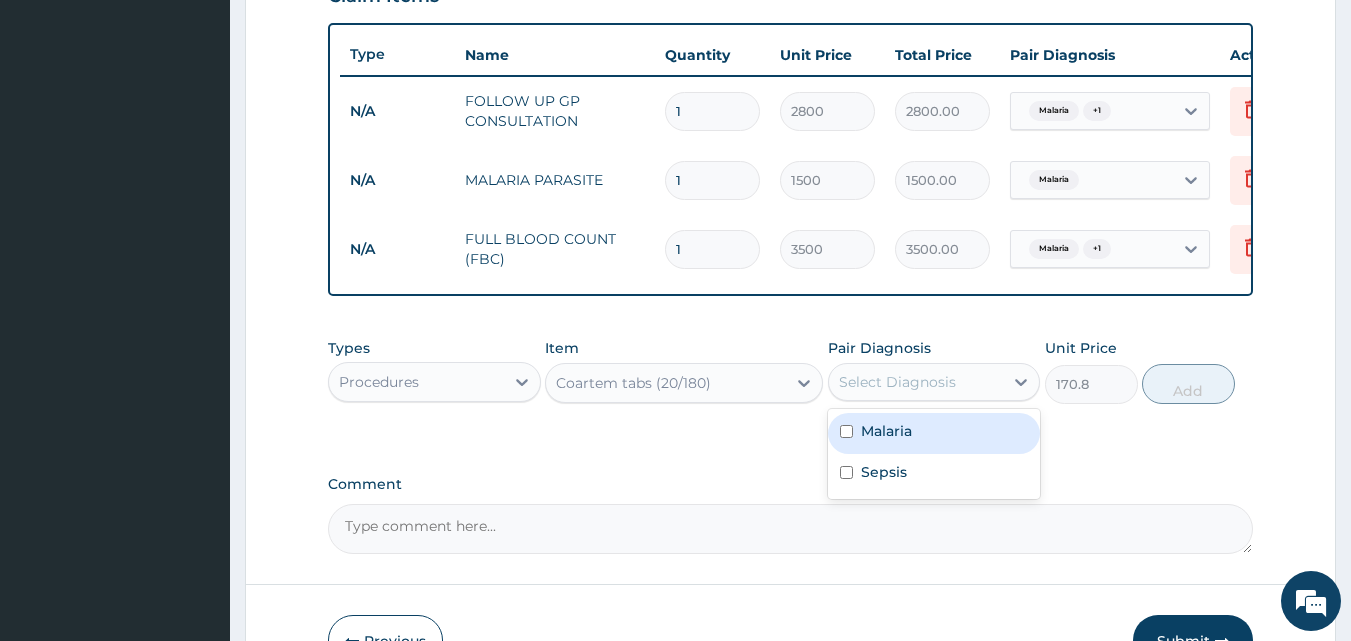 click on "Malaria" at bounding box center [934, 433] 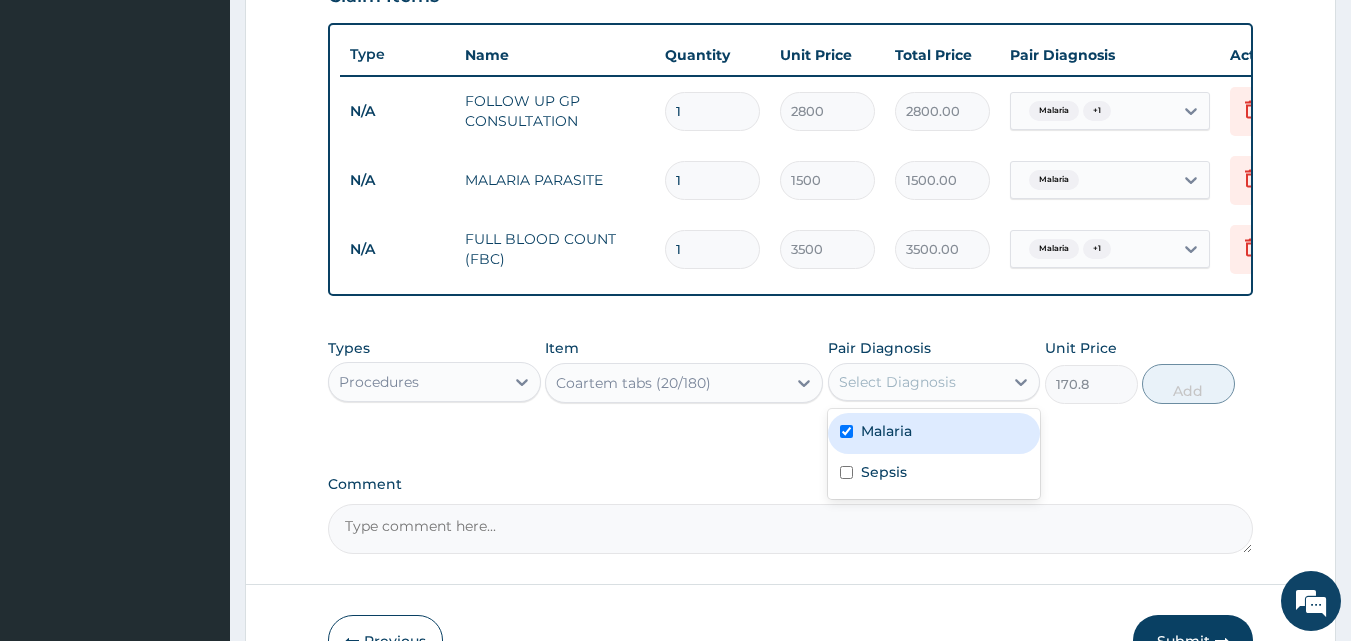 checkbox on "true" 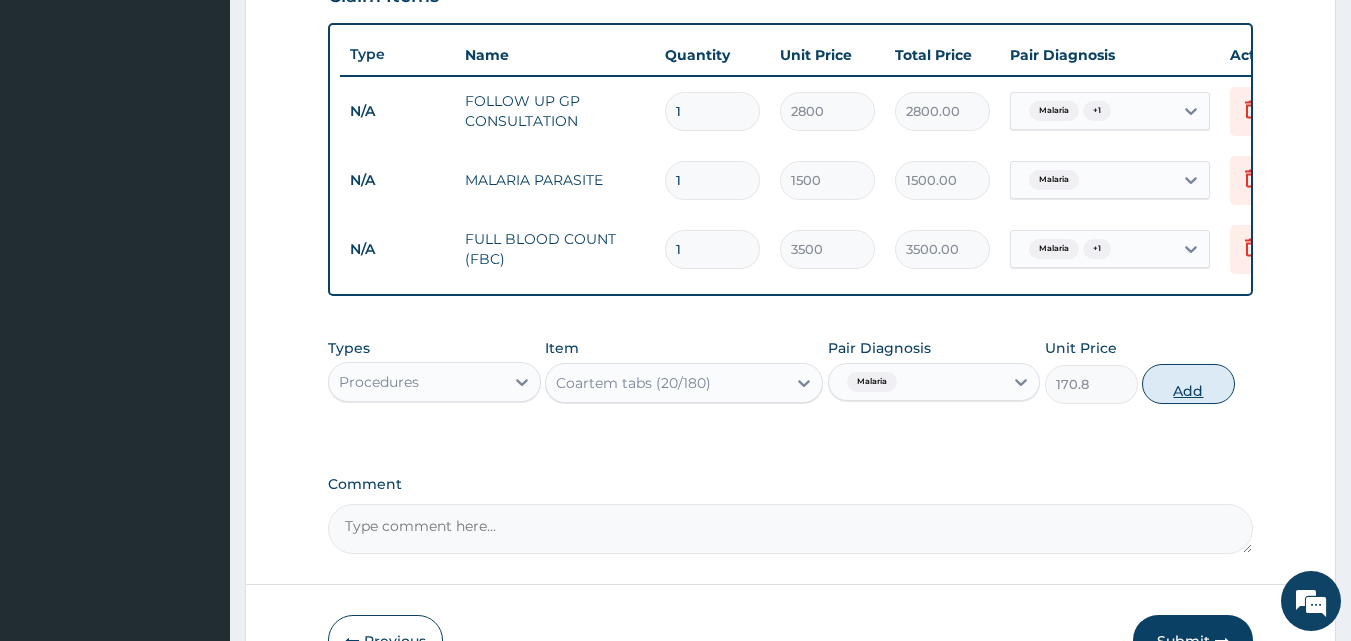 click on "Add" at bounding box center [1188, 384] 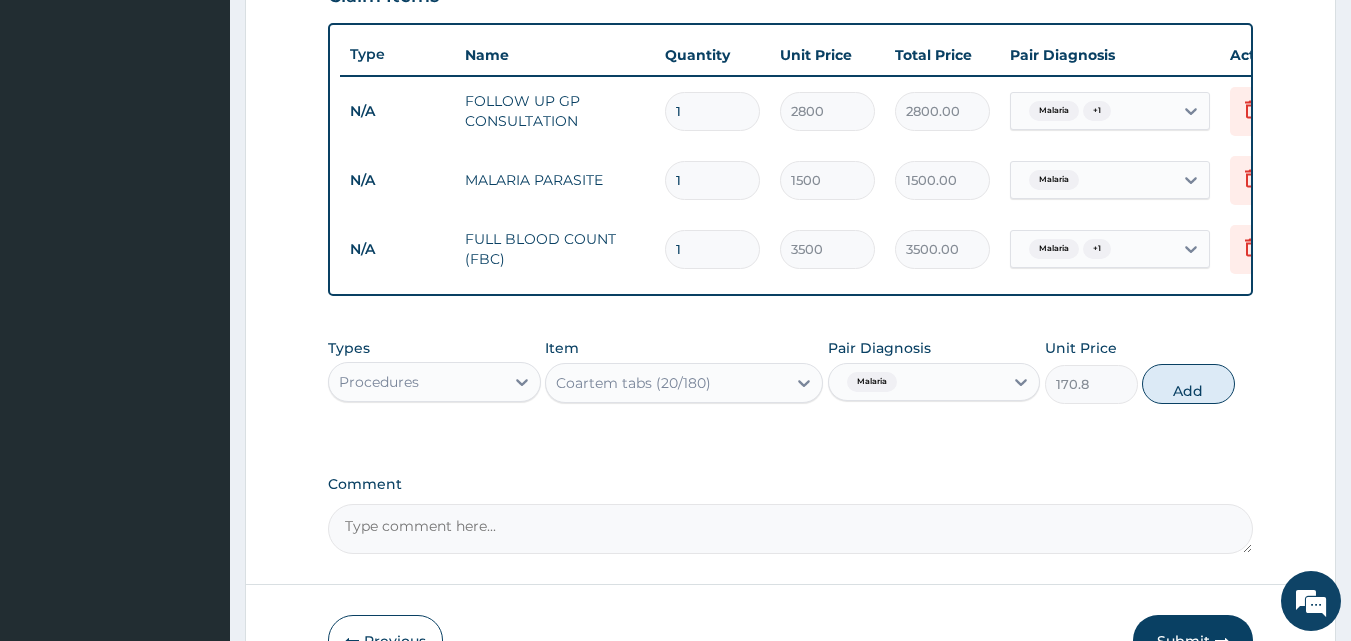 type on "0" 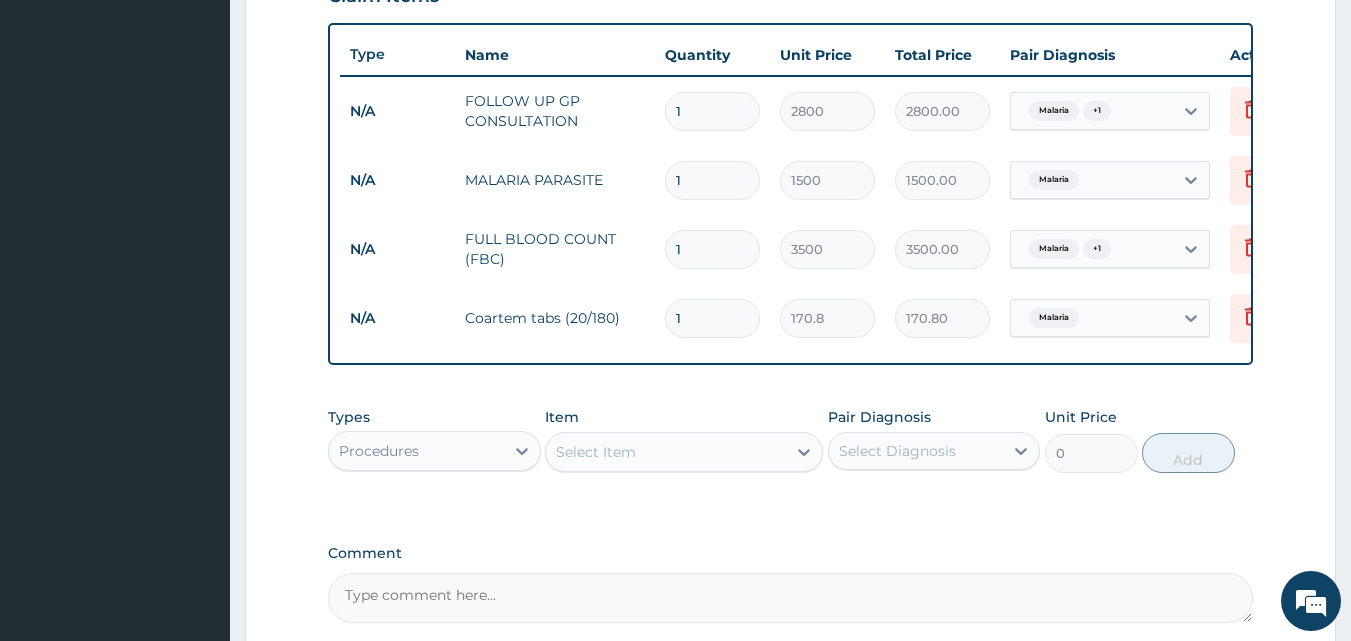 type on "18" 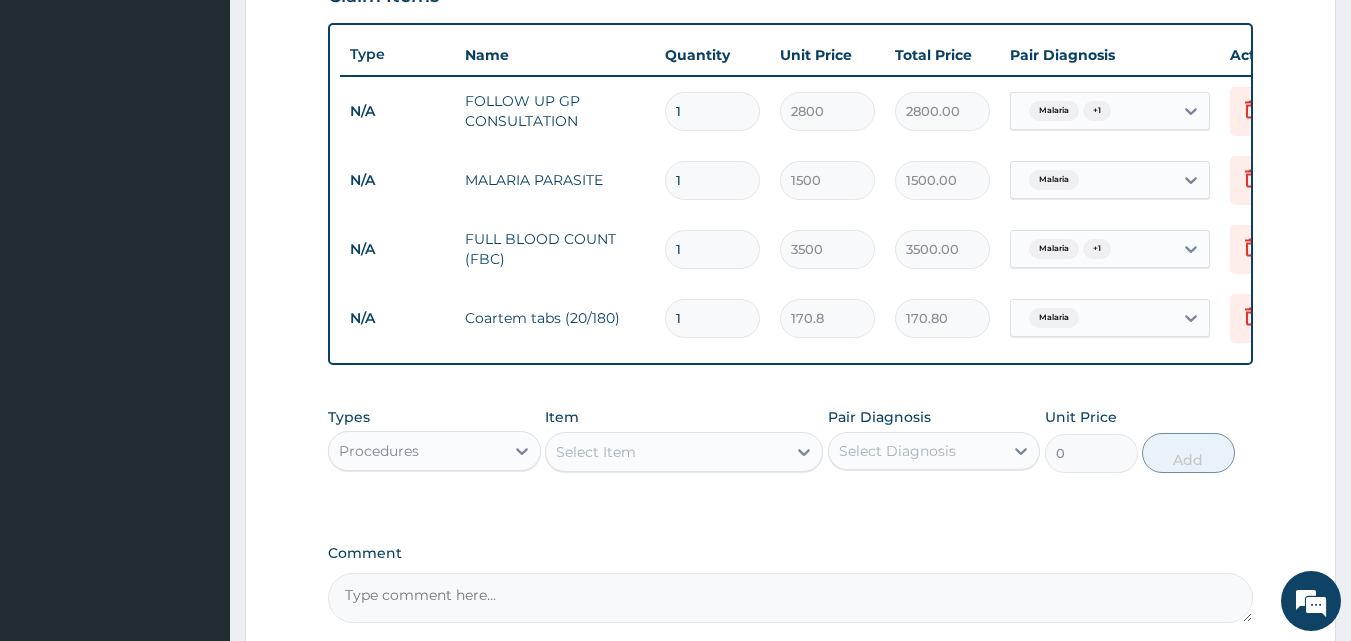 type on "3074.40" 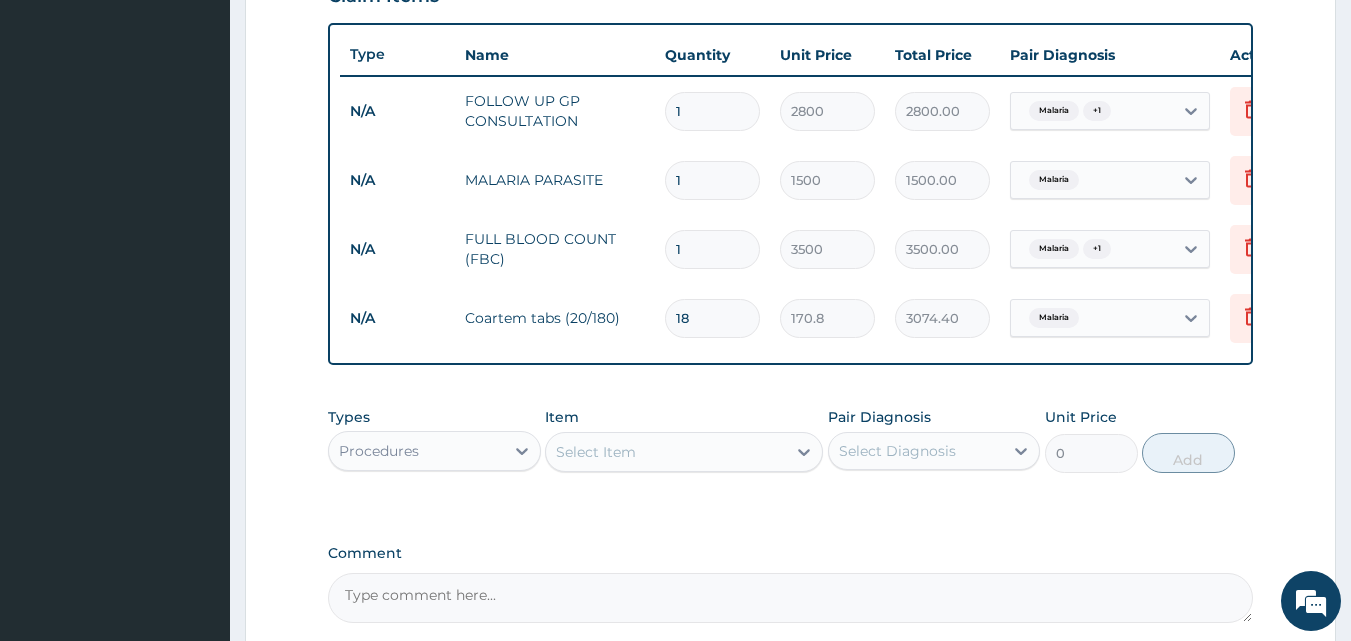 type on "18" 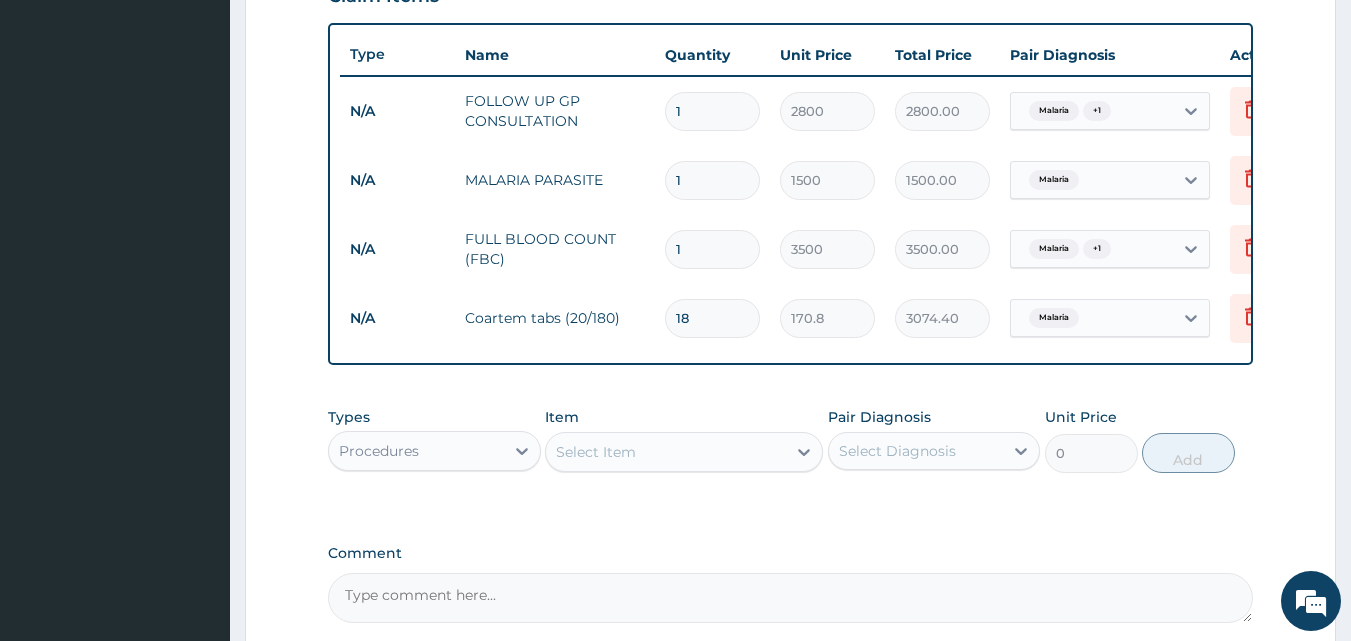 click on "Select Item" at bounding box center [666, 452] 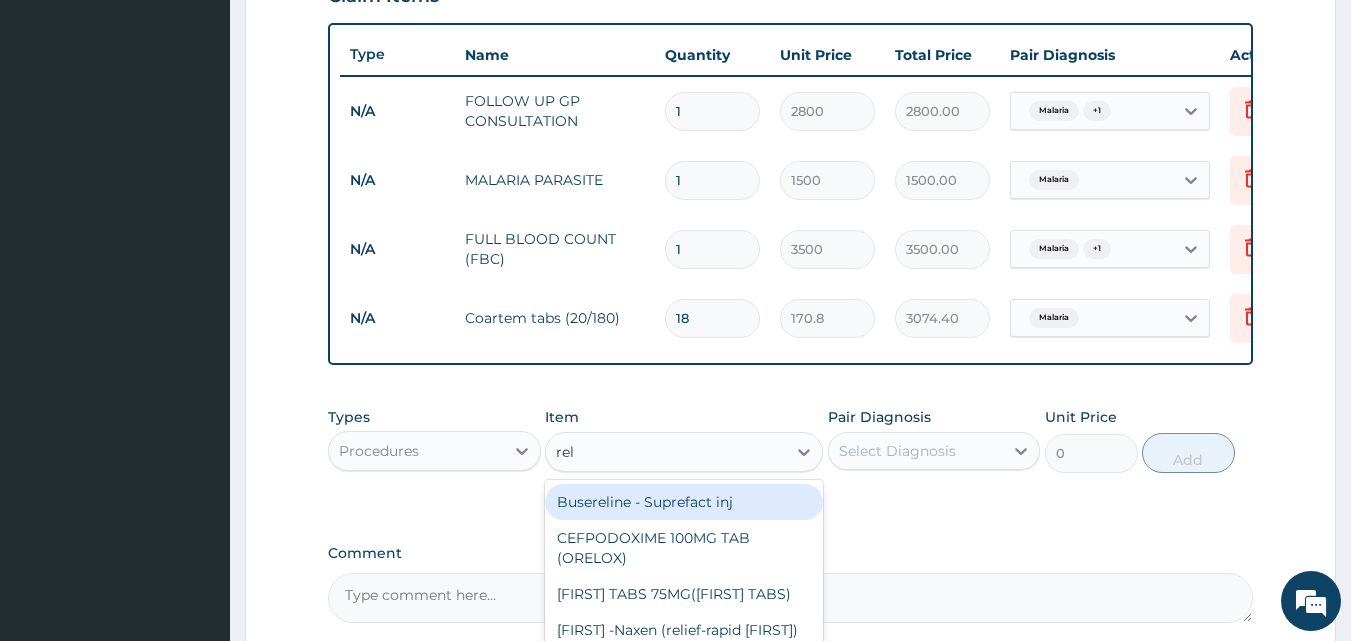 type on "relc" 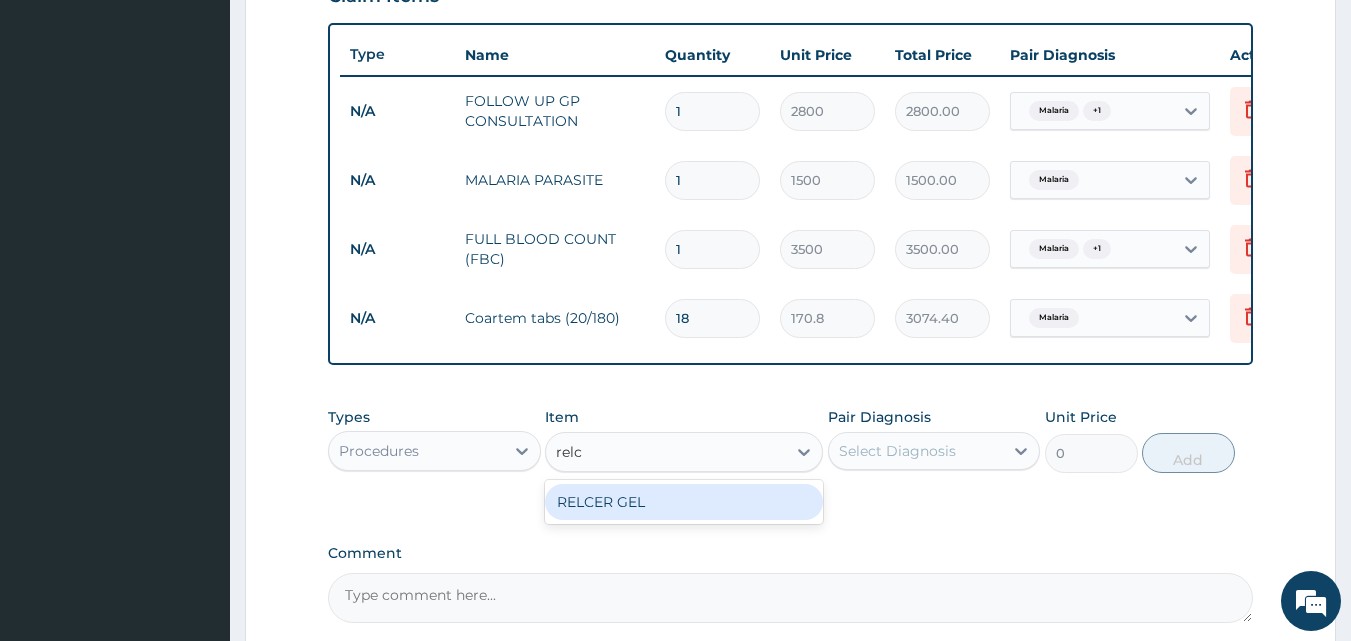 click on "RELCER GEL" at bounding box center [684, 502] 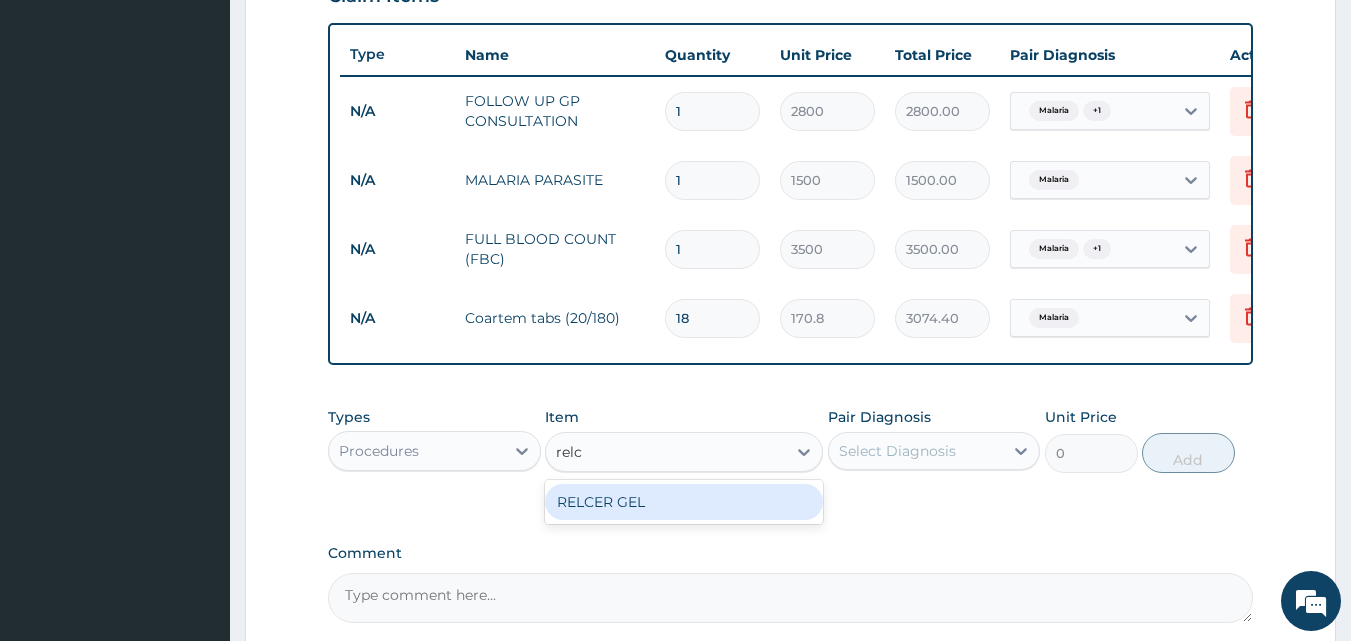 type 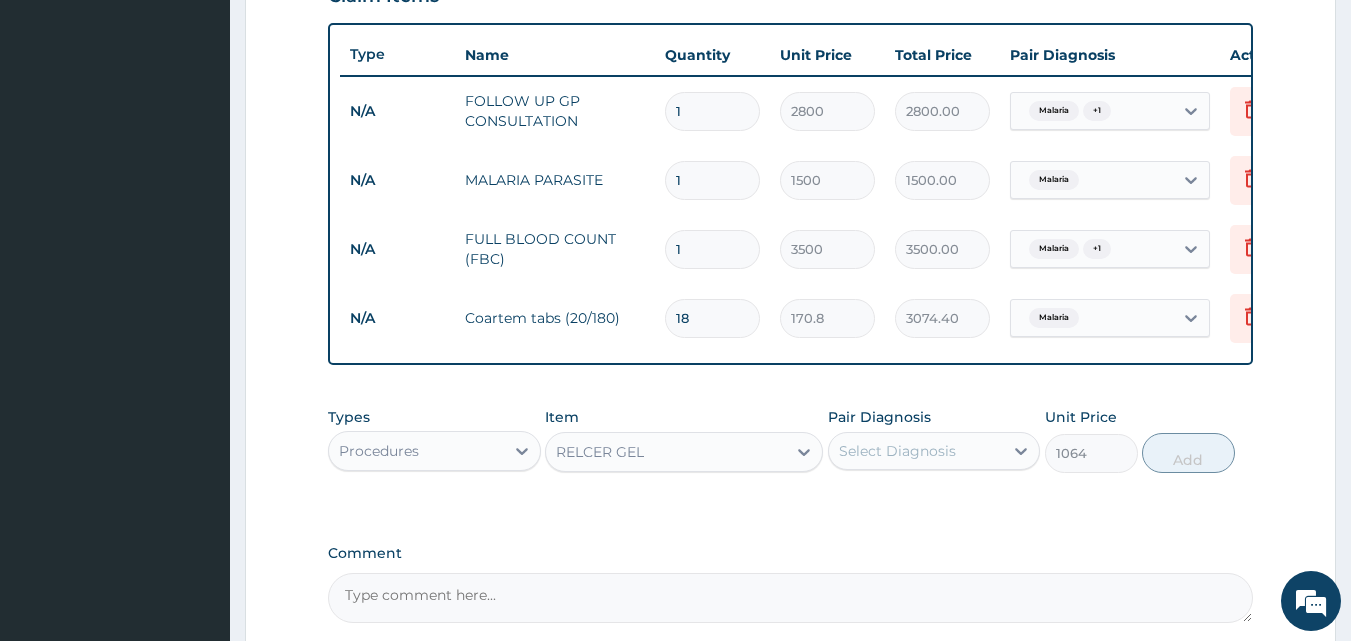 click on "Select Diagnosis" at bounding box center [897, 451] 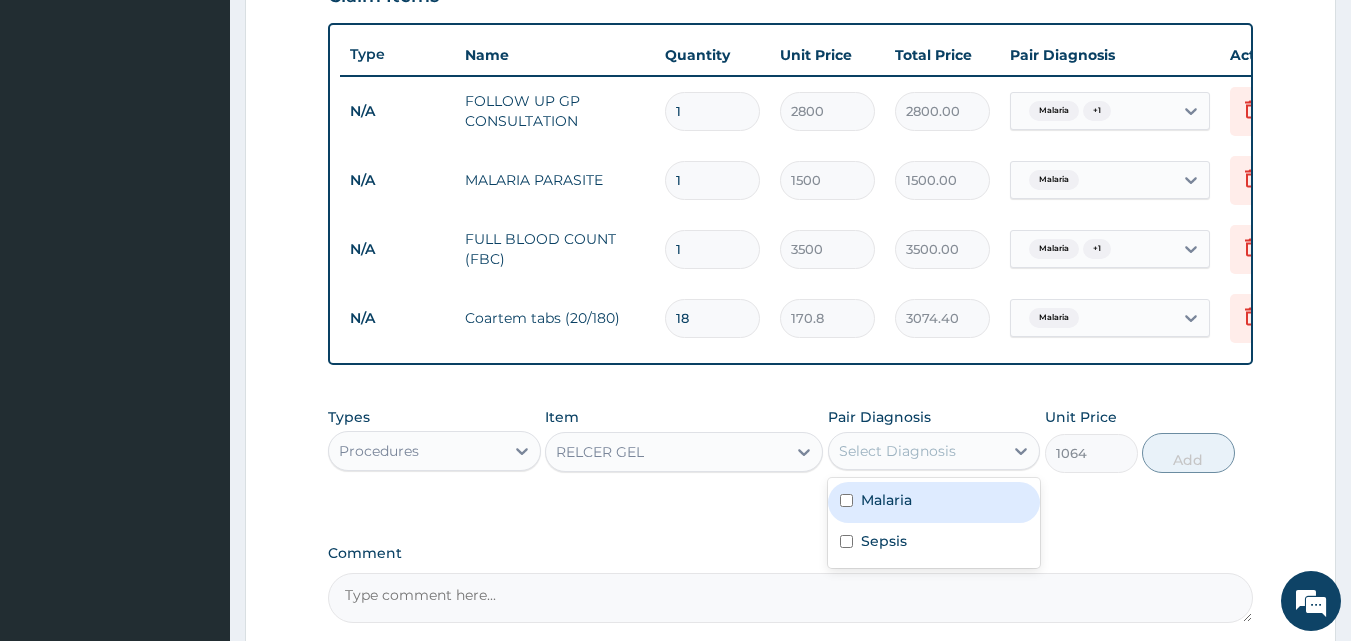 click on "Step 2 of 2 PA Code / Prescription Code Enter Code(Secondary Care Only) Encounter Date 27-07-2025 Important Notice Please enter PA codes before entering items that are not attached to a PA code All diagnoses entered must be linked to a claim item. Diagnosis Confirmed Sepsis Confirmed NB: All diagnosis must be linked to a claim item Claim Items Type Name Quantity Unit Price Total Price Pair Diagnosis Actions N/A FOLLOW UP GP CONSULTATION 1 2800 2800.00 Malaria + 1 Delete N/A MALARIA PARASITE 1 1500 1500.00 Malaria Delete N/A FULL BLOOD COUNT (FBC) 1 3500 3500.00 Malaria + 1 Delete N/A Coartem tabs (20/180) 18 170.8 3074.40 Malaria Delete Types Procedures Item RELCER GEL Pair Diagnosis option Malaria, selected. Select Diagnosis Malaria Sepsis Unit Price 1064 Add Comment Previous Submit" at bounding box center [790, 75] 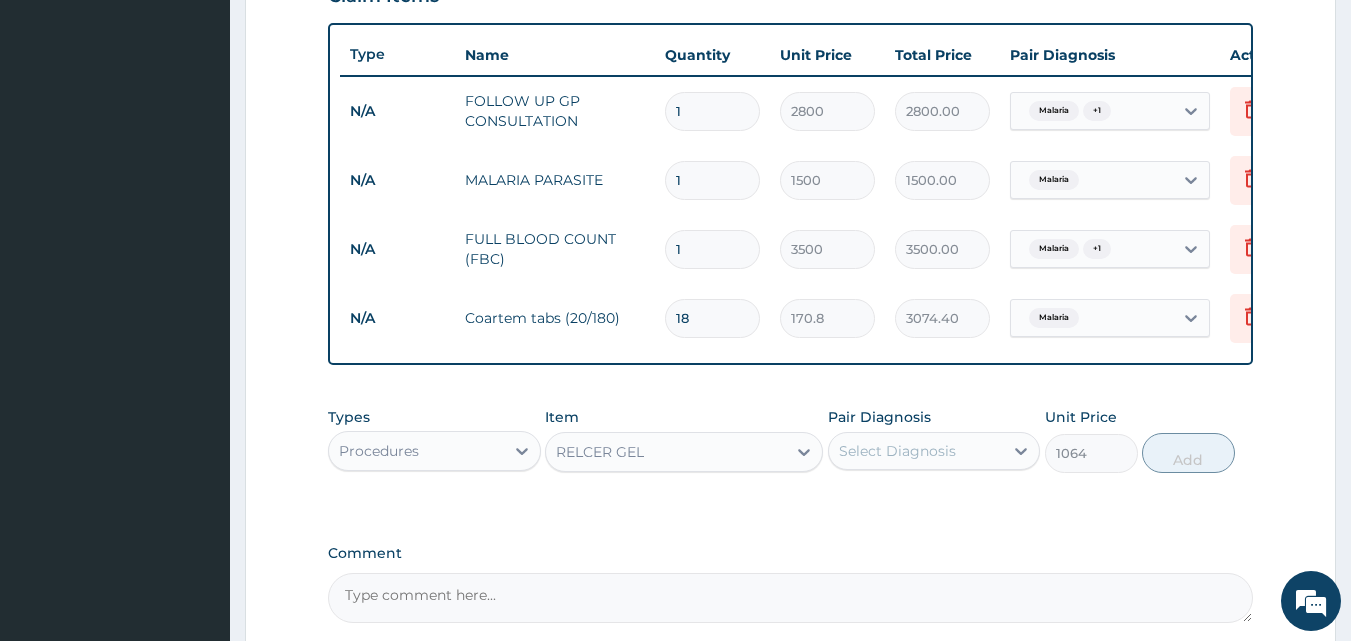 scroll, scrollTop: 161, scrollLeft: 0, axis: vertical 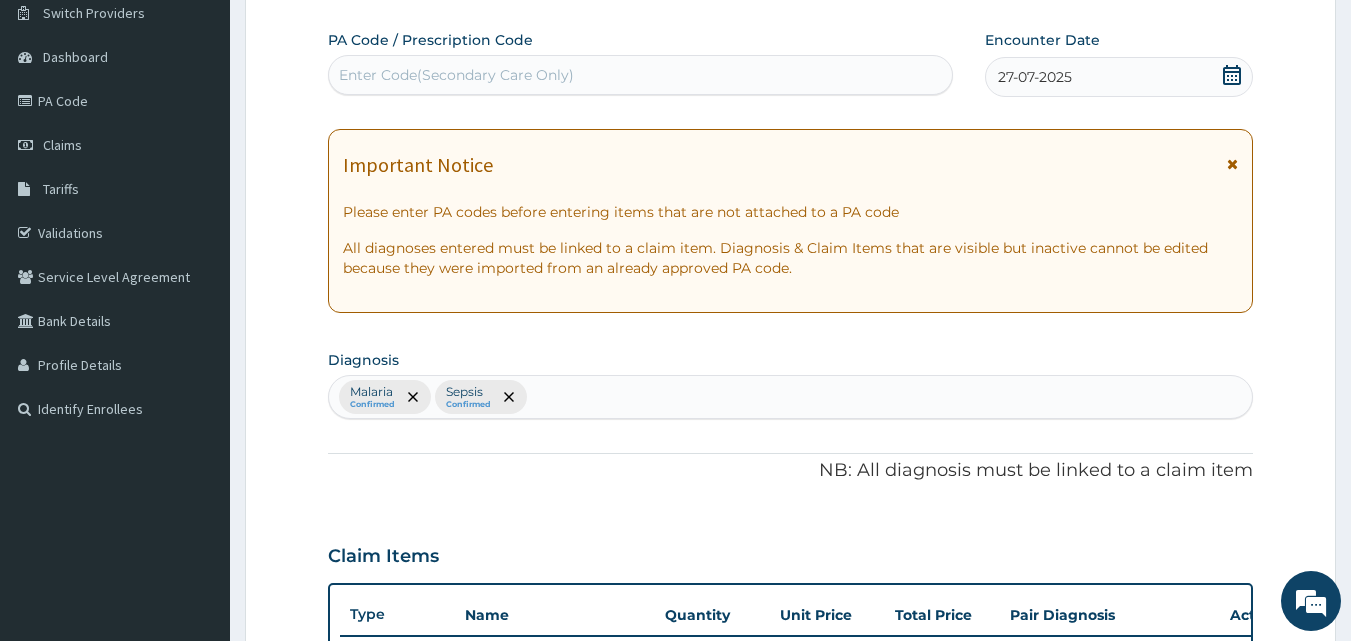 click on "Malaria Confirmed Sepsis Confirmed" at bounding box center (791, 397) 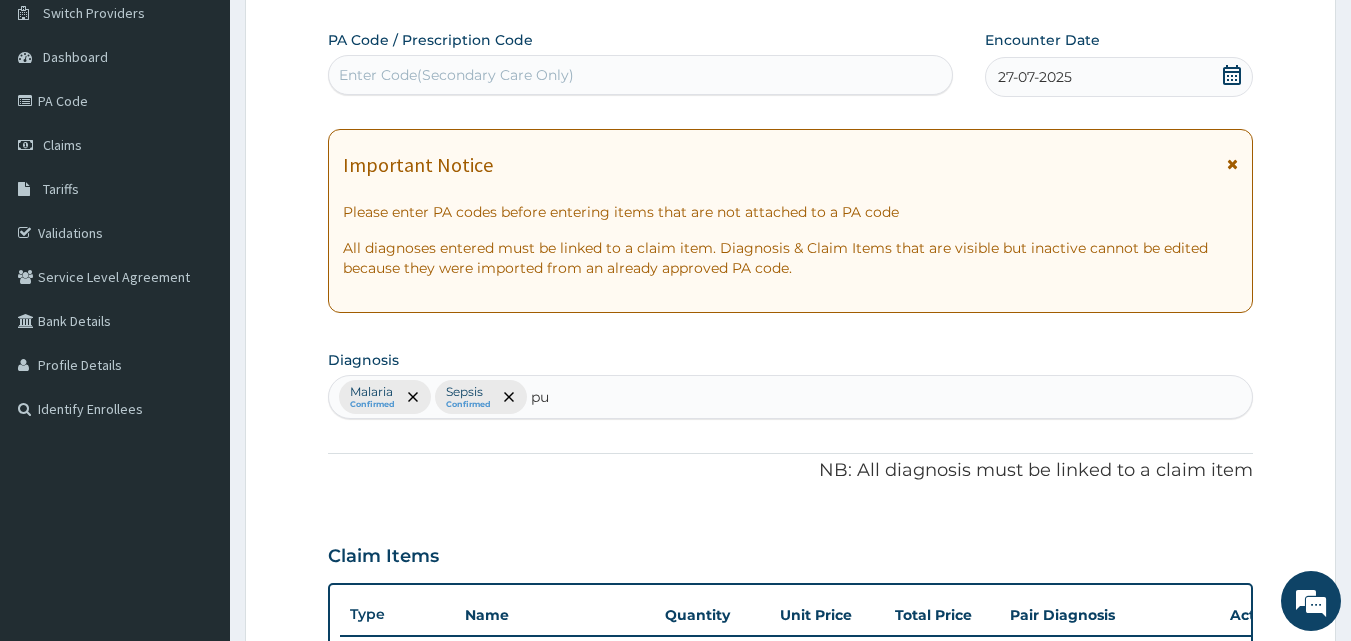 type on "pud" 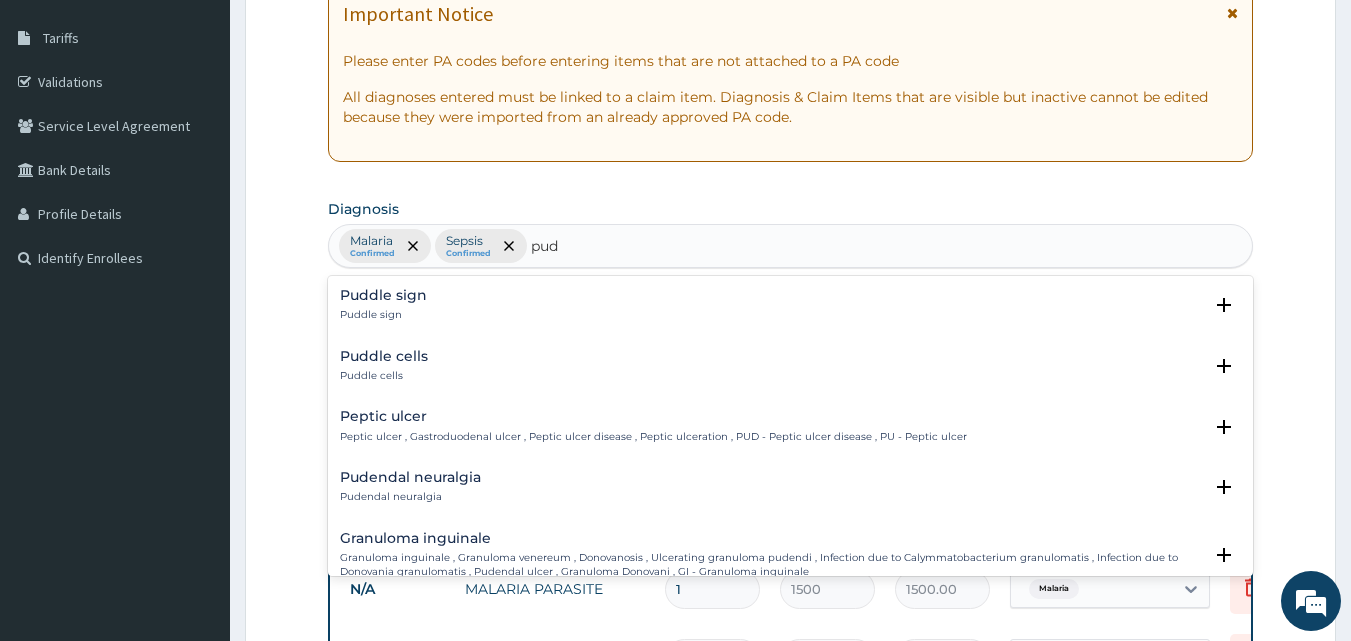 scroll, scrollTop: 342, scrollLeft: 0, axis: vertical 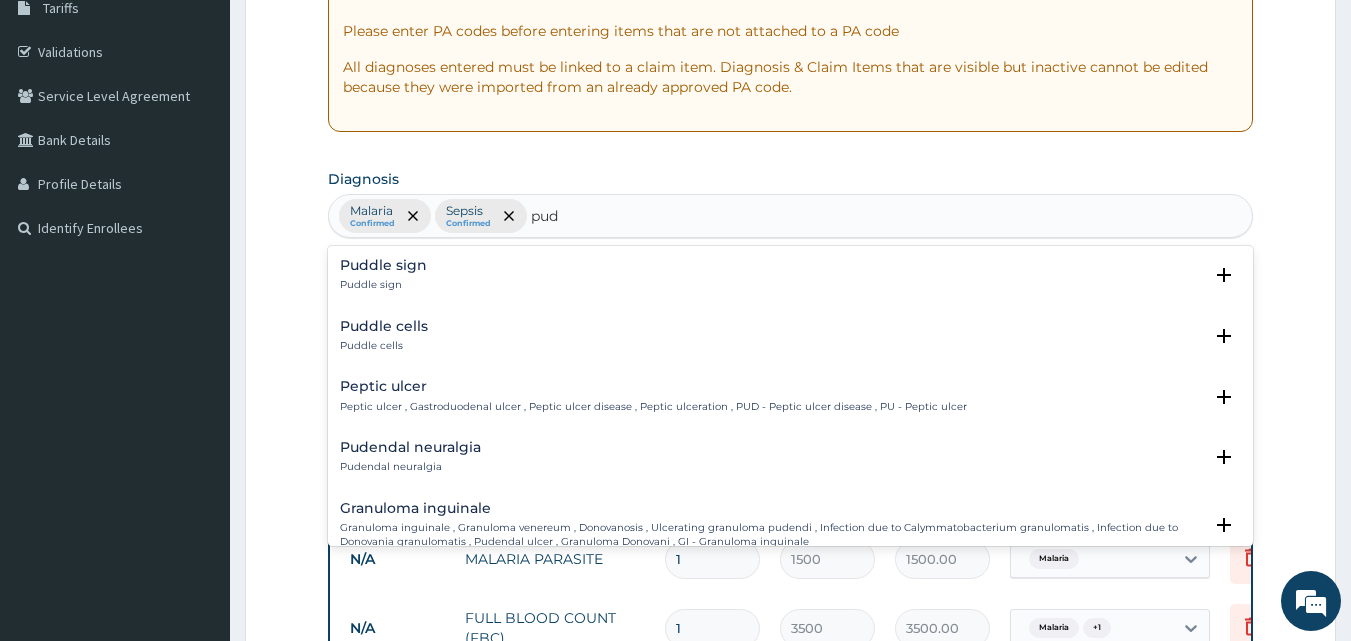 click on "Peptic ulcer" at bounding box center (653, 386) 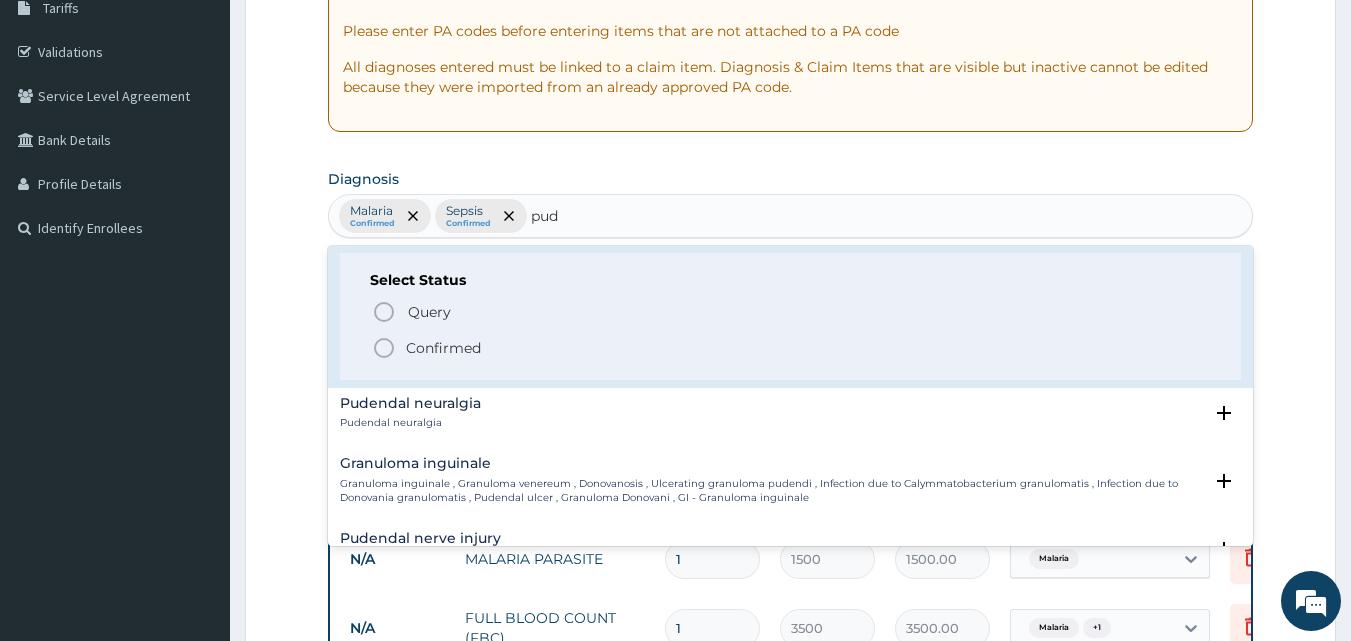 scroll, scrollTop: 174, scrollLeft: 0, axis: vertical 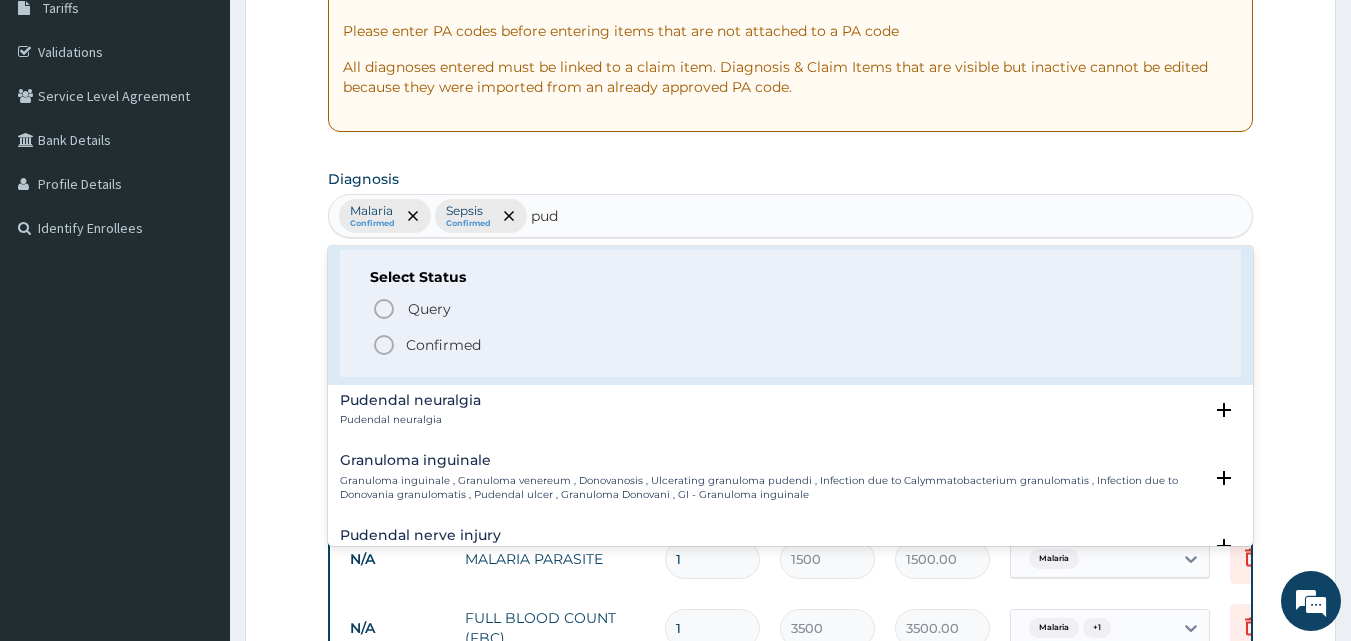 click on "Confirmed" at bounding box center [792, 345] 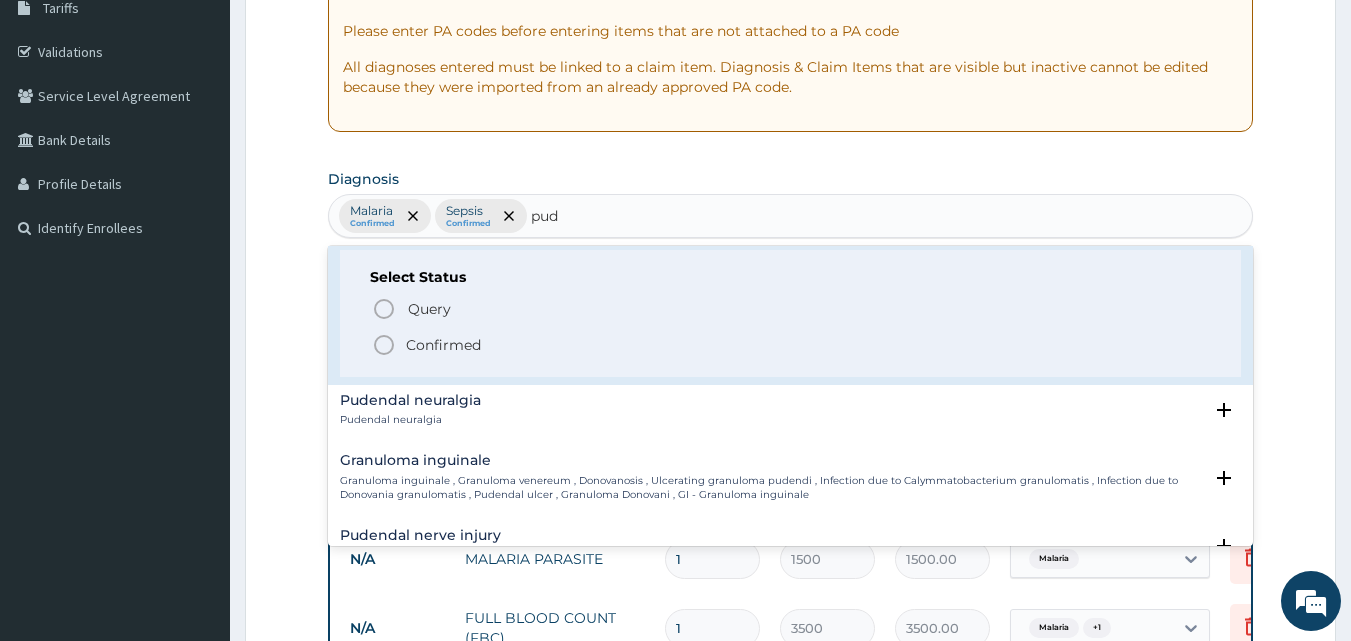 type 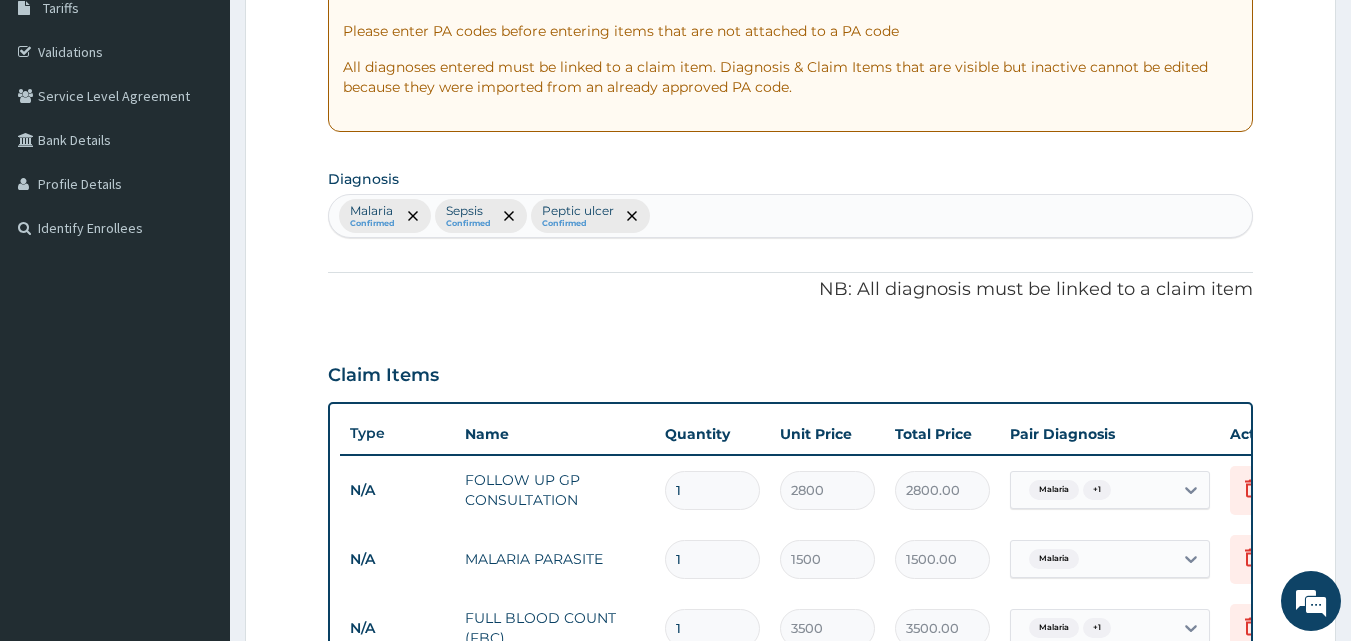 scroll, scrollTop: 852, scrollLeft: 0, axis: vertical 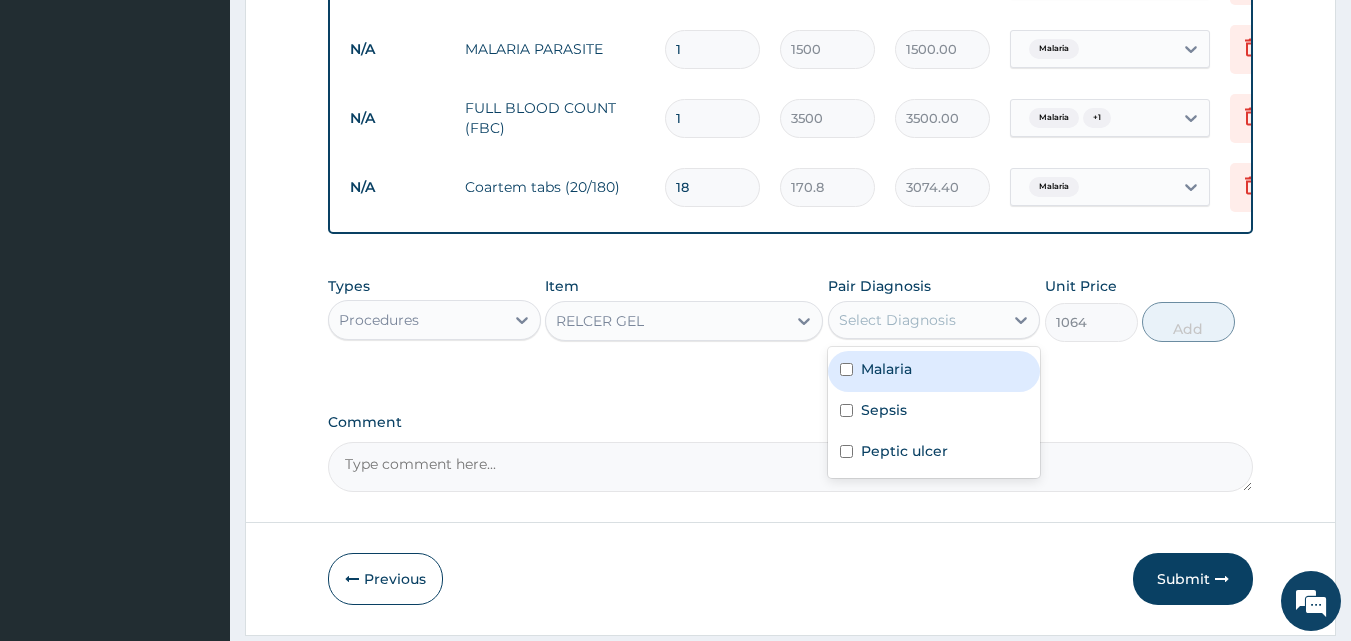 click on "Select Diagnosis" at bounding box center [897, 320] 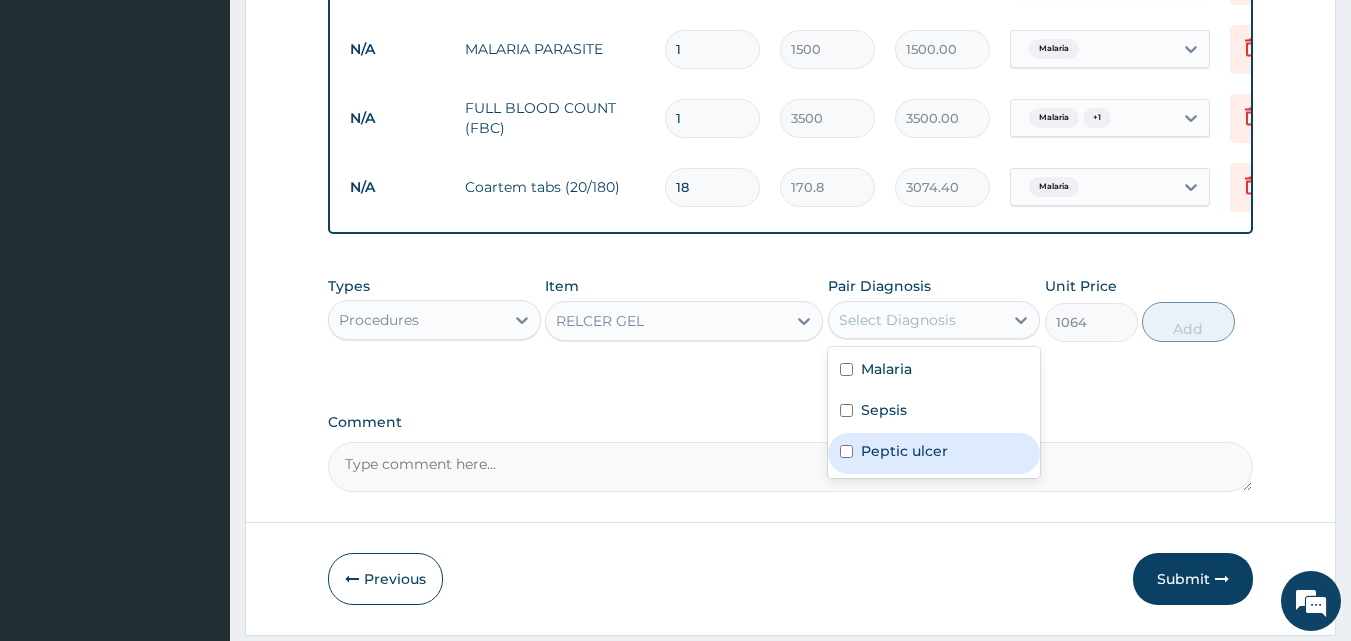 click on "Peptic ulcer" at bounding box center (904, 451) 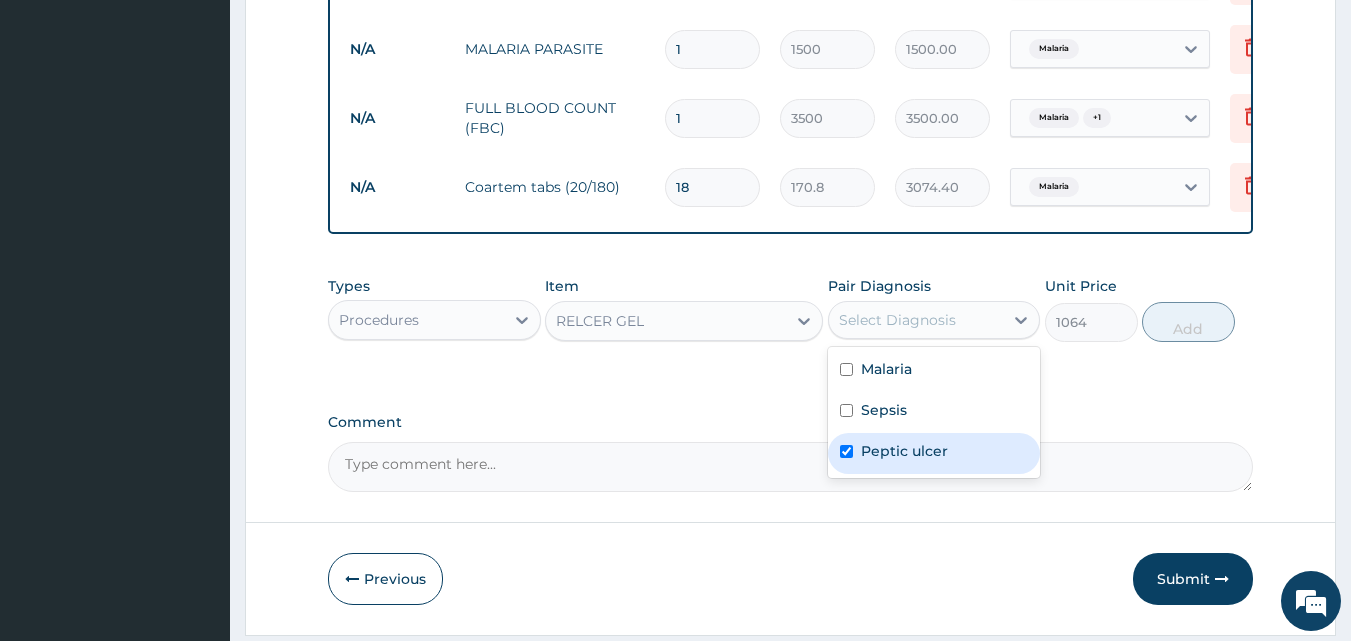 checkbox on "true" 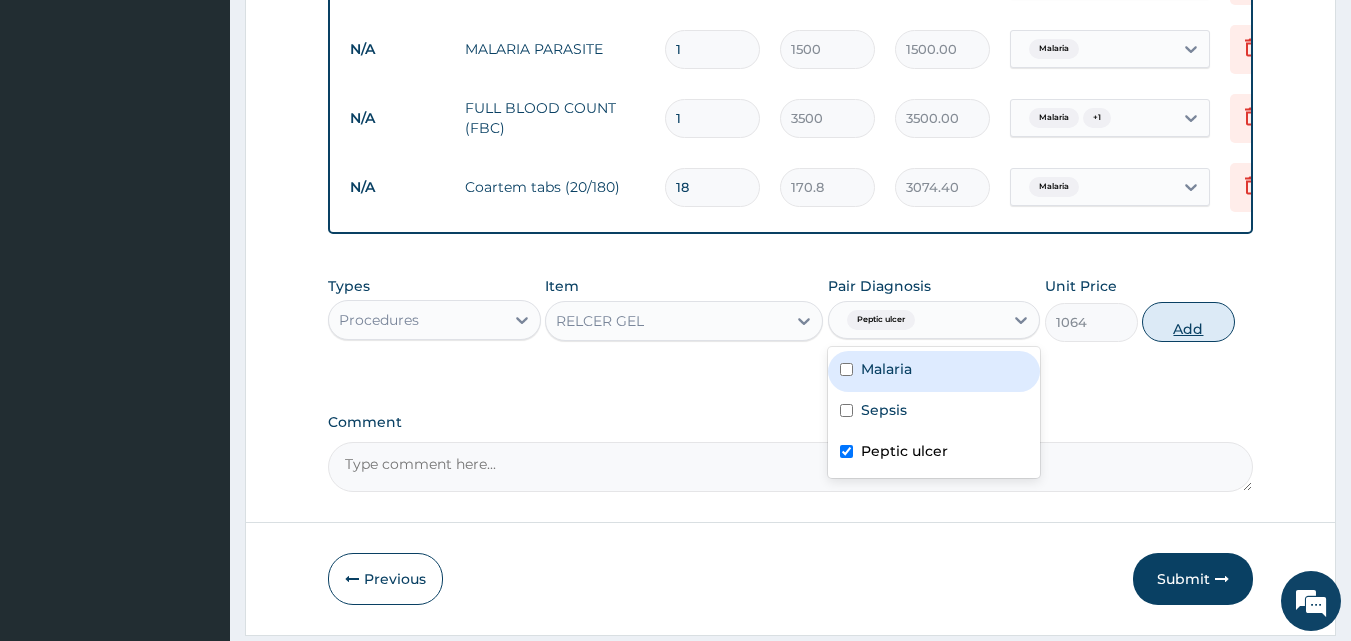click on "Add" at bounding box center (1188, 322) 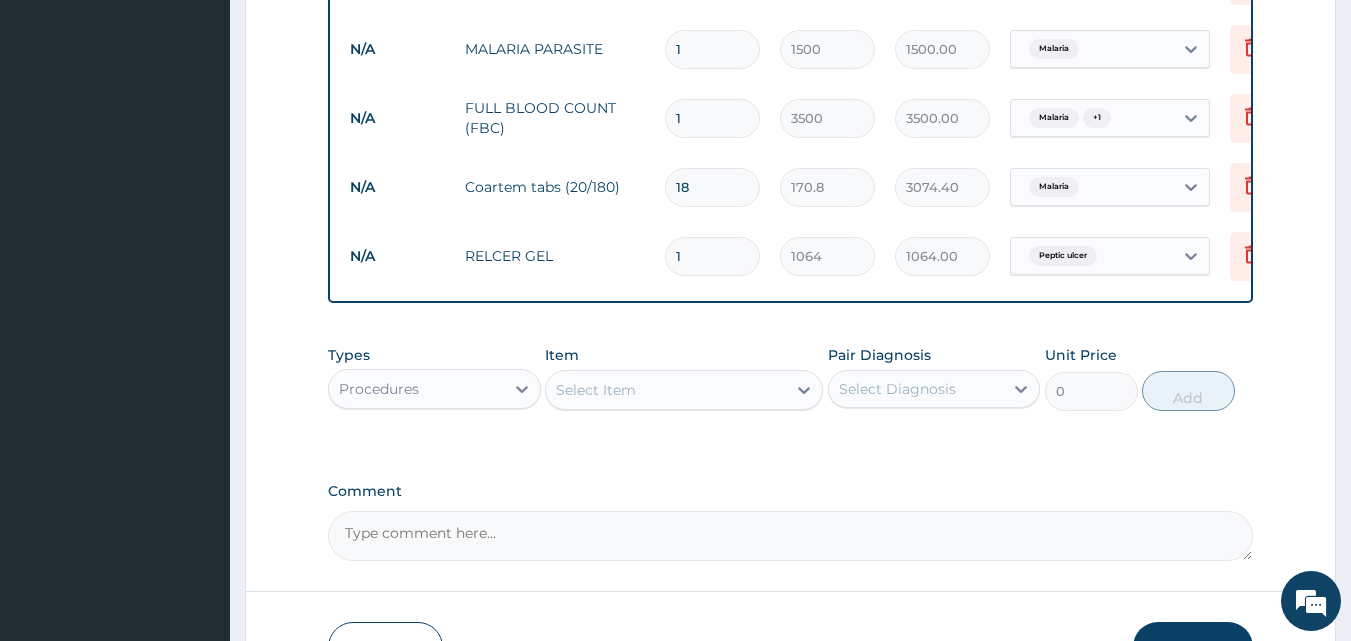 click on "Select Item" at bounding box center [666, 390] 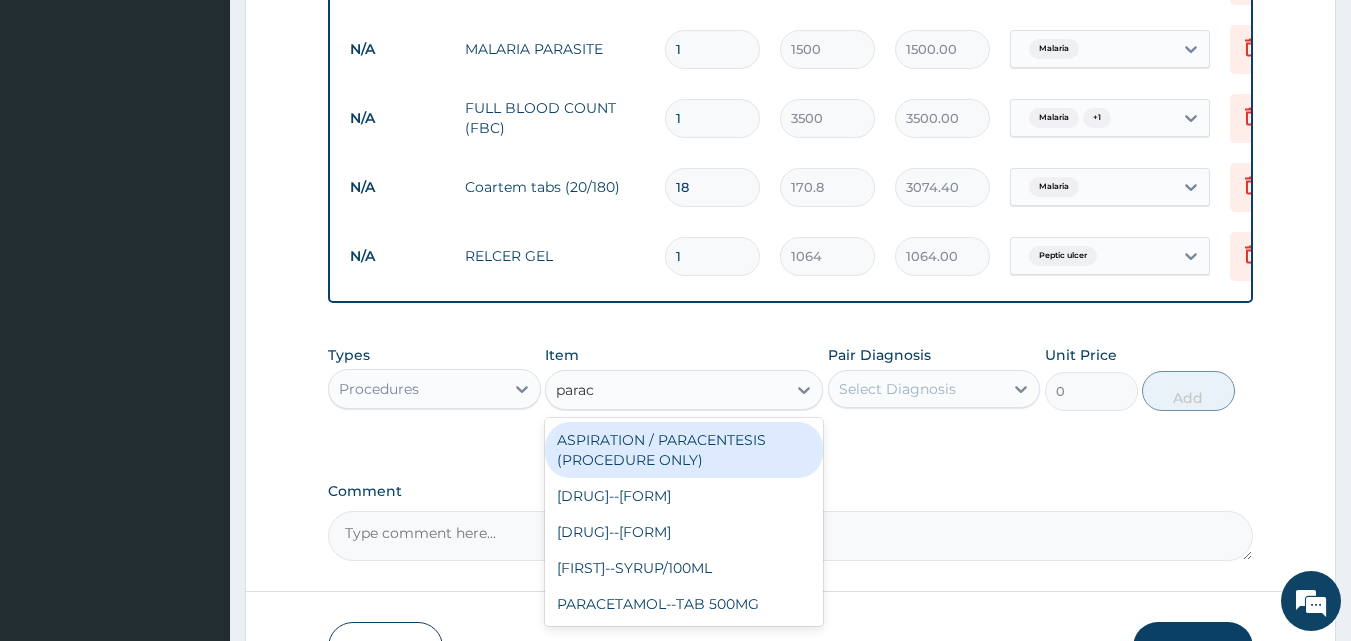 type on "parace" 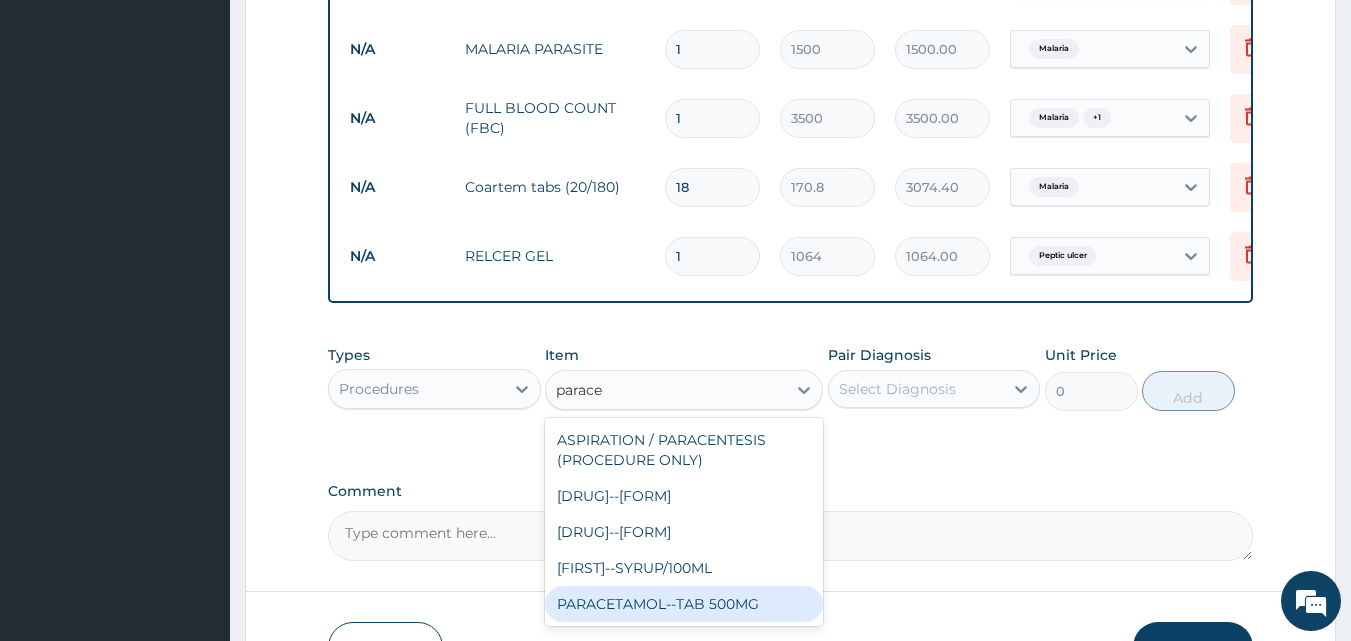 click on "PARACETAMOL--TAB 500MG" at bounding box center [684, 604] 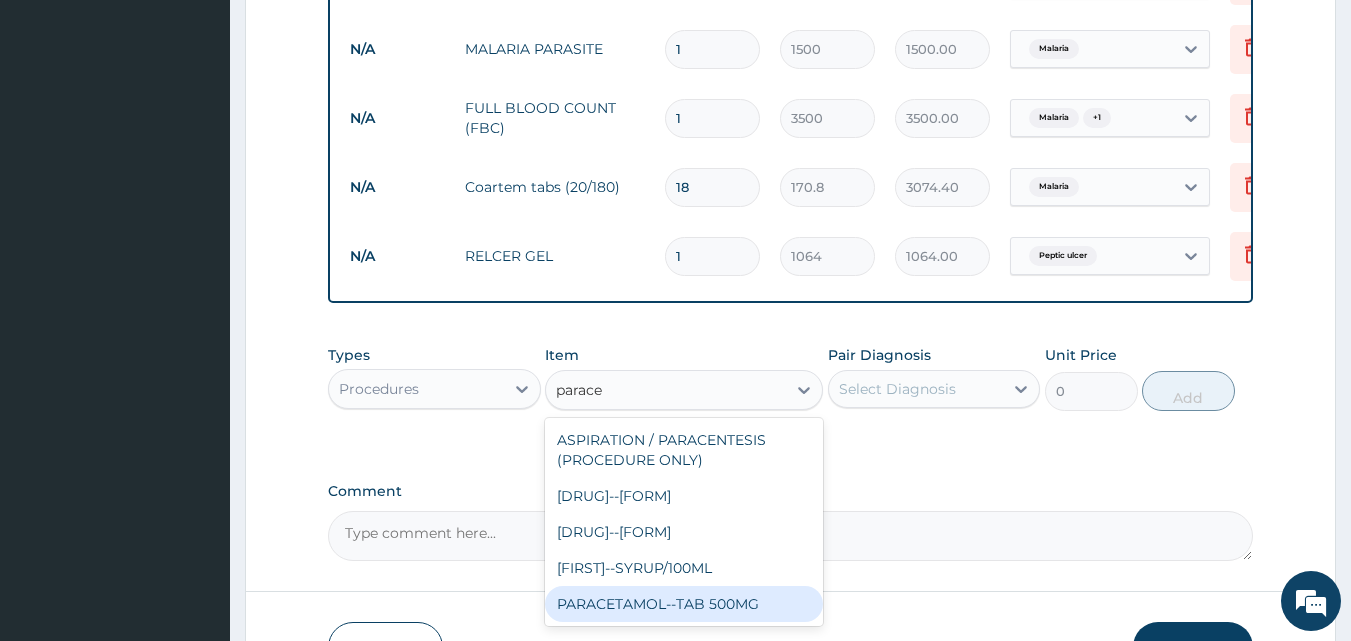 type 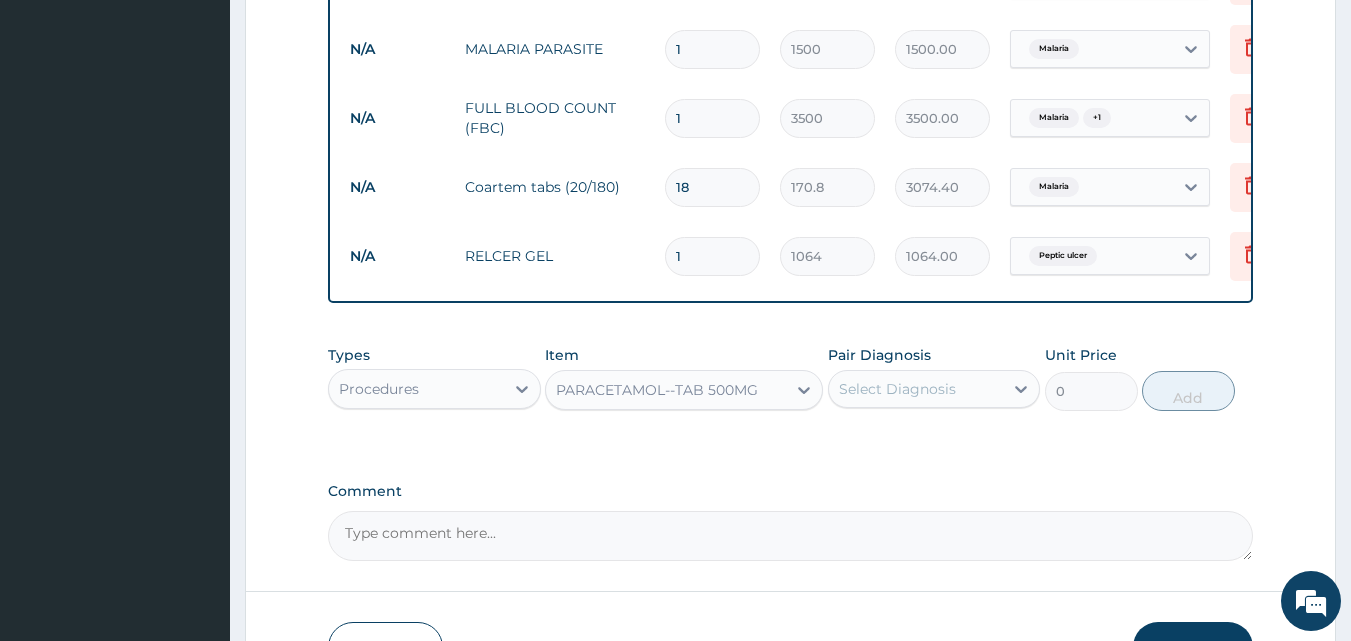click on "Select Diagnosis" at bounding box center (897, 389) 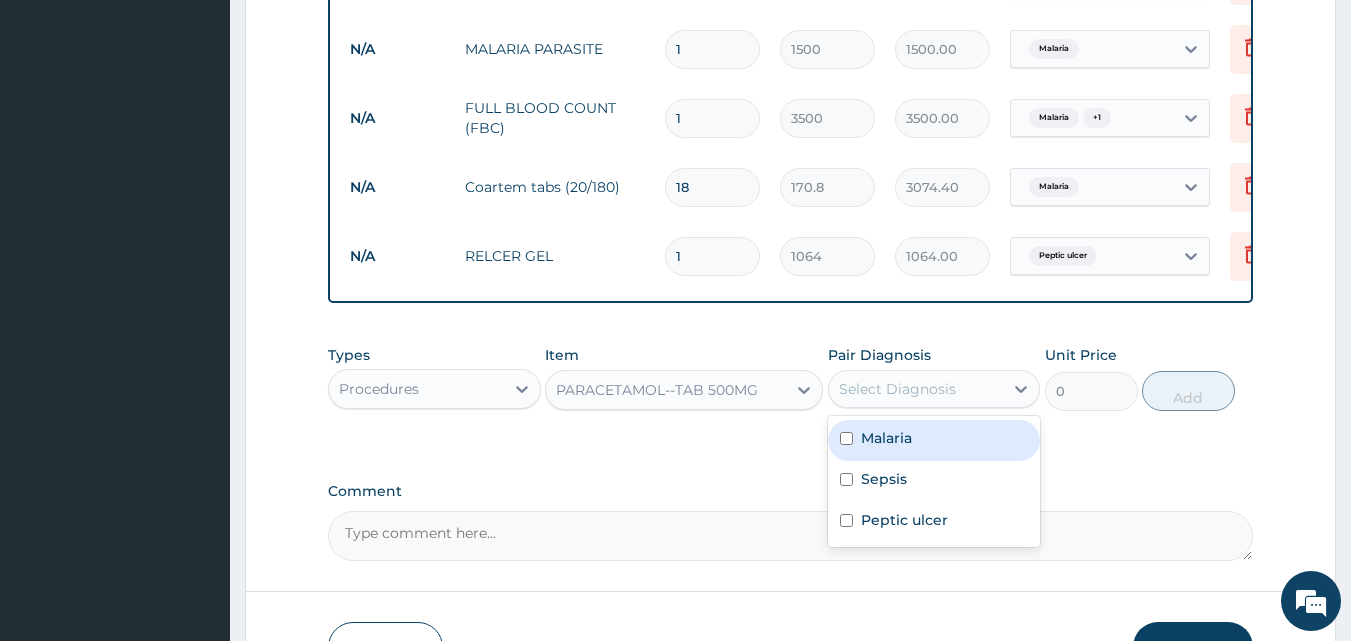 click on "Malaria" at bounding box center [934, 440] 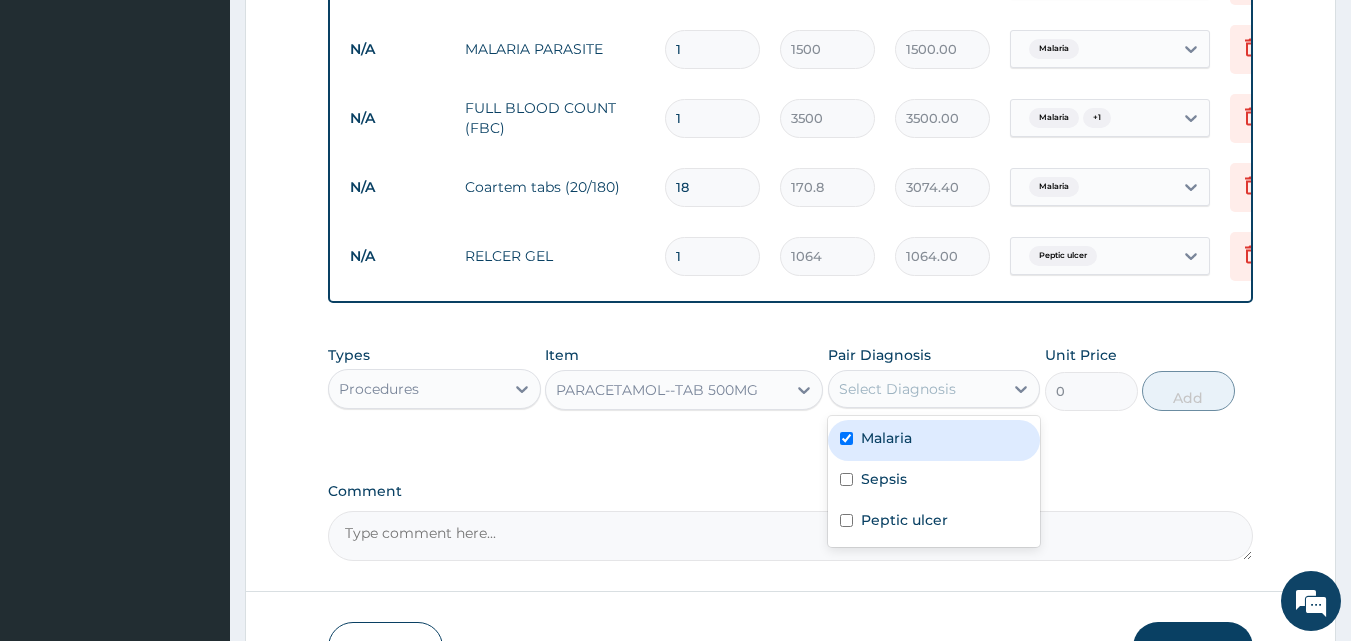 checkbox on "true" 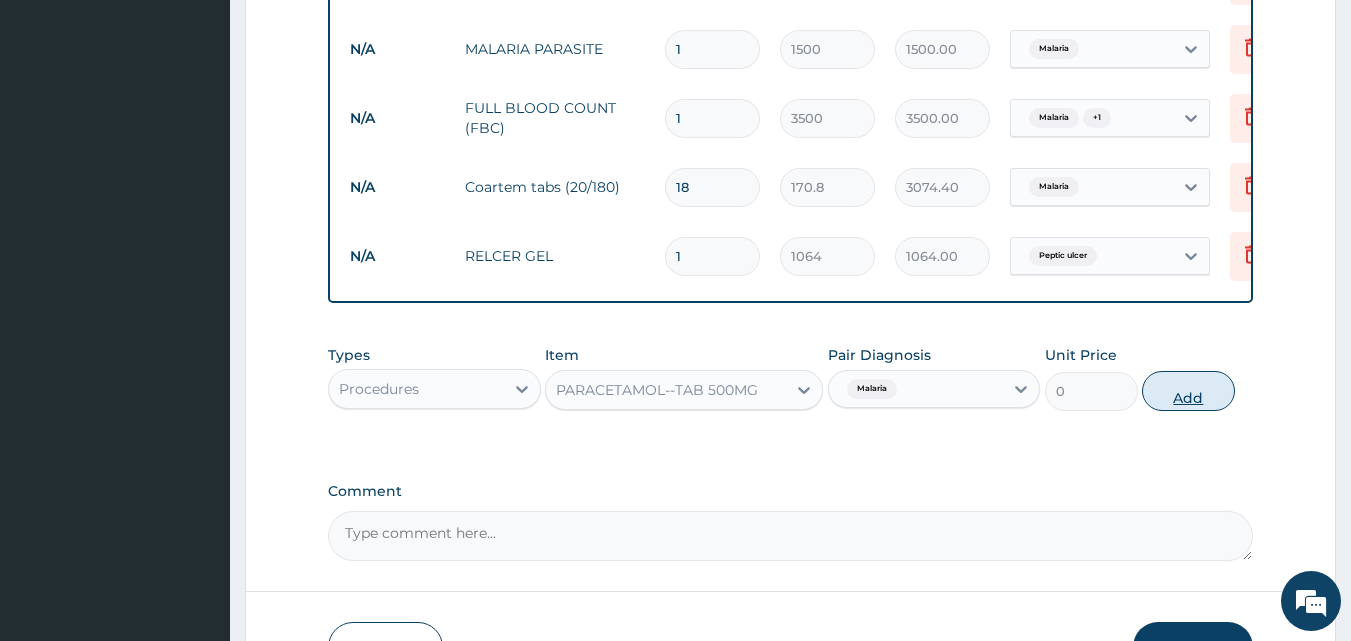 click on "Add" at bounding box center (1188, 391) 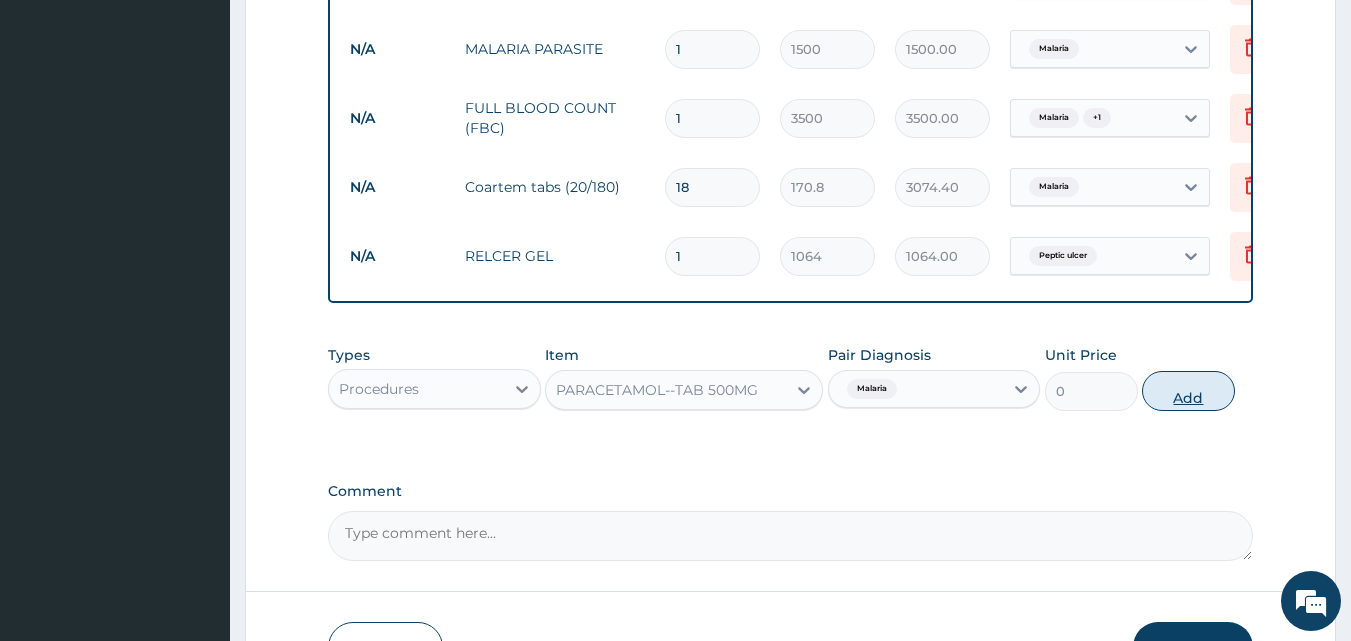 type on "0" 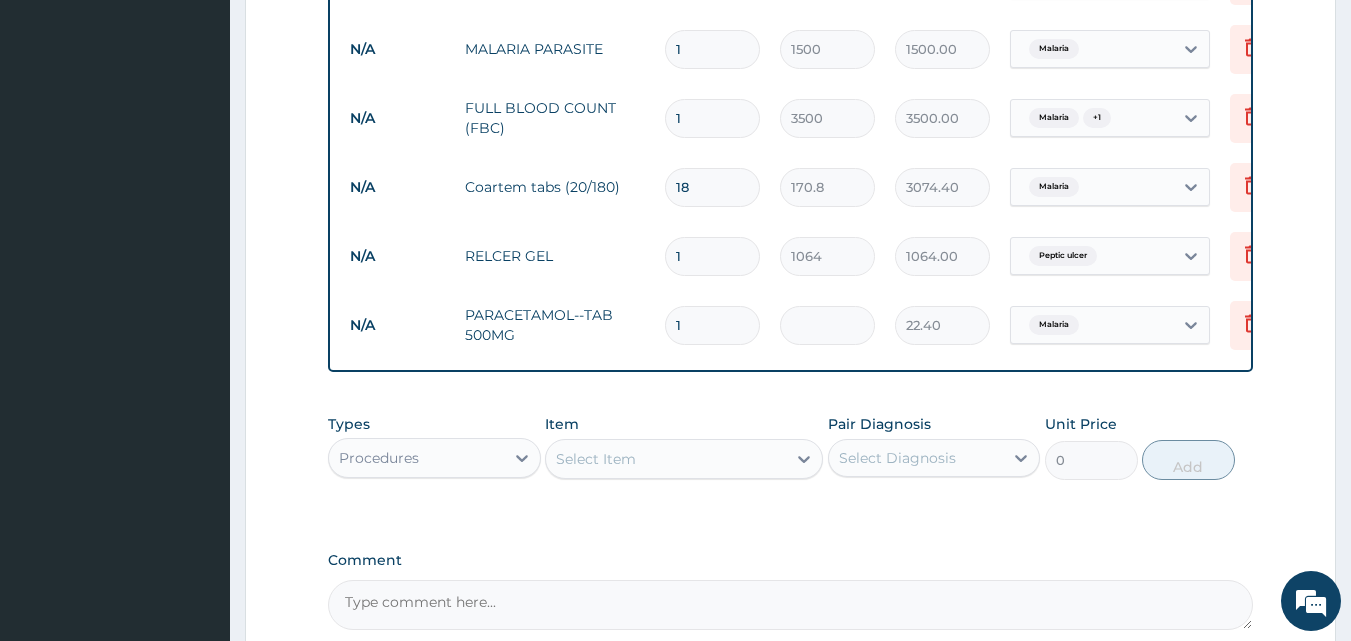 click on "Select Item" at bounding box center (666, 459) 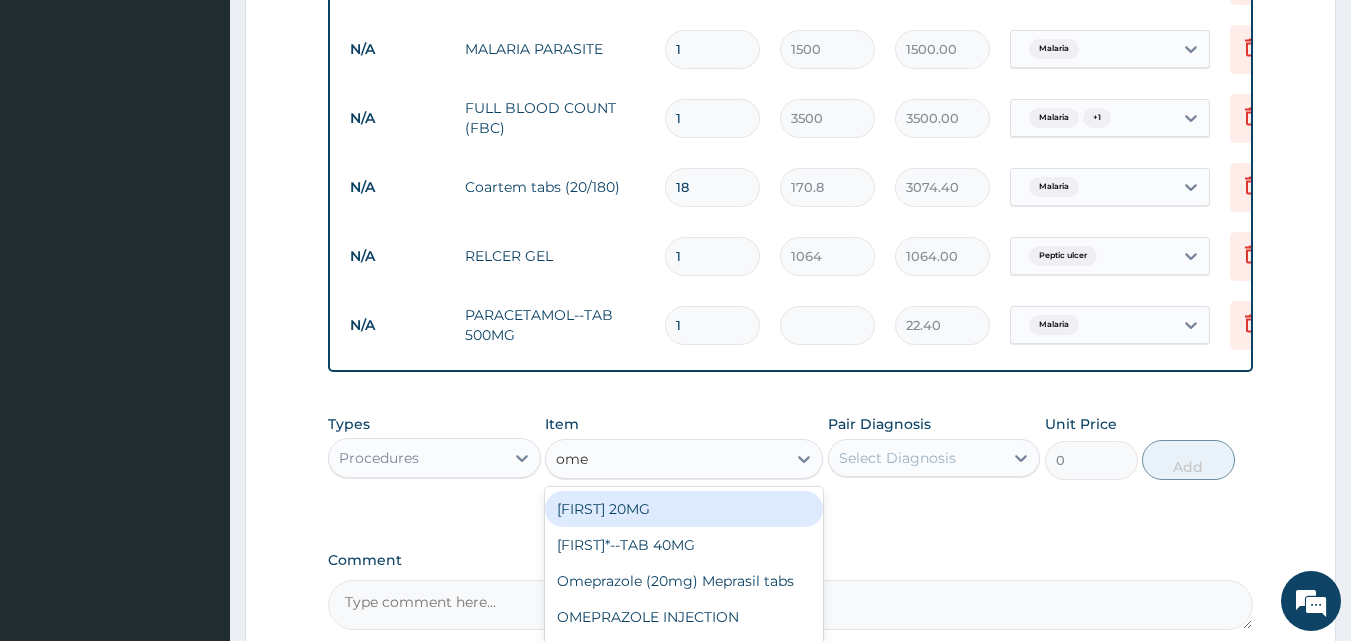 type on "omep" 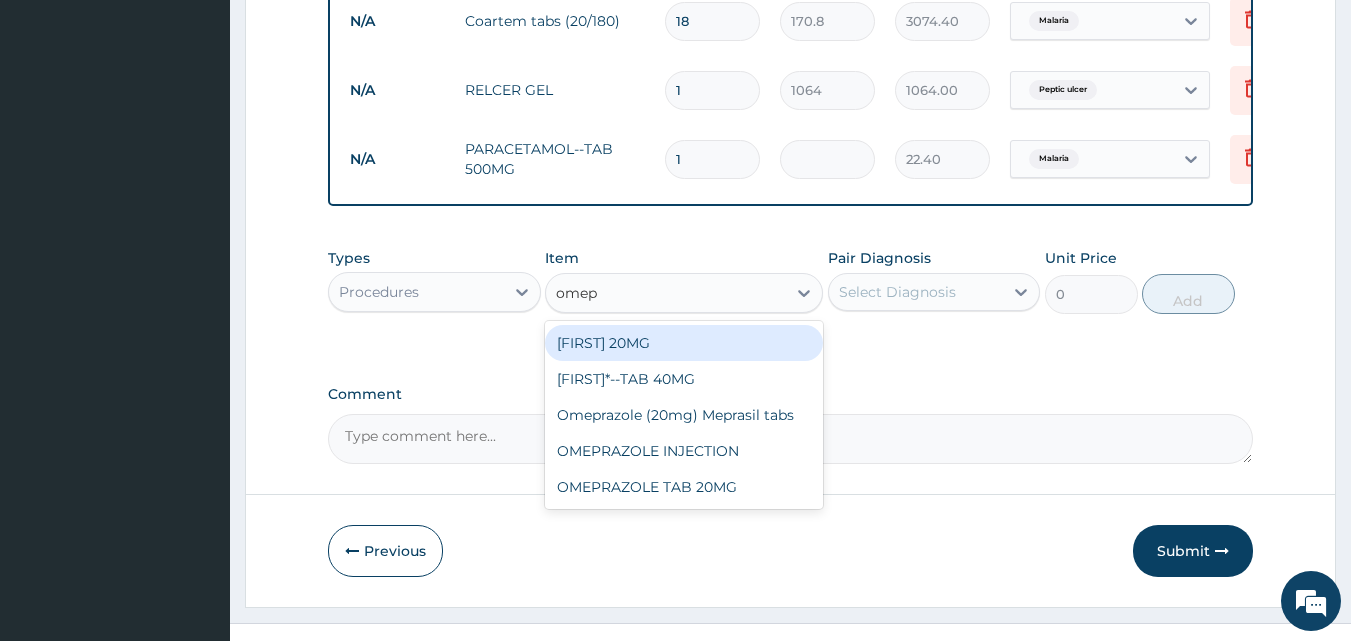 scroll, scrollTop: 1056, scrollLeft: 0, axis: vertical 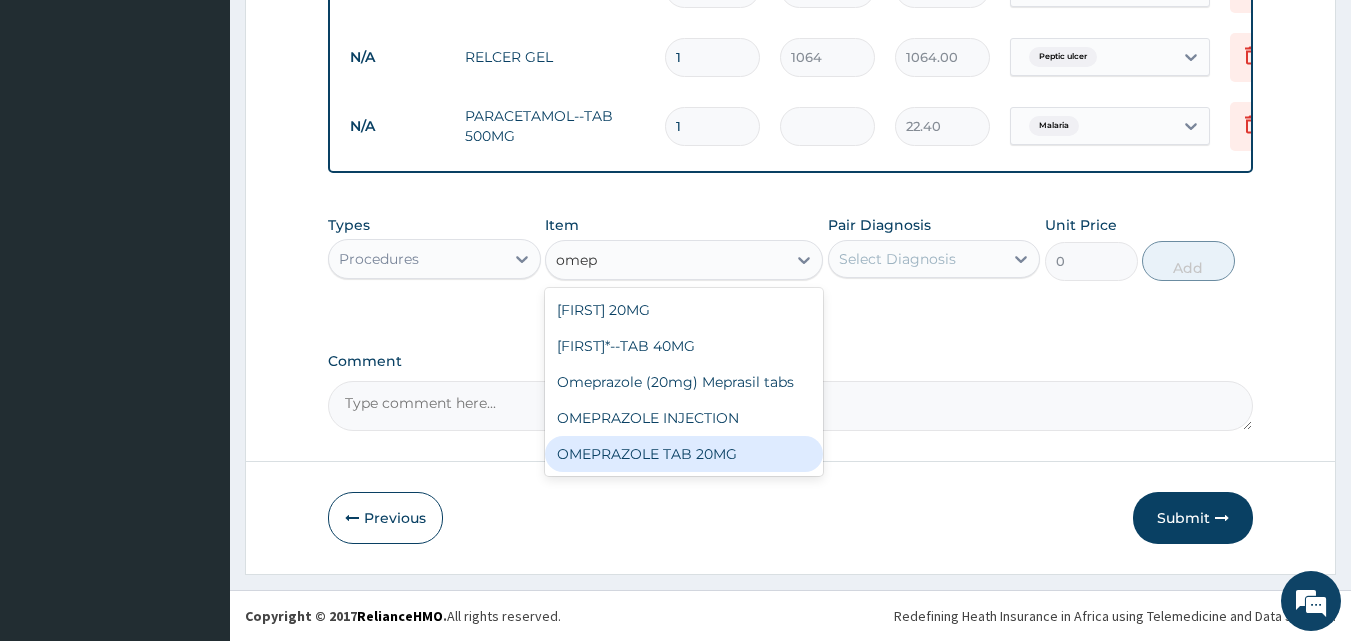 click on "OMEPRAZOLE TAB 20MG" at bounding box center (684, 454) 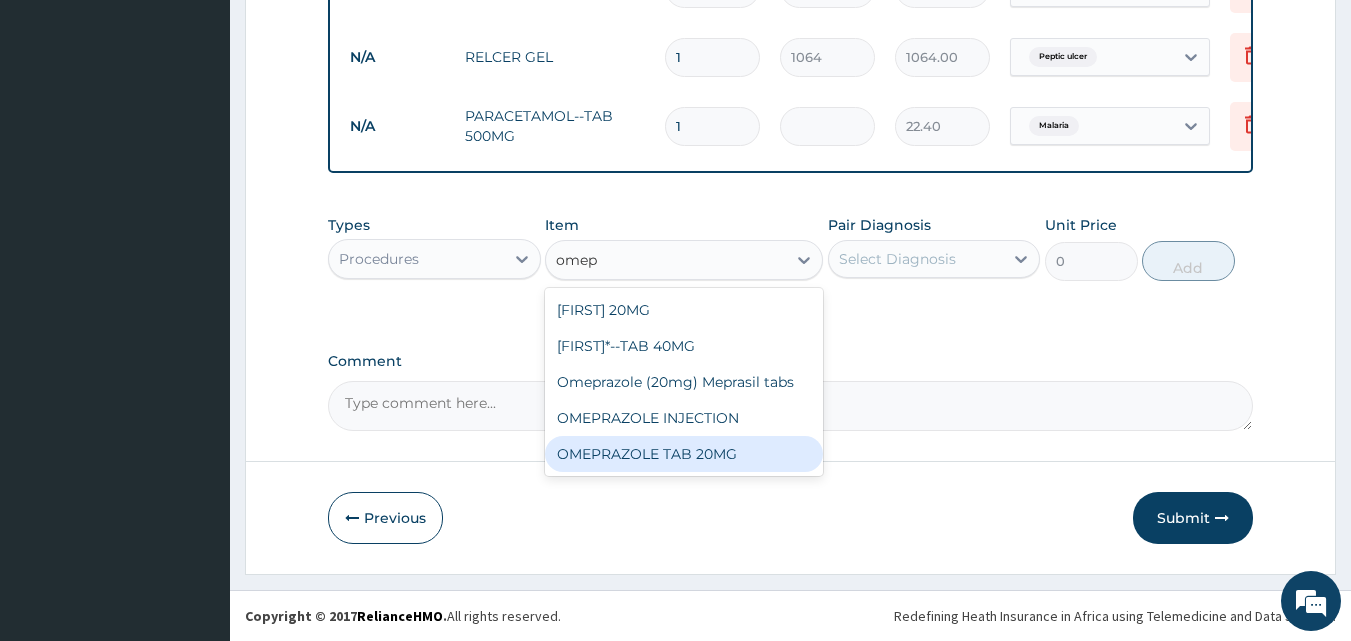type 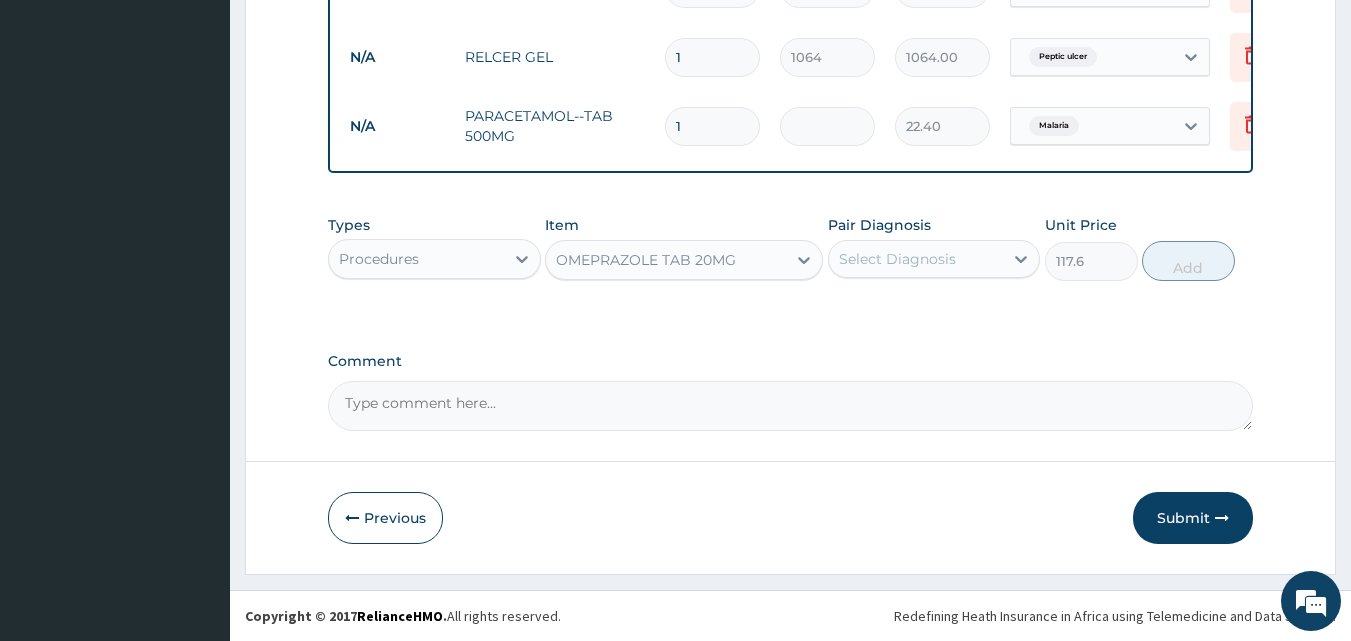 click on "Select Diagnosis" at bounding box center [897, 259] 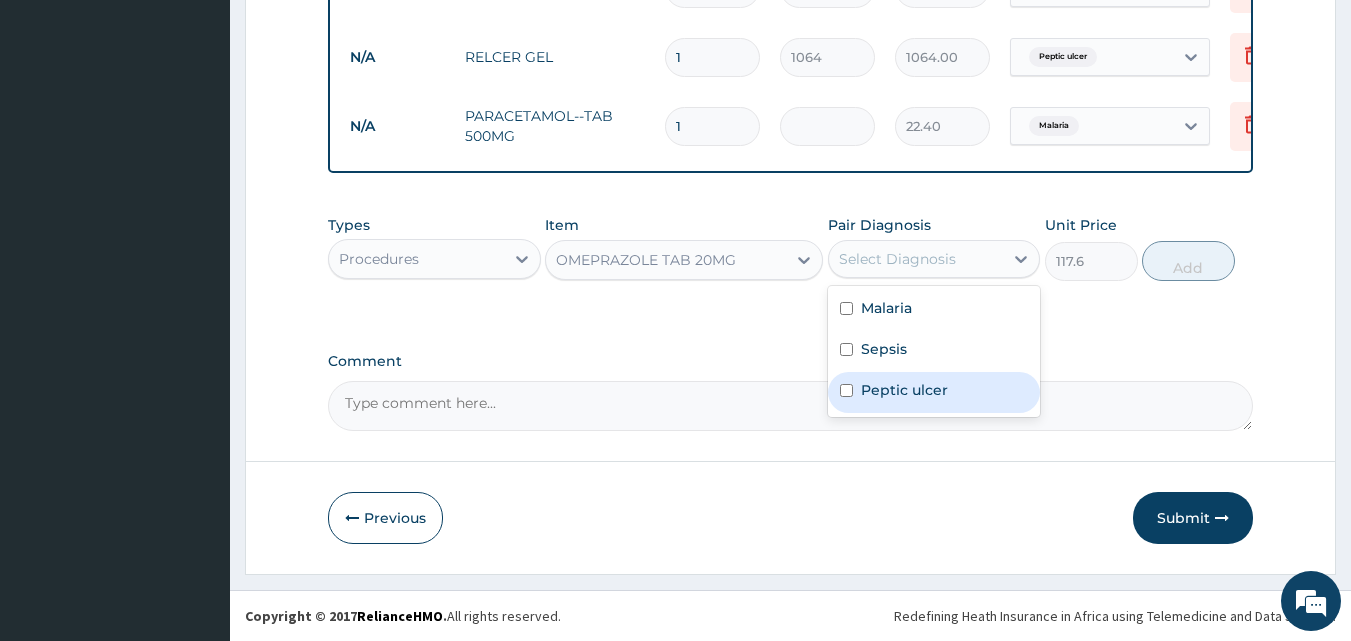 click on "Peptic ulcer" at bounding box center (904, 390) 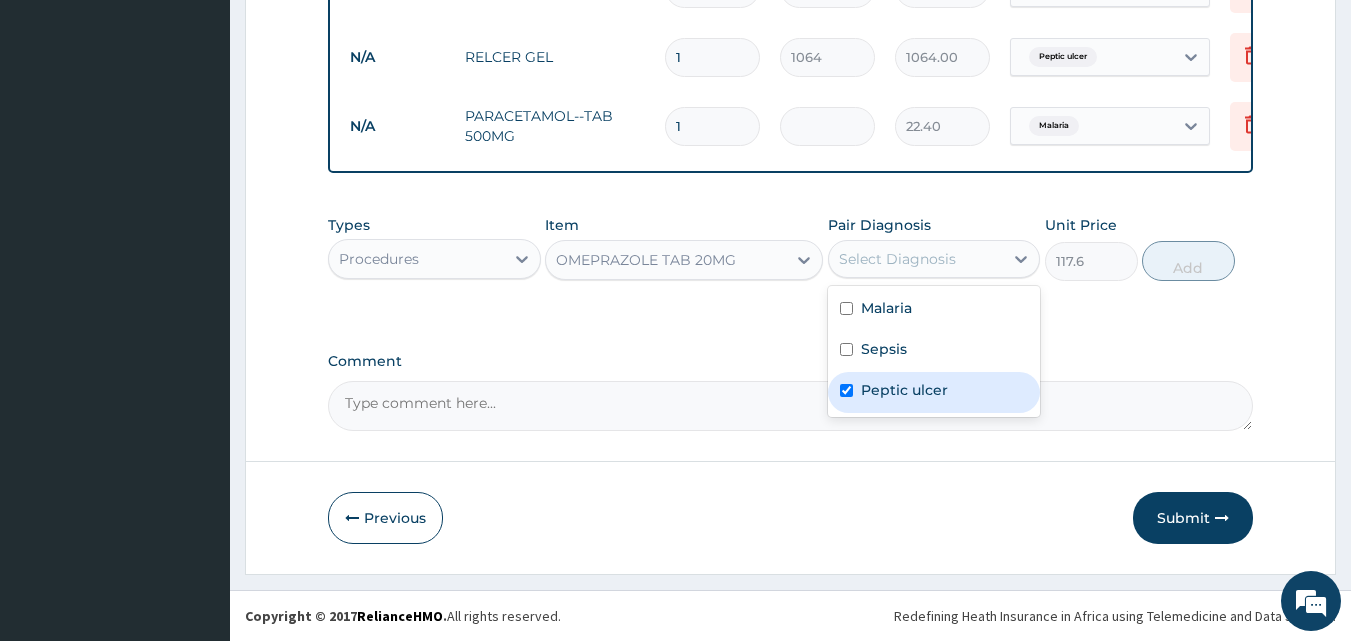 checkbox on "true" 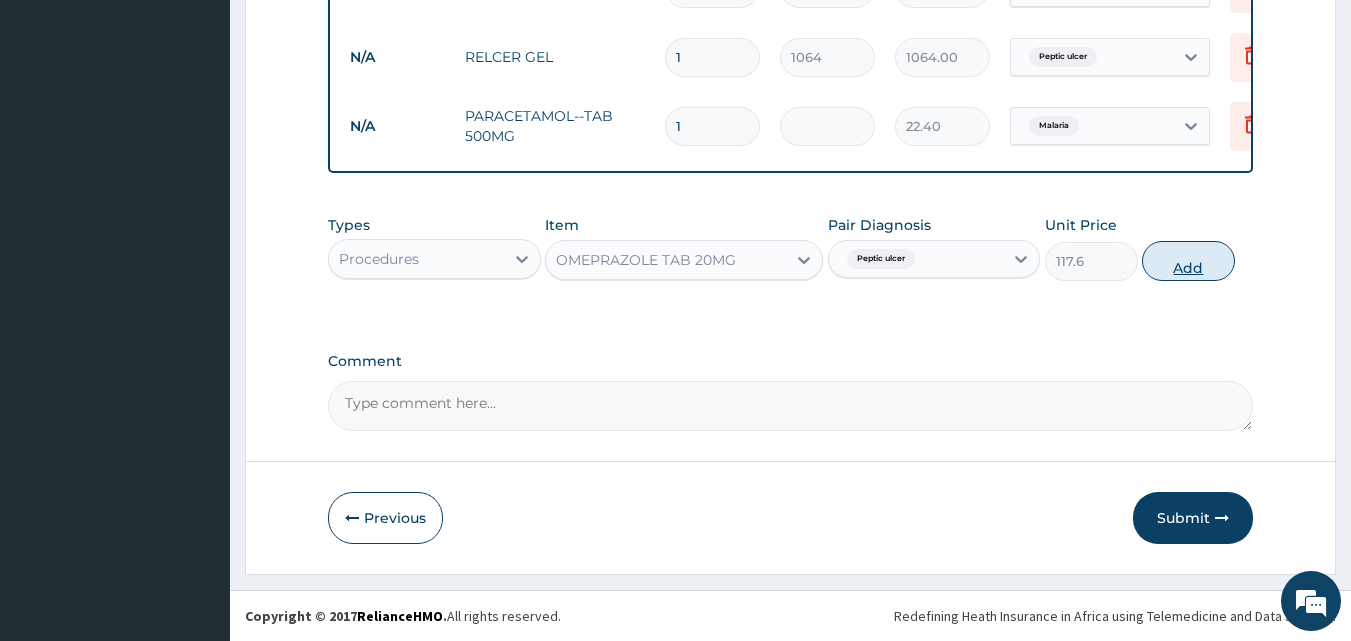 click on "Add" at bounding box center (1188, 261) 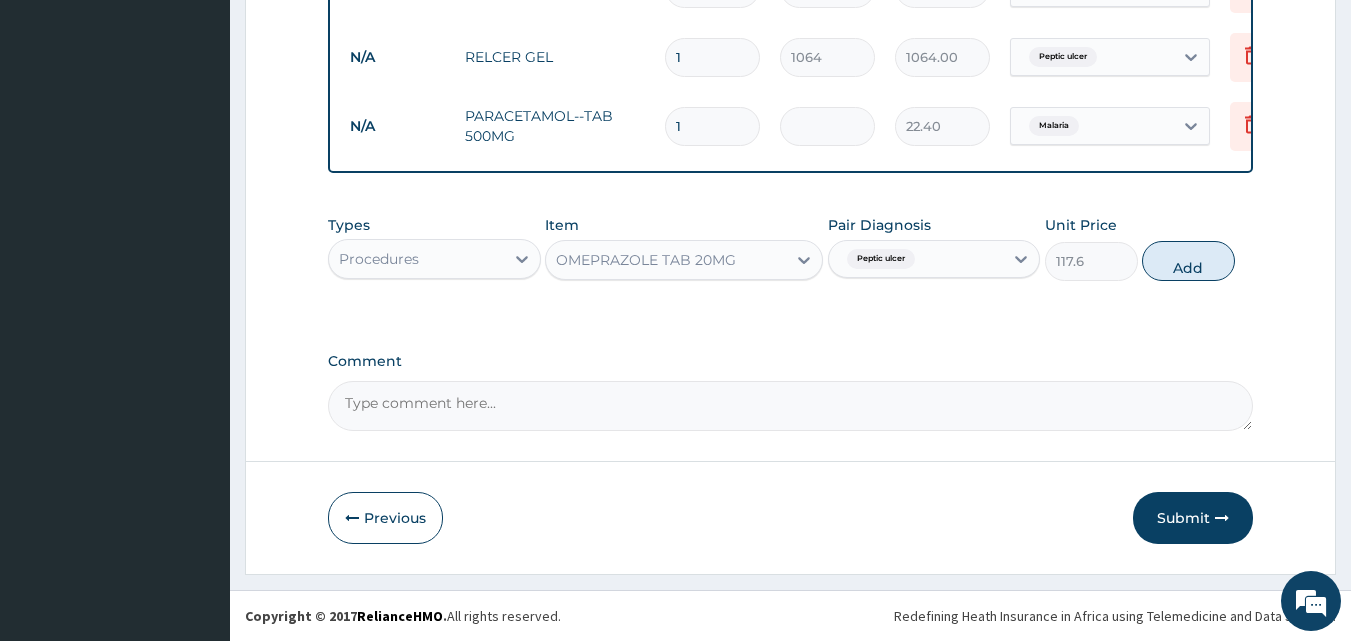 type on "0" 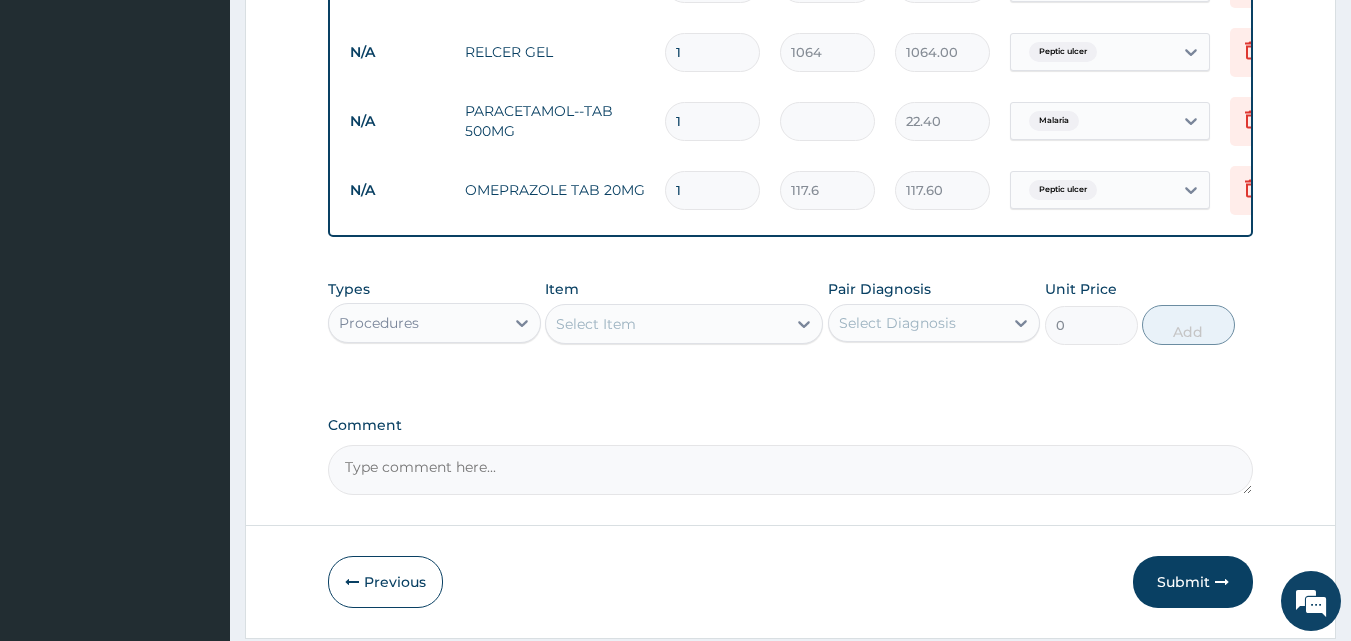 click on "Select Item" at bounding box center (666, 324) 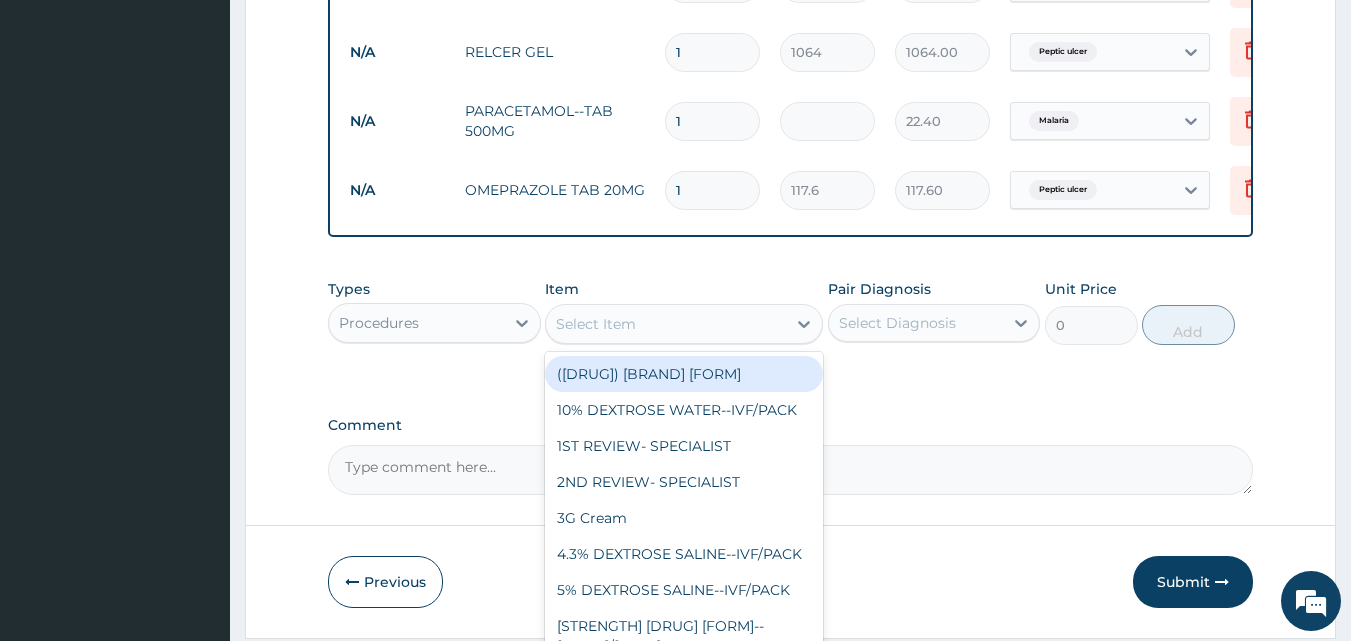 click on "1" at bounding box center (712, 190) 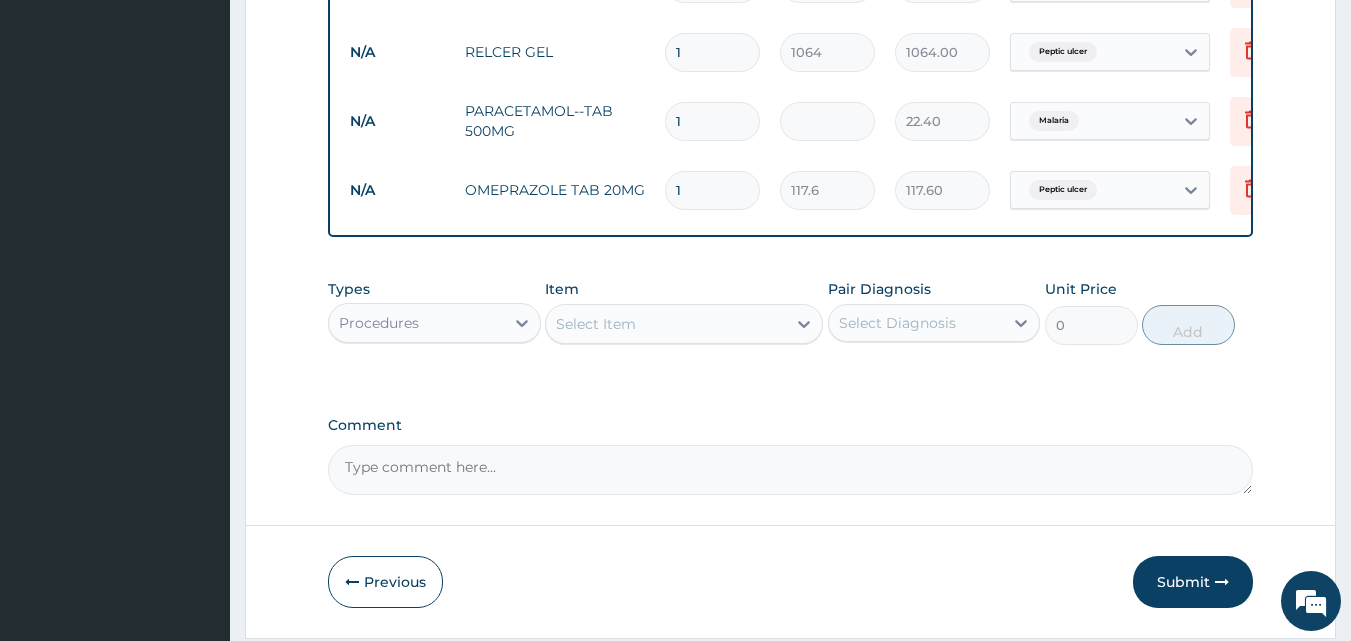 type 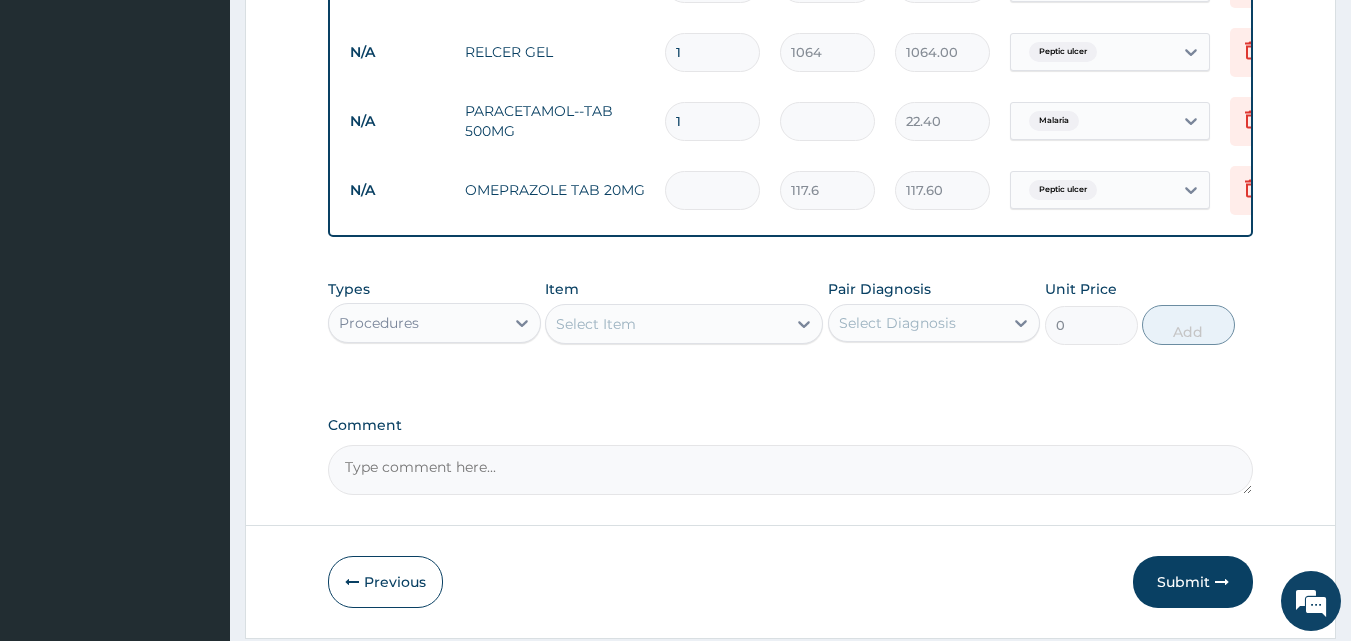type on "0.00" 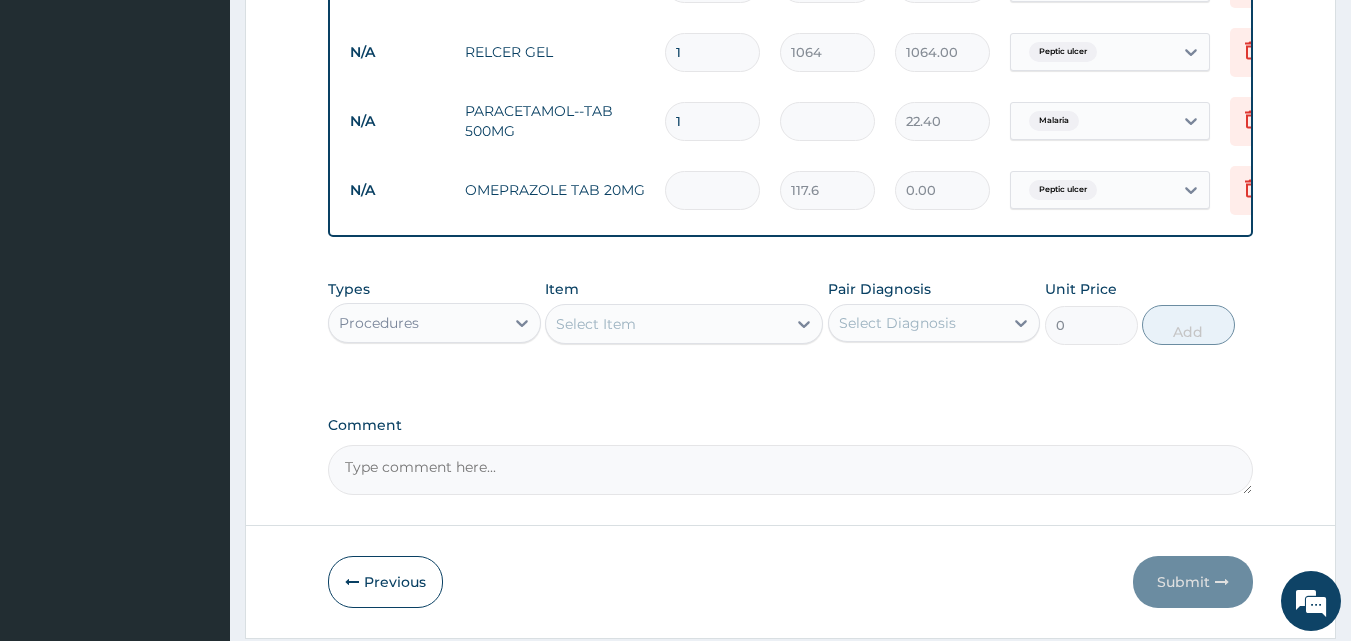 type on "7" 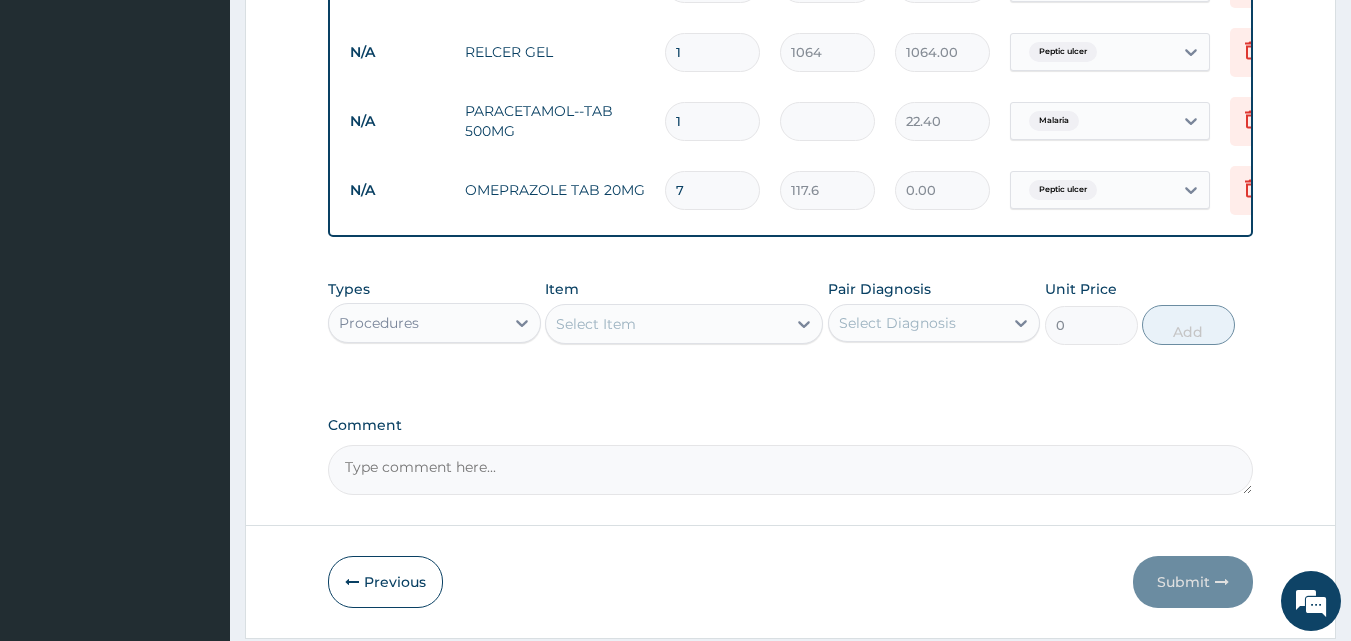 type on "823.20" 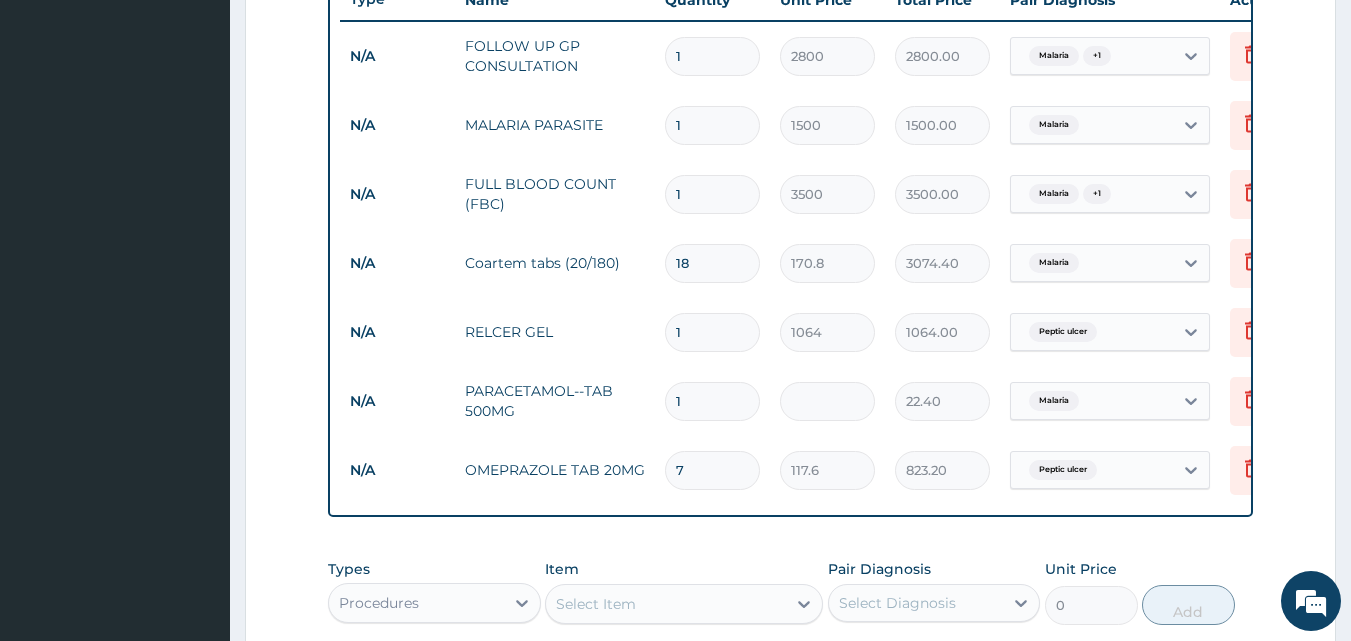scroll, scrollTop: 775, scrollLeft: 0, axis: vertical 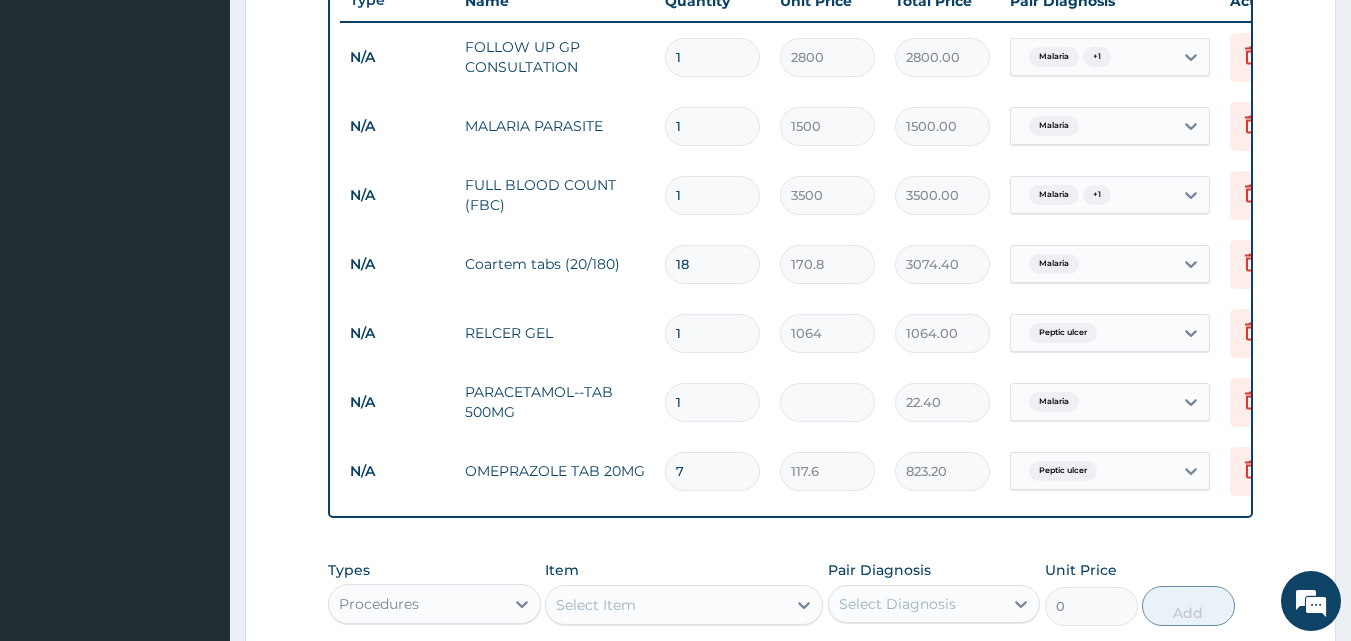 type on "7" 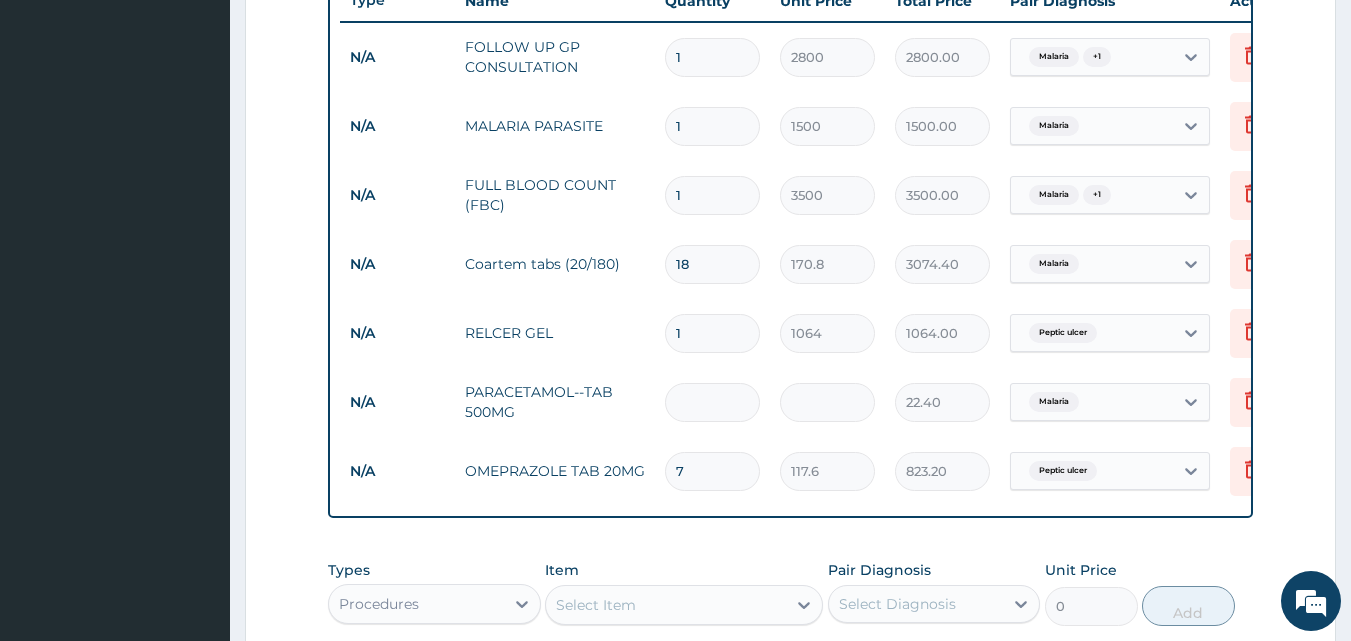 type on "0.00" 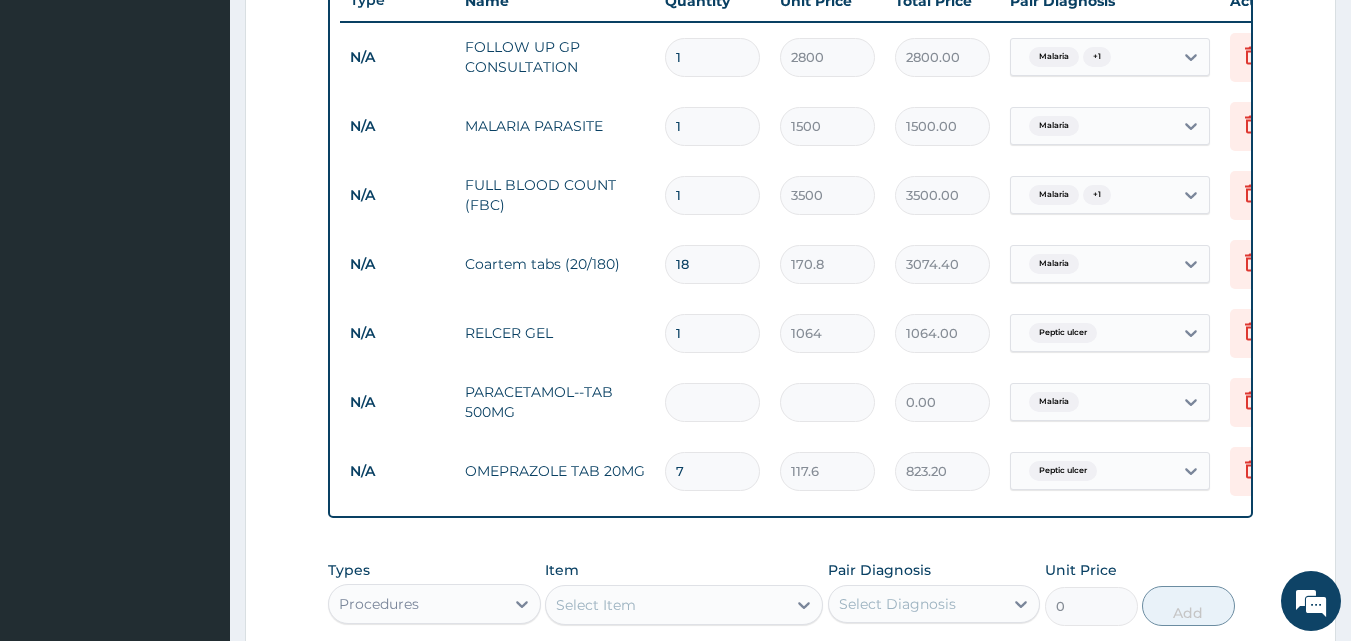 type on "9" 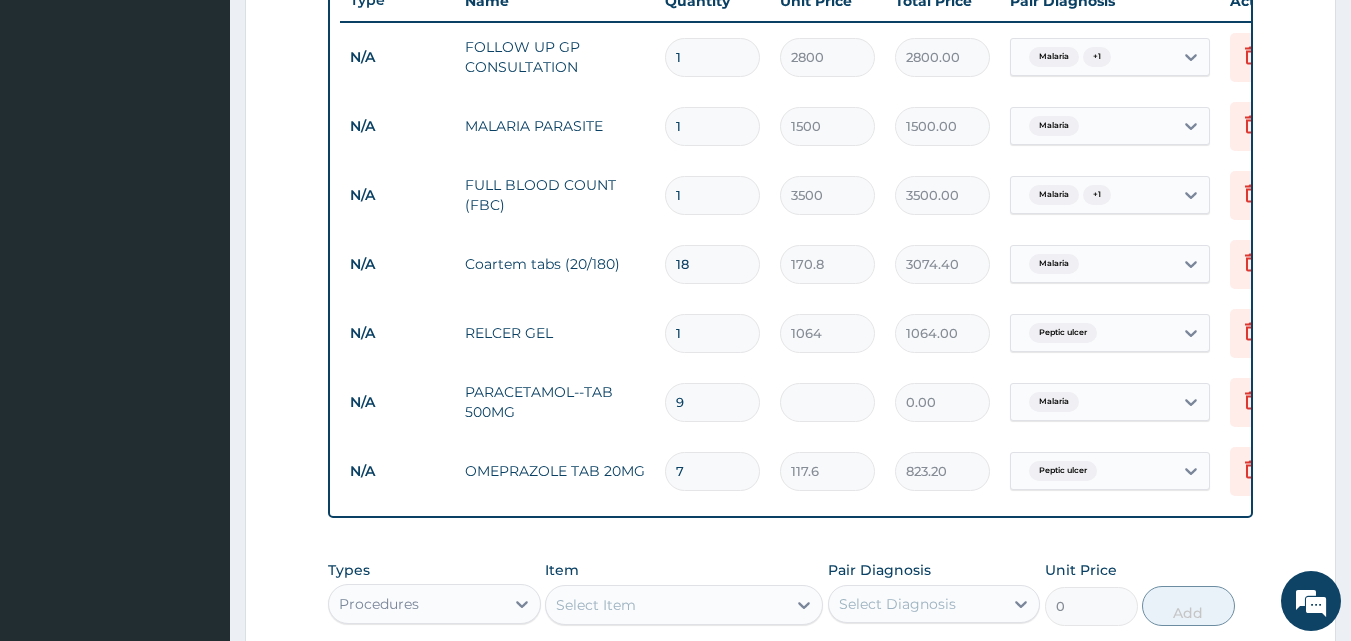 type on "201.60" 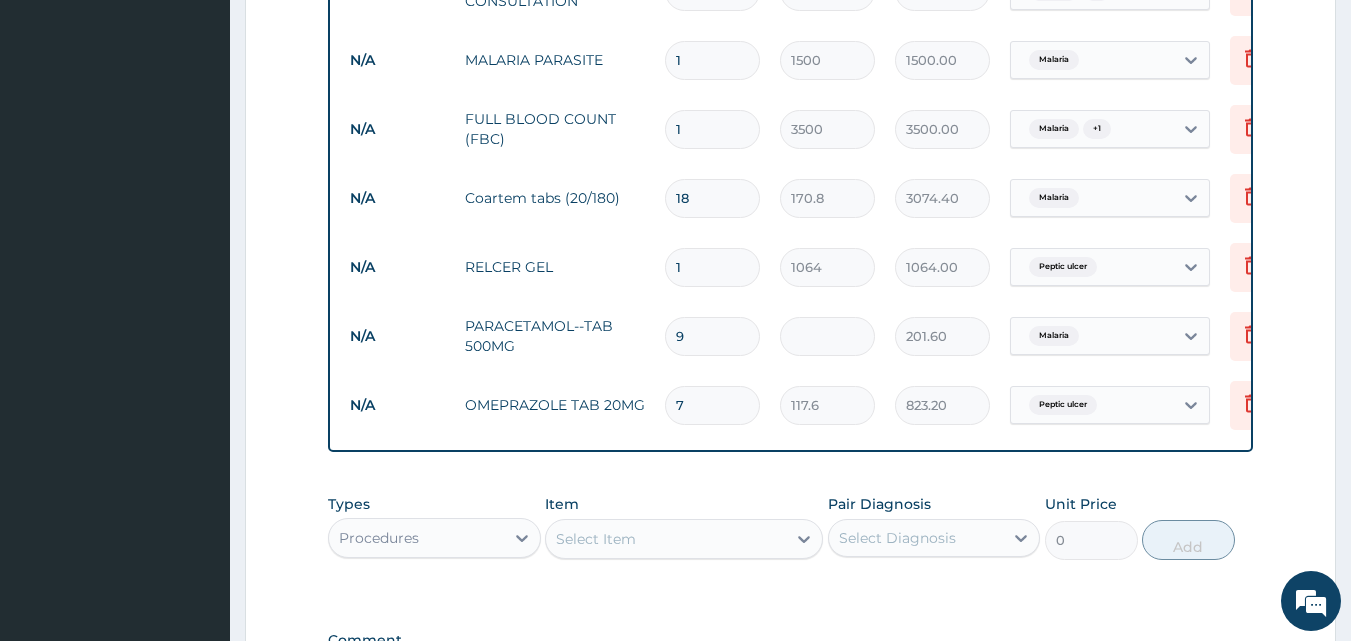 scroll, scrollTop: 840, scrollLeft: 0, axis: vertical 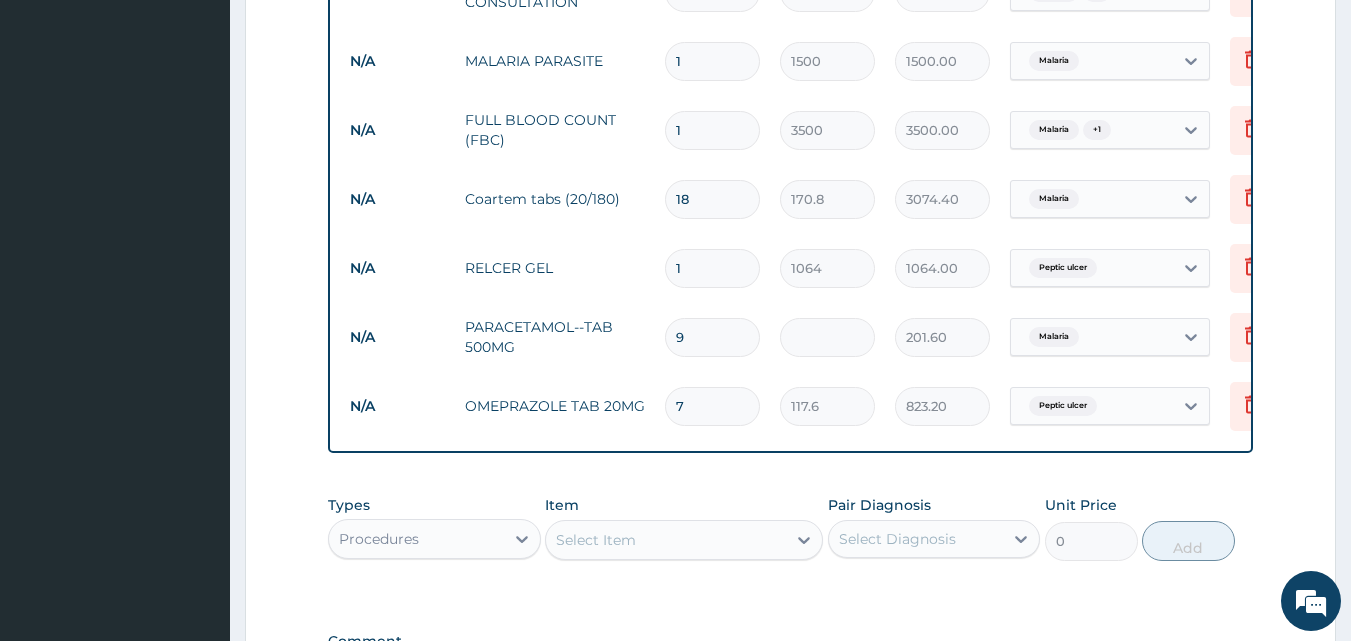 type on "9" 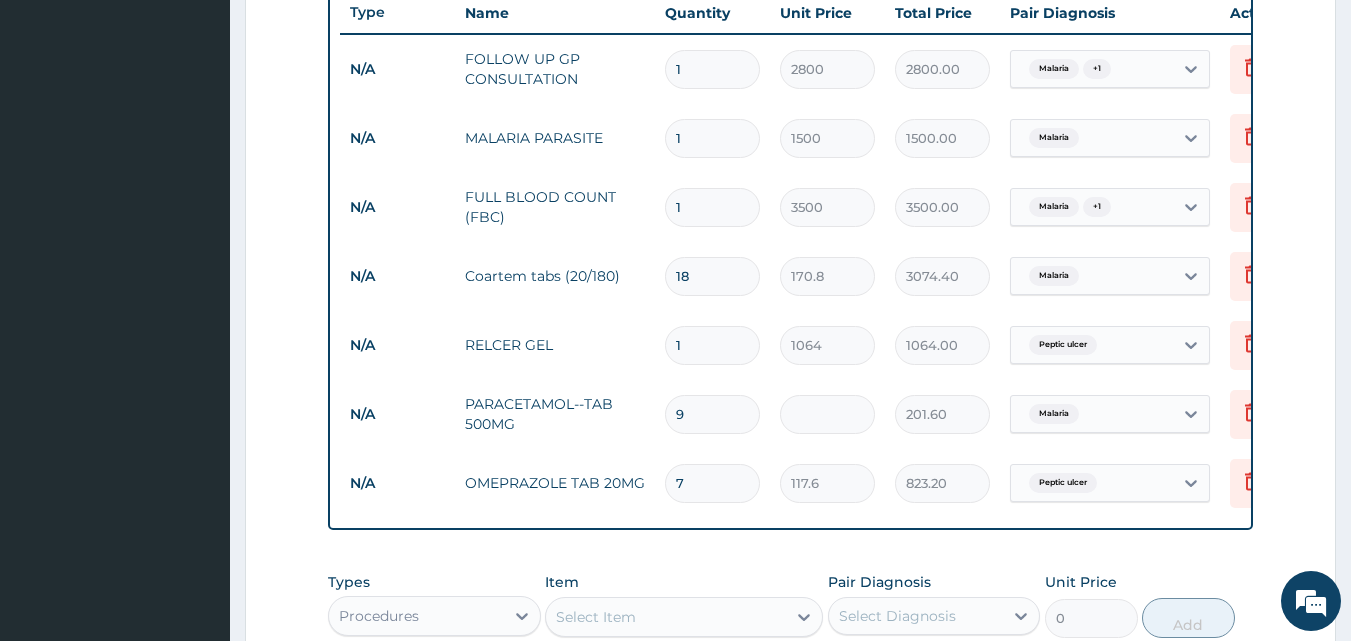 scroll, scrollTop: 764, scrollLeft: 0, axis: vertical 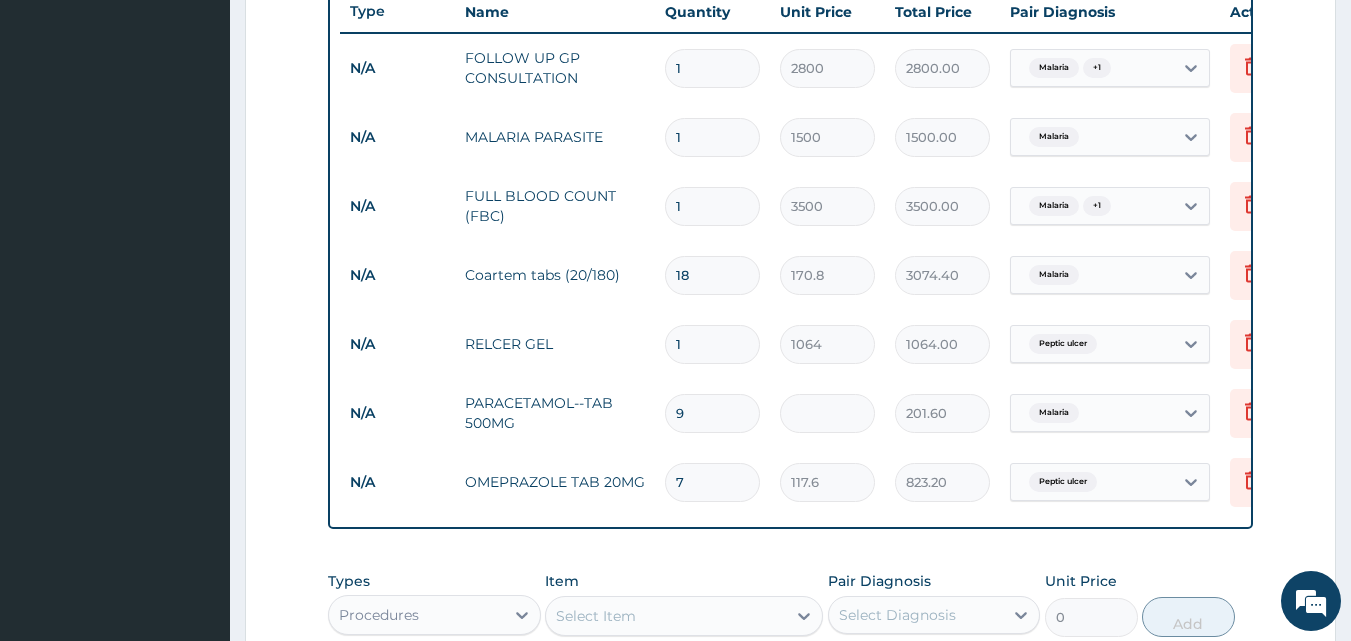 click on "FULL BLOOD COUNT (FBC)" at bounding box center [555, 206] 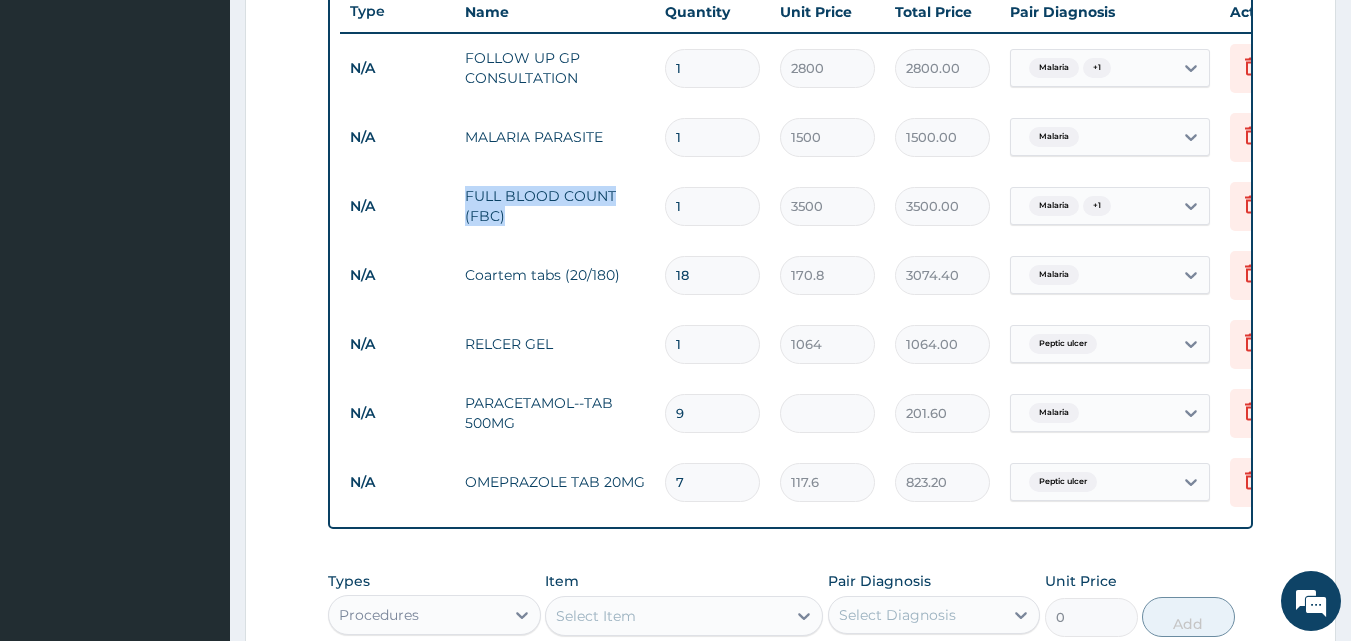 click on "FULL BLOOD COUNT (FBC)" at bounding box center (555, 206) 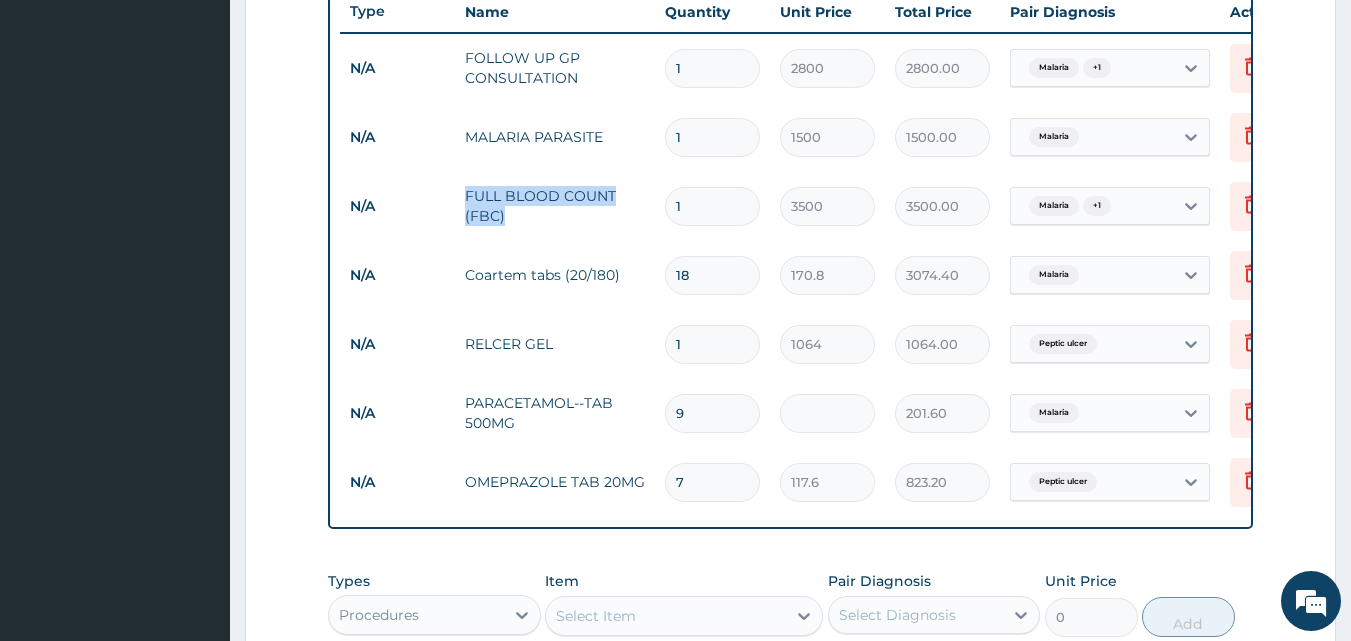 click on "N/A FULL BLOOD COUNT (FBC) 1 3500 3500.00 Malaria  + 1 Delete" at bounding box center (830, 206) 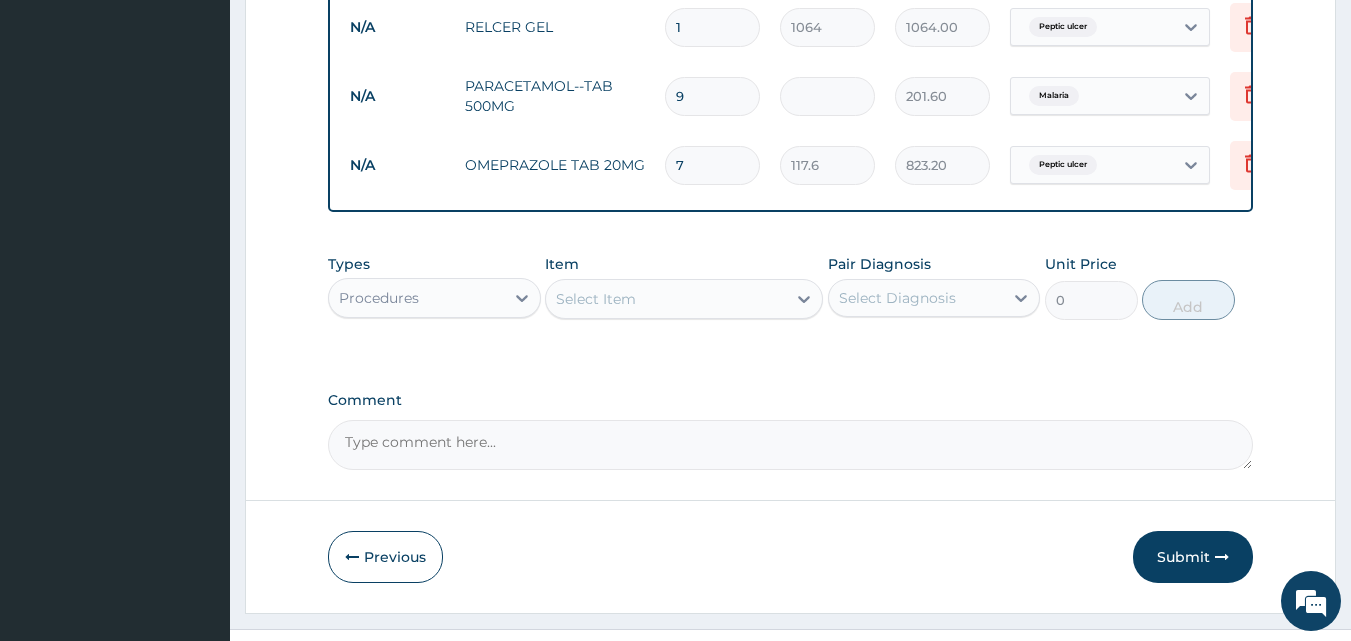scroll, scrollTop: 1135, scrollLeft: 0, axis: vertical 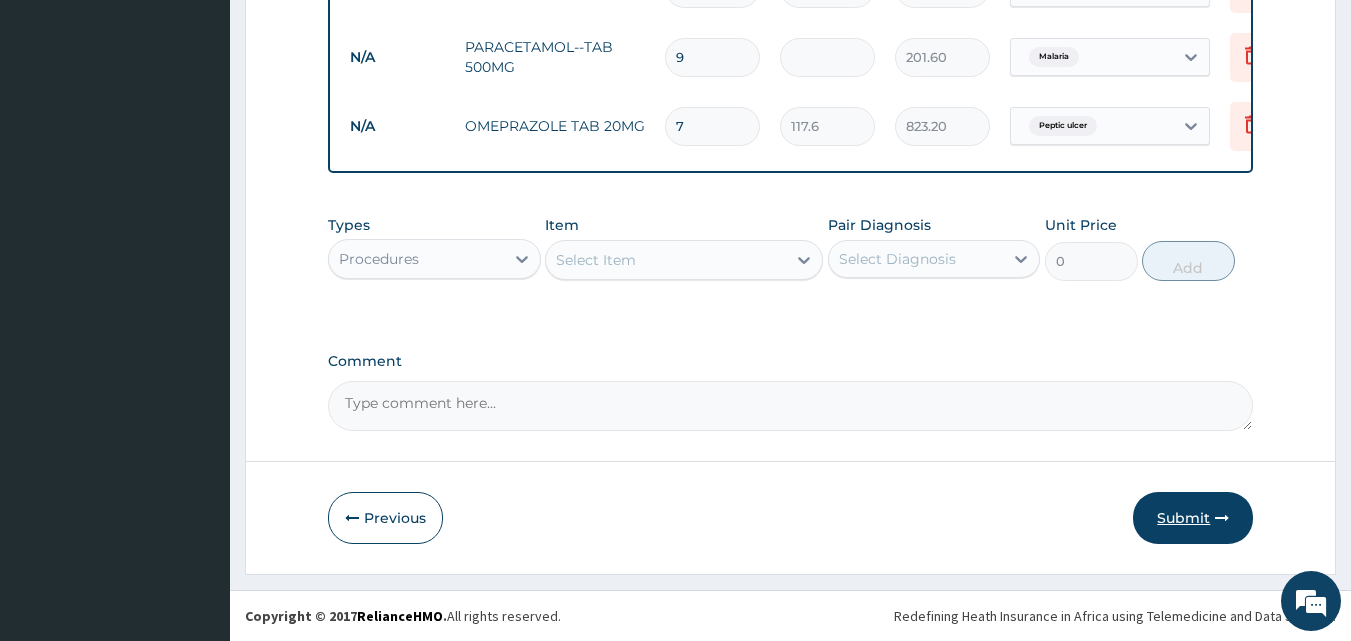 click on "Submit" at bounding box center [1193, 518] 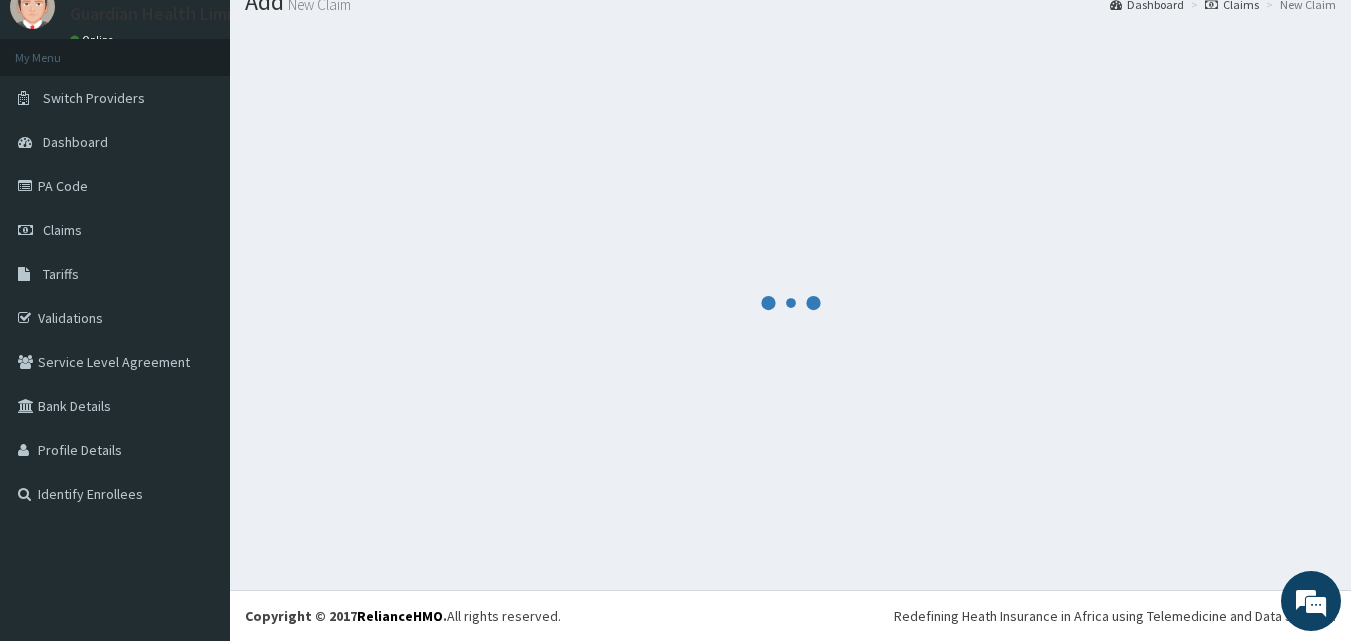 scroll, scrollTop: 76, scrollLeft: 0, axis: vertical 